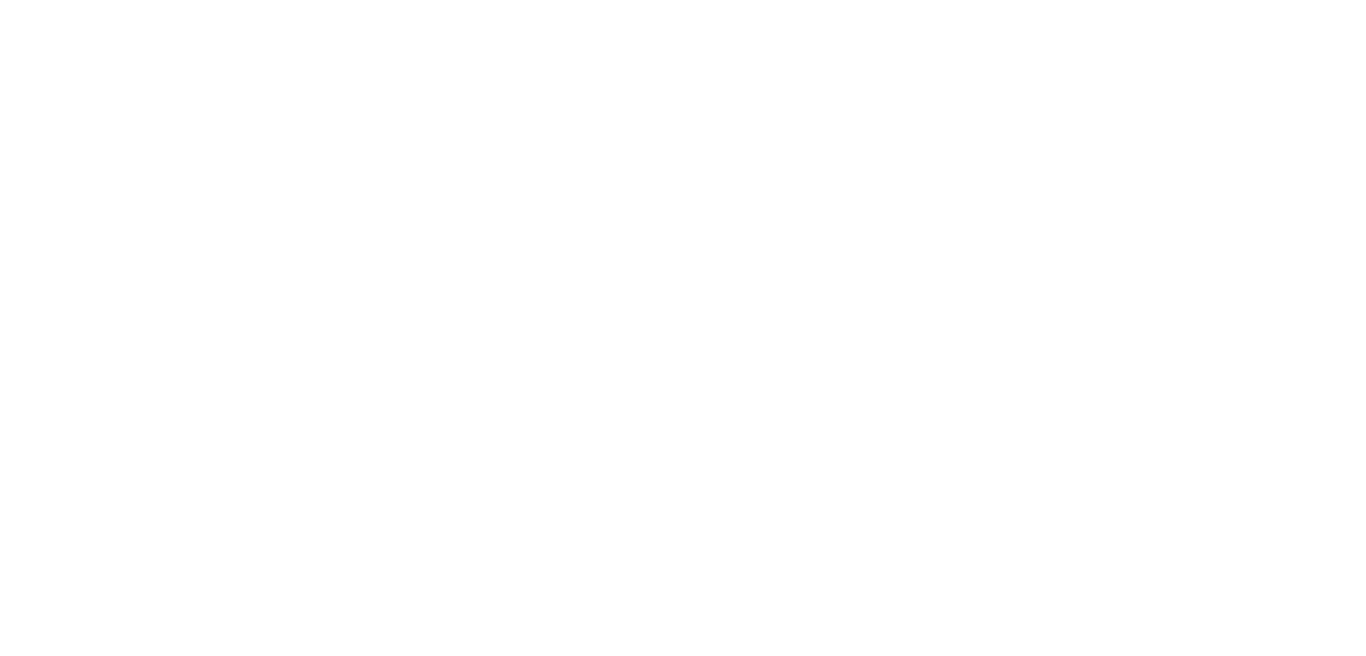 scroll, scrollTop: 0, scrollLeft: 0, axis: both 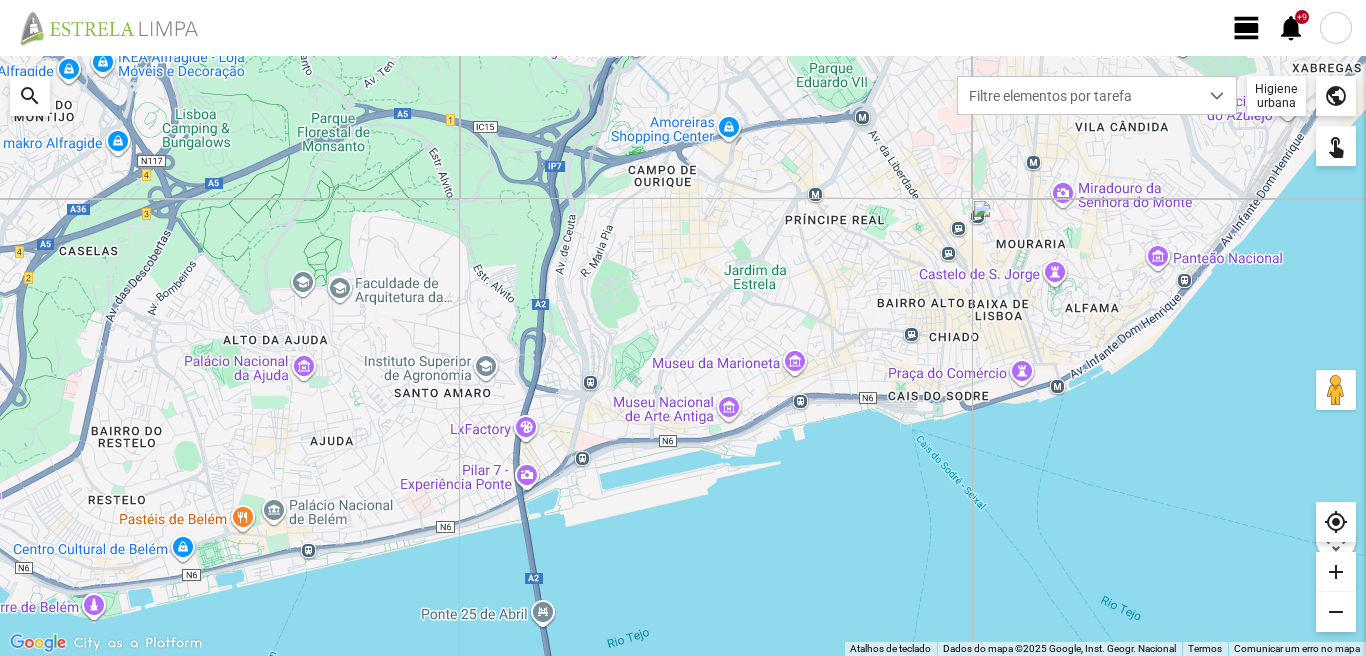 click on "view_day" at bounding box center [1247, 28] 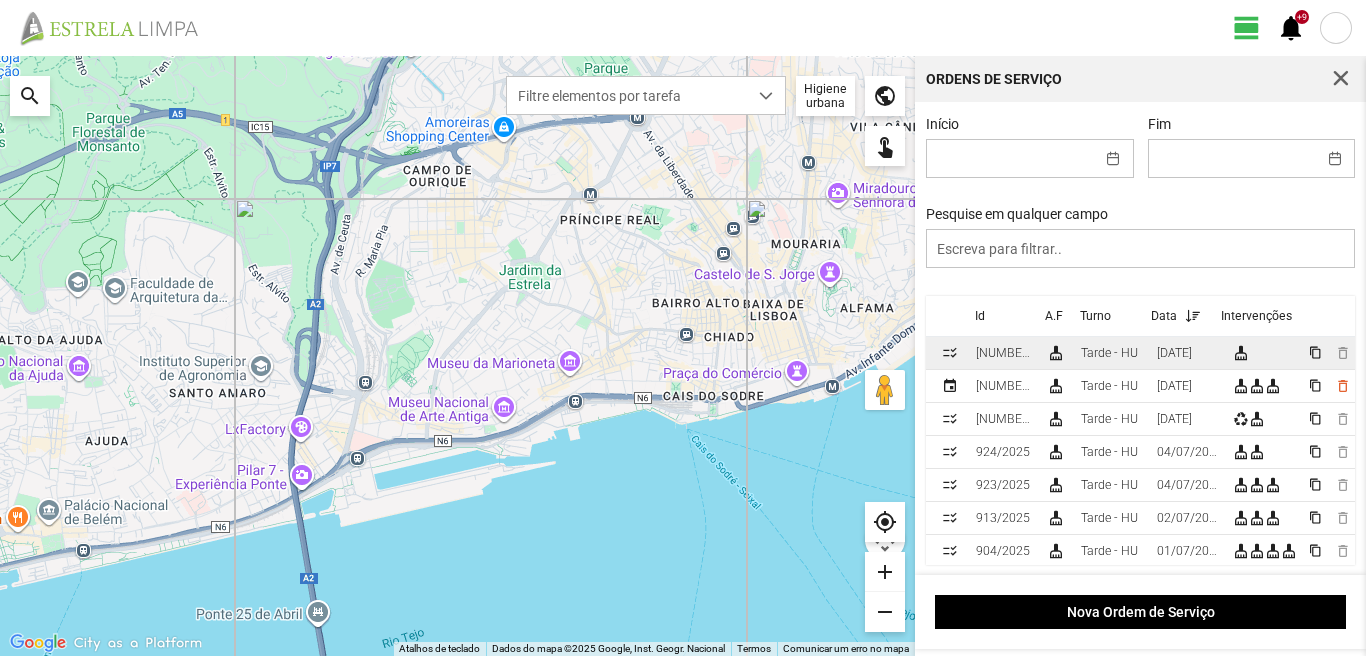 click on "[DATE]" at bounding box center (1003, 353) 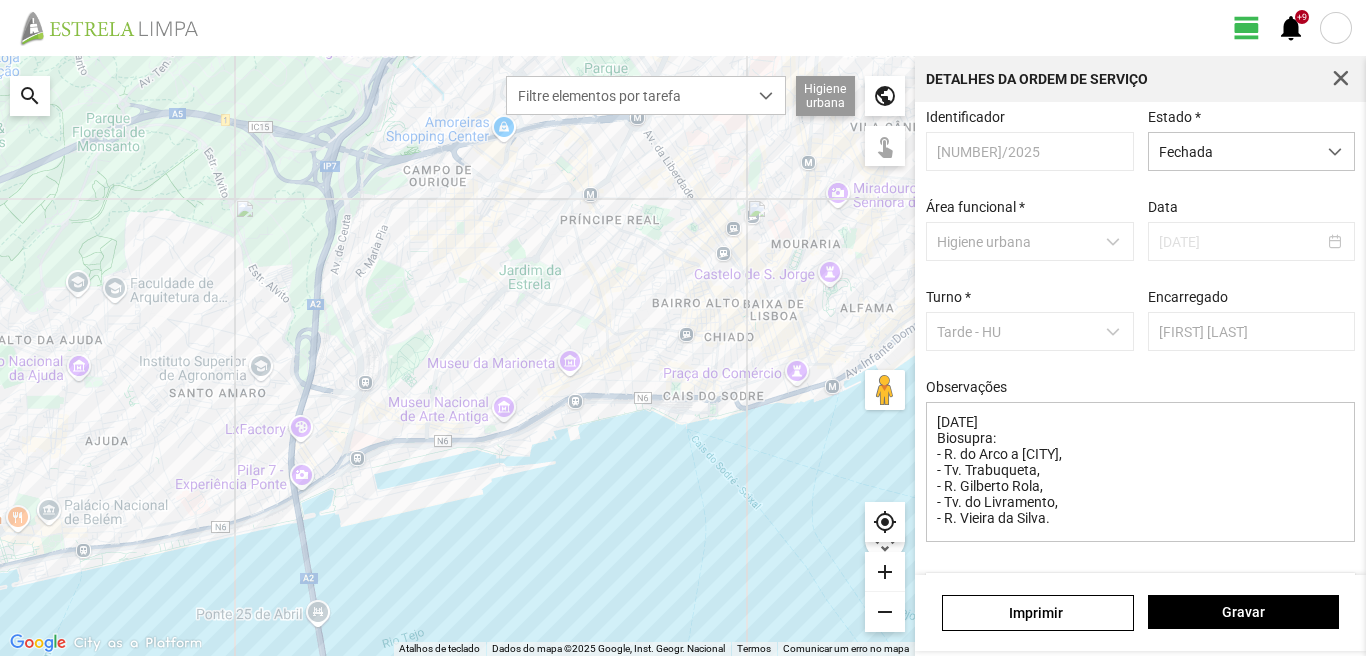 scroll, scrollTop: 5, scrollLeft: 0, axis: vertical 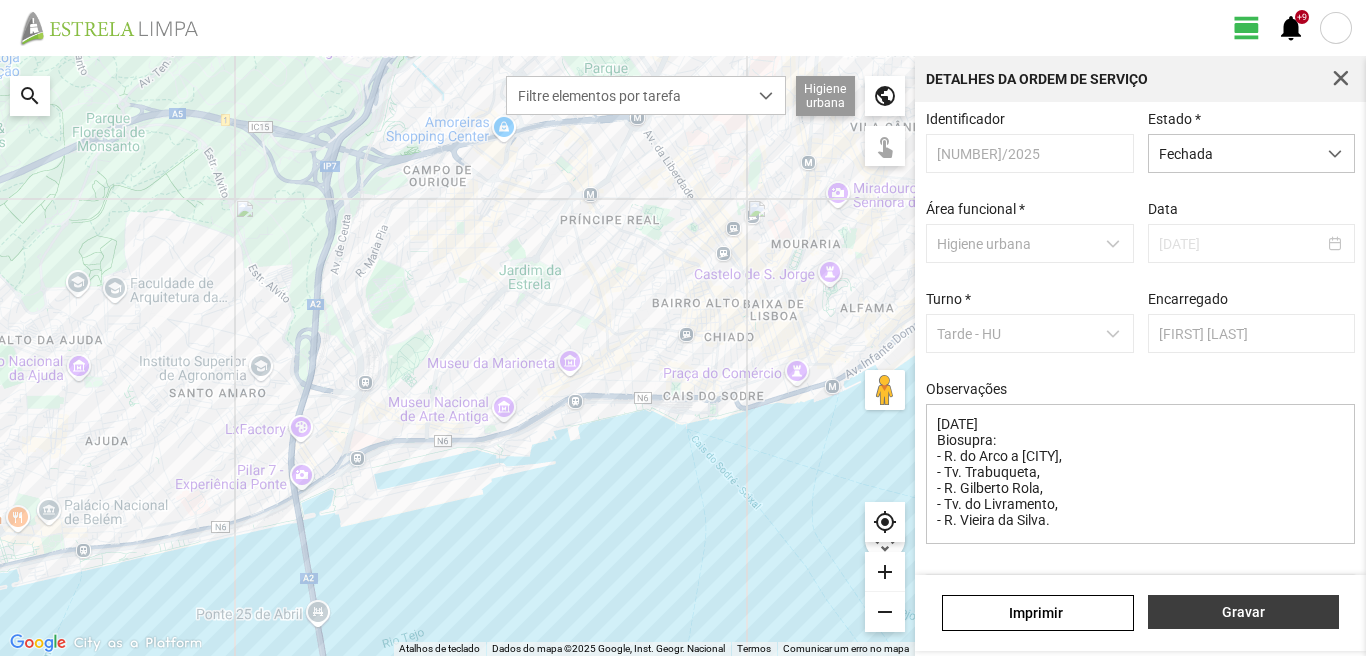 click on "Gravar" at bounding box center (1243, 612) 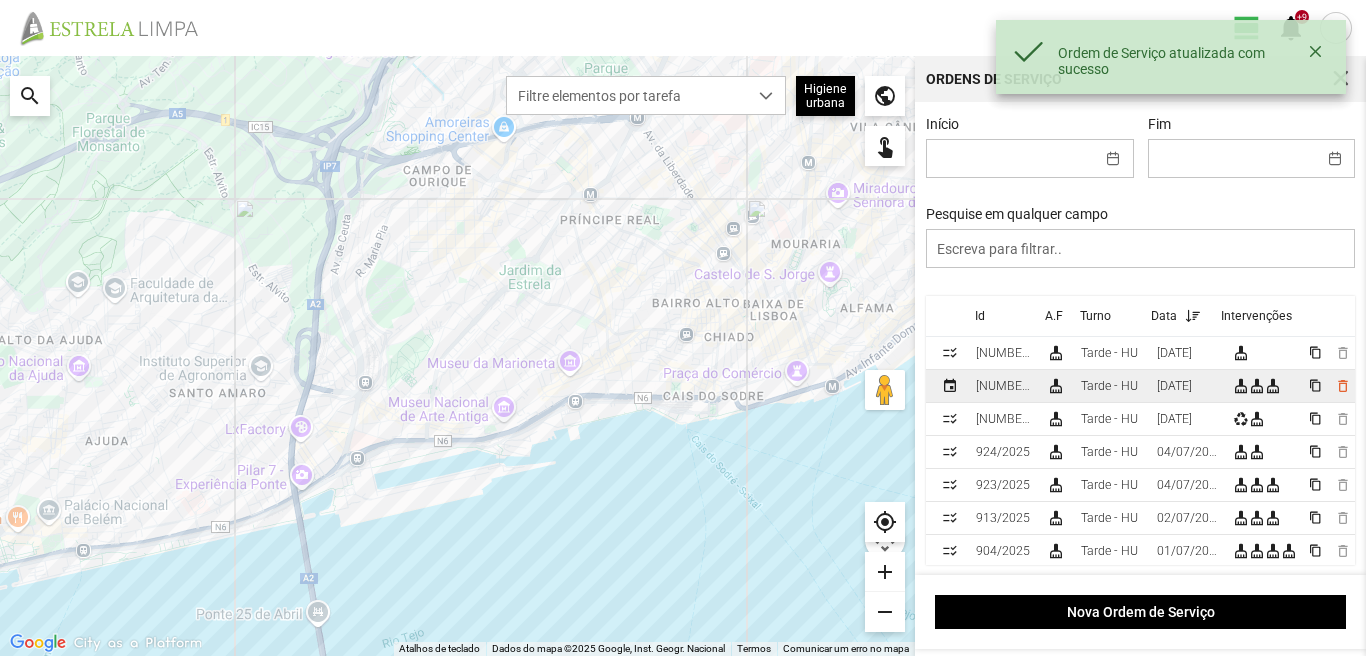 click on "[DATE]" at bounding box center [1003, 353] 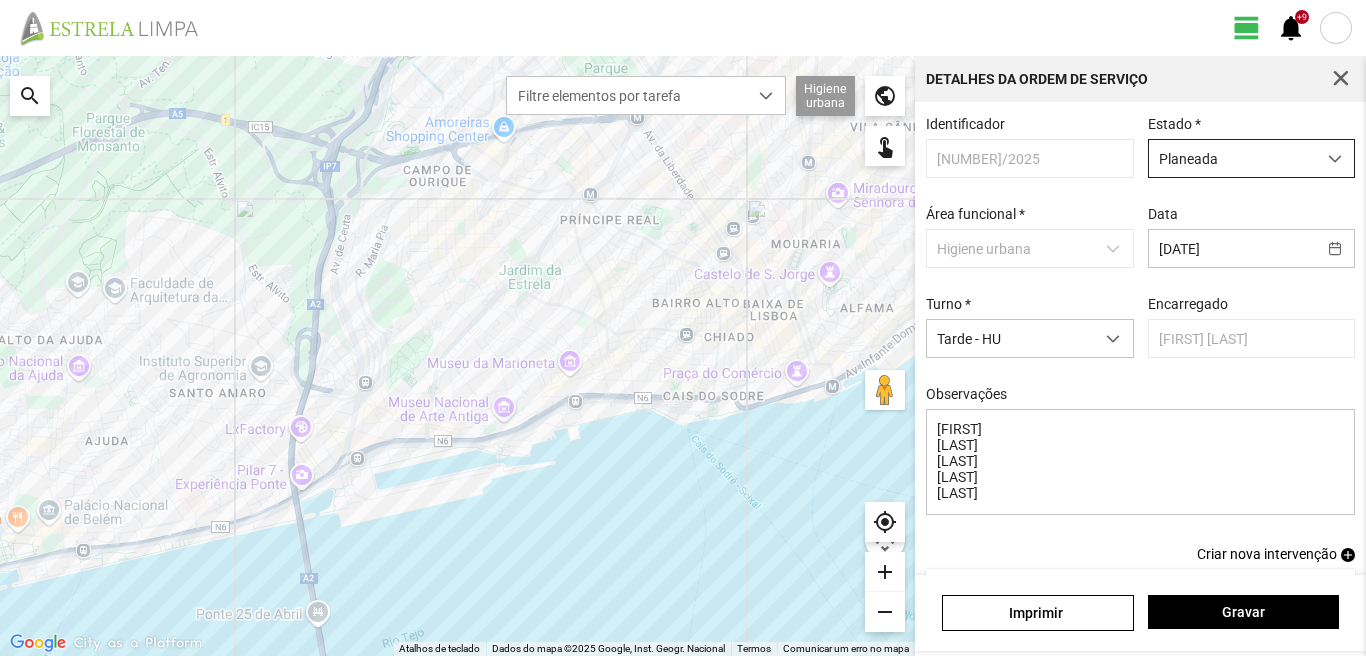 click at bounding box center (1335, 158) 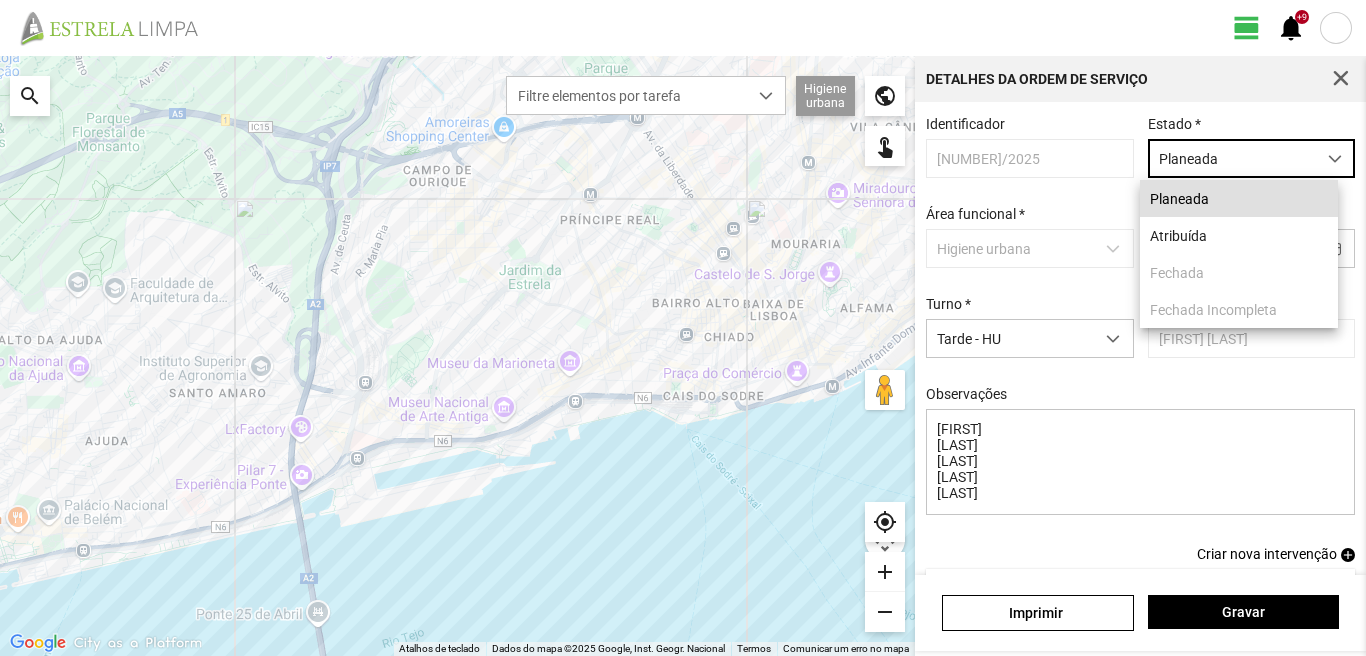 scroll, scrollTop: 11, scrollLeft: 89, axis: both 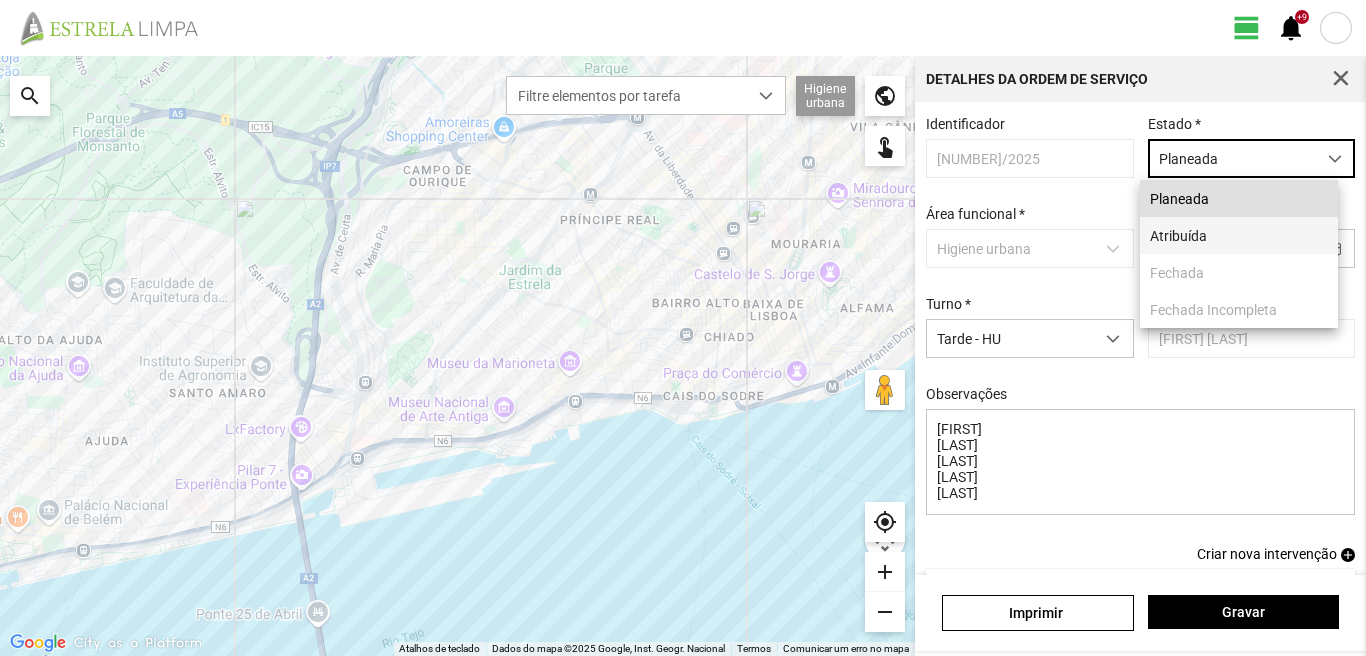 click on "Atribuída" at bounding box center [1239, 235] 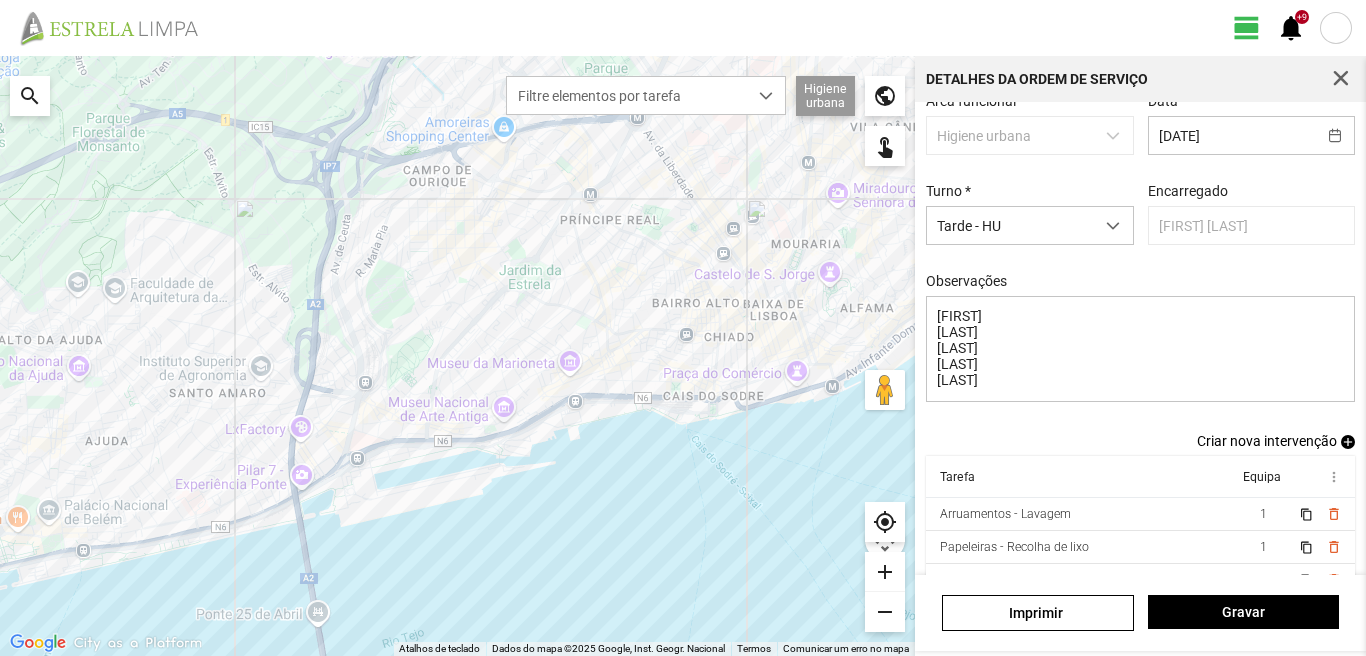 scroll, scrollTop: 143, scrollLeft: 0, axis: vertical 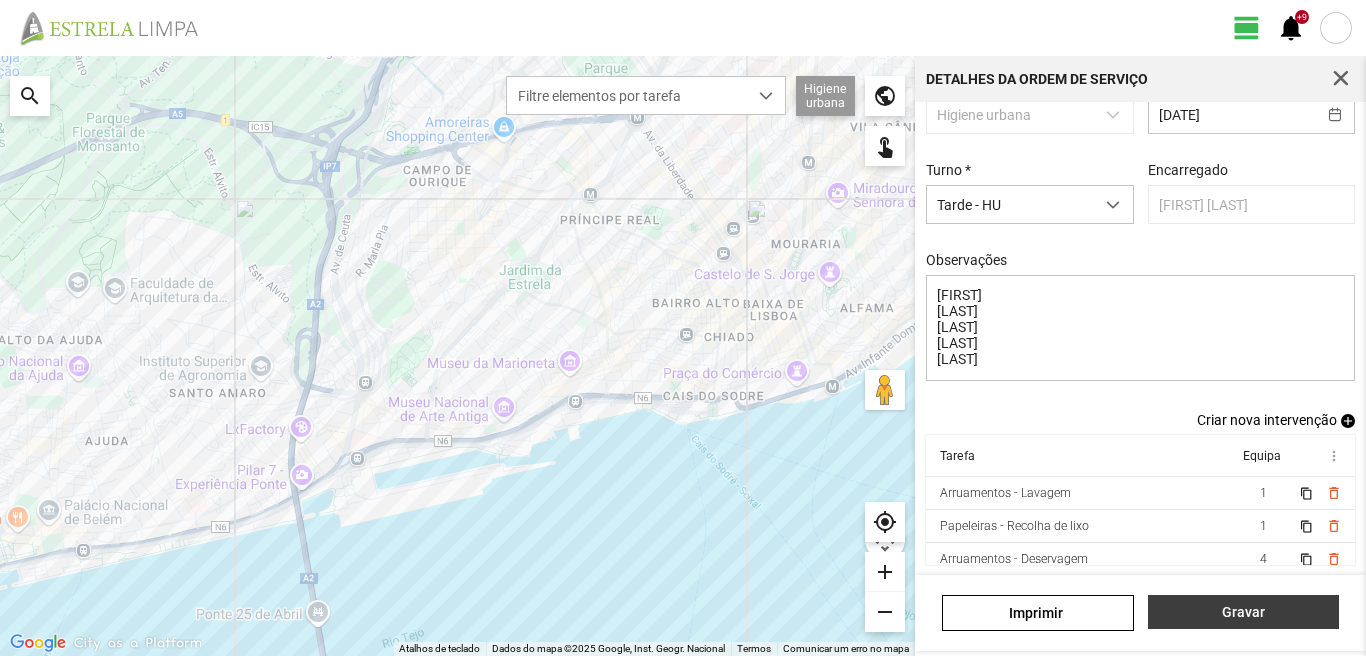 click on "Gravar" at bounding box center [1243, 612] 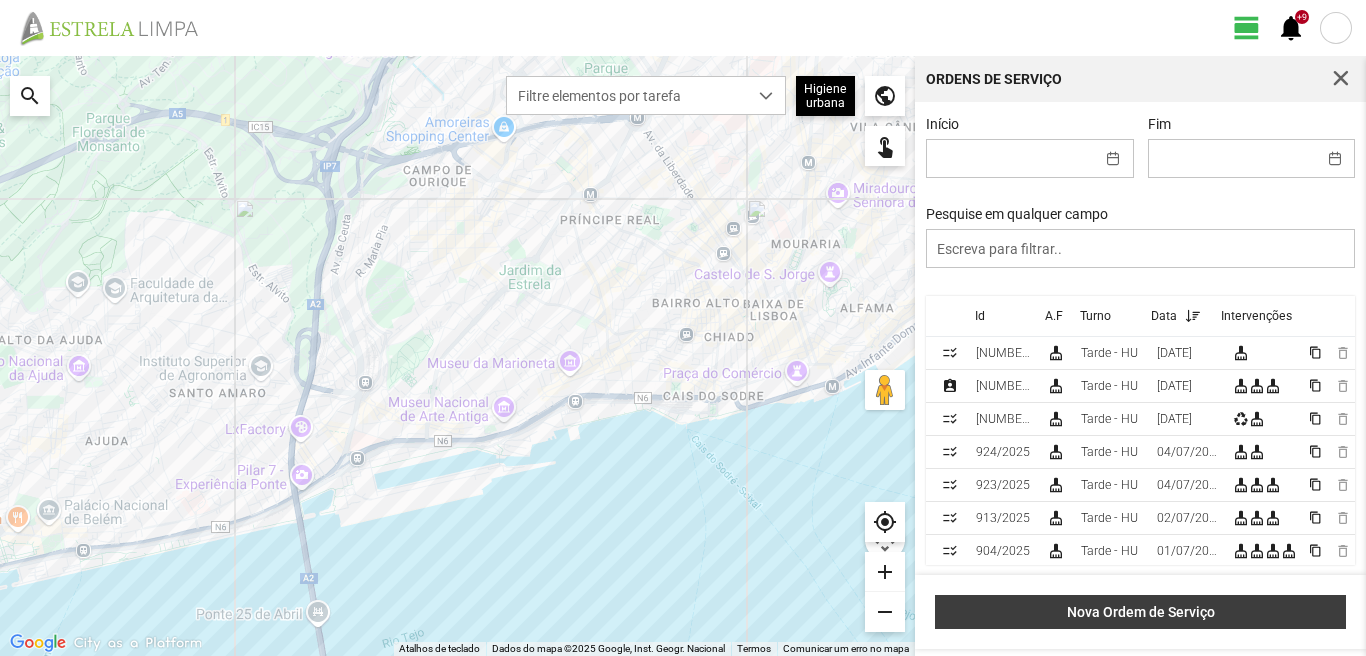 click on "Nova Ordem de Serviço" at bounding box center (1141, 612) 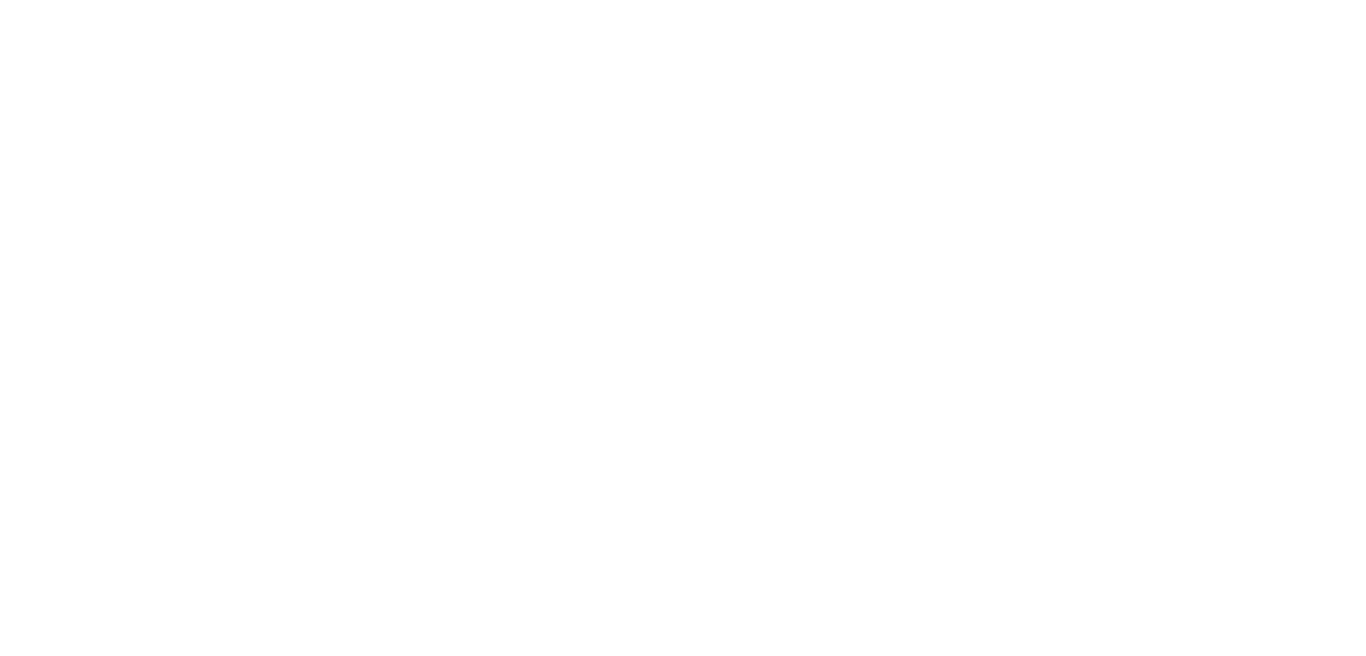 scroll, scrollTop: 0, scrollLeft: 0, axis: both 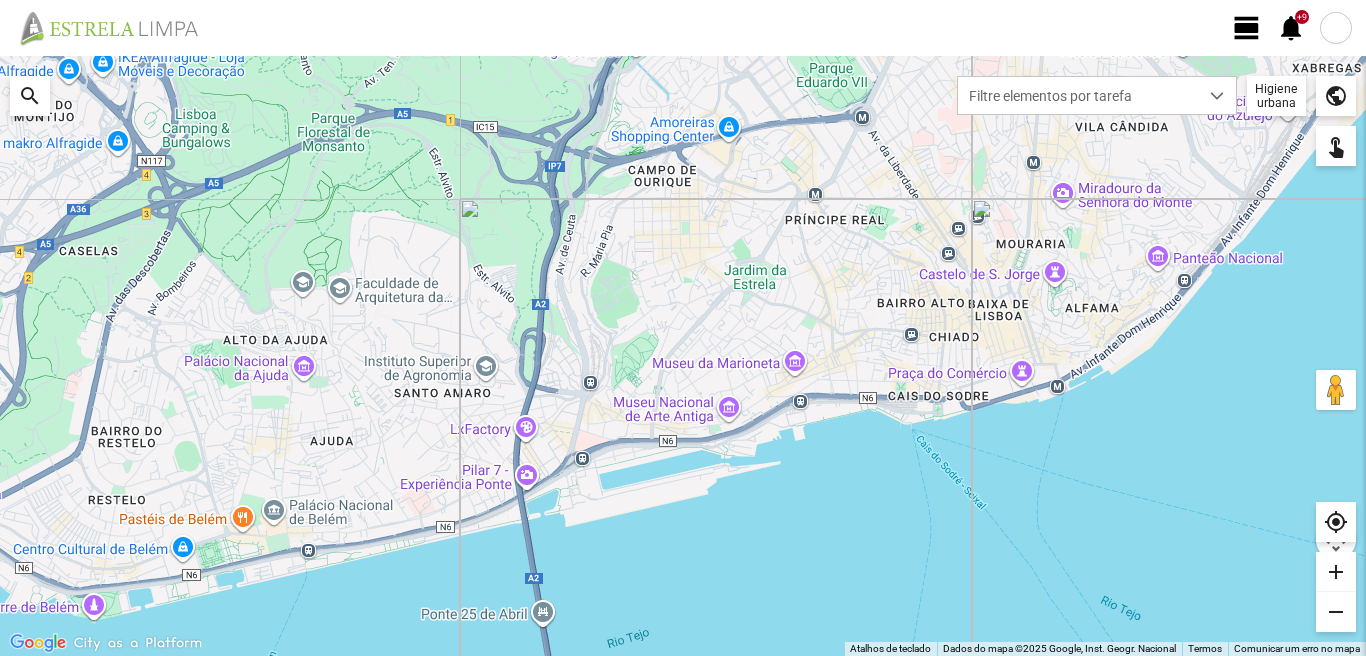 click on "view_day" at bounding box center (1247, 28) 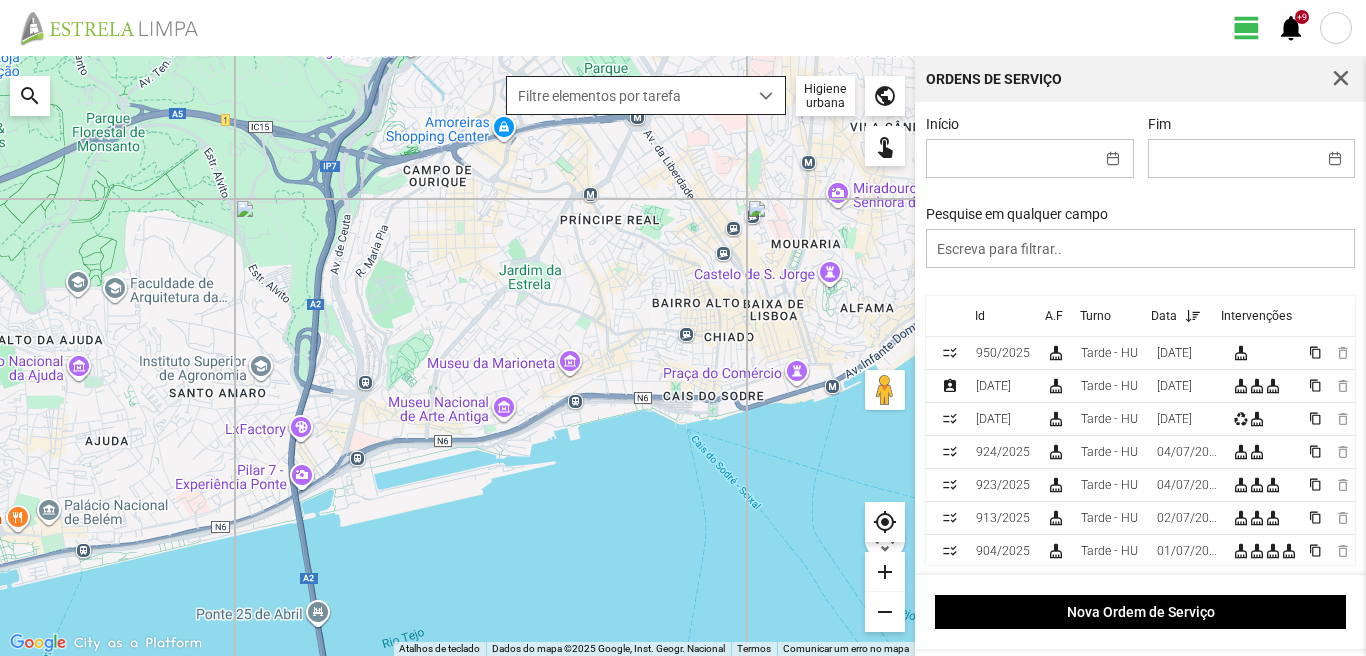 click at bounding box center (766, 95) 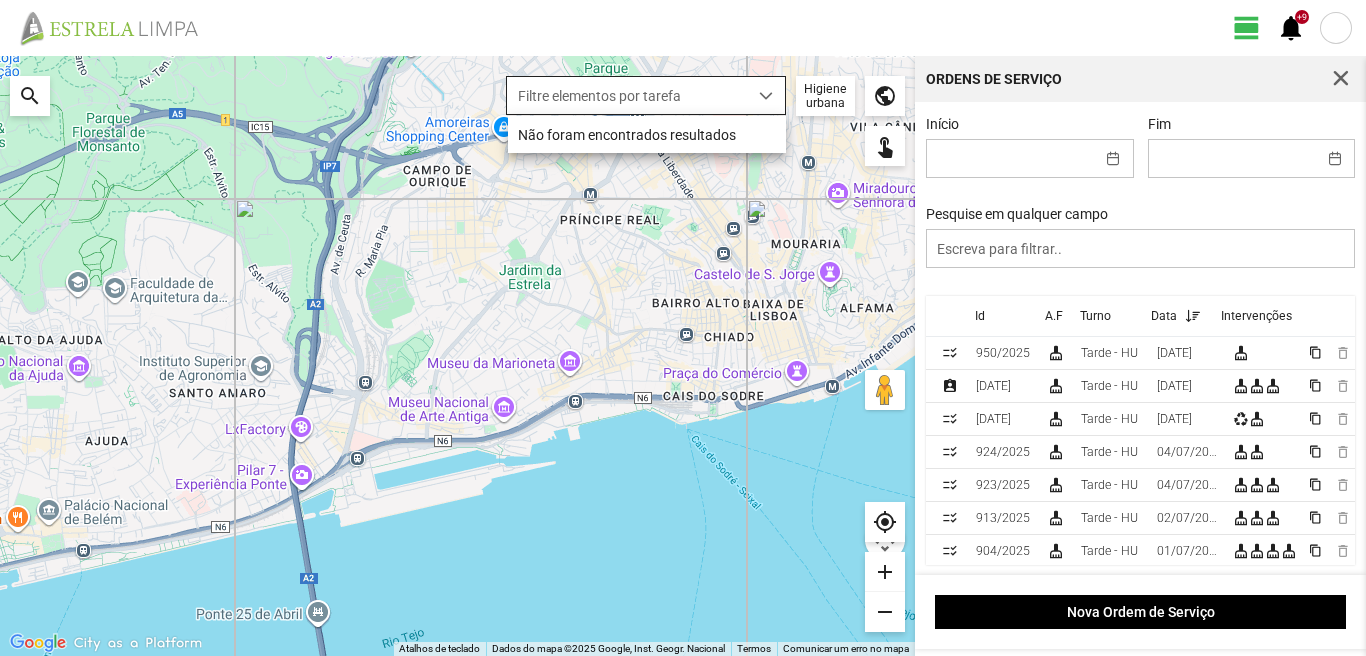 click at bounding box center [766, 96] 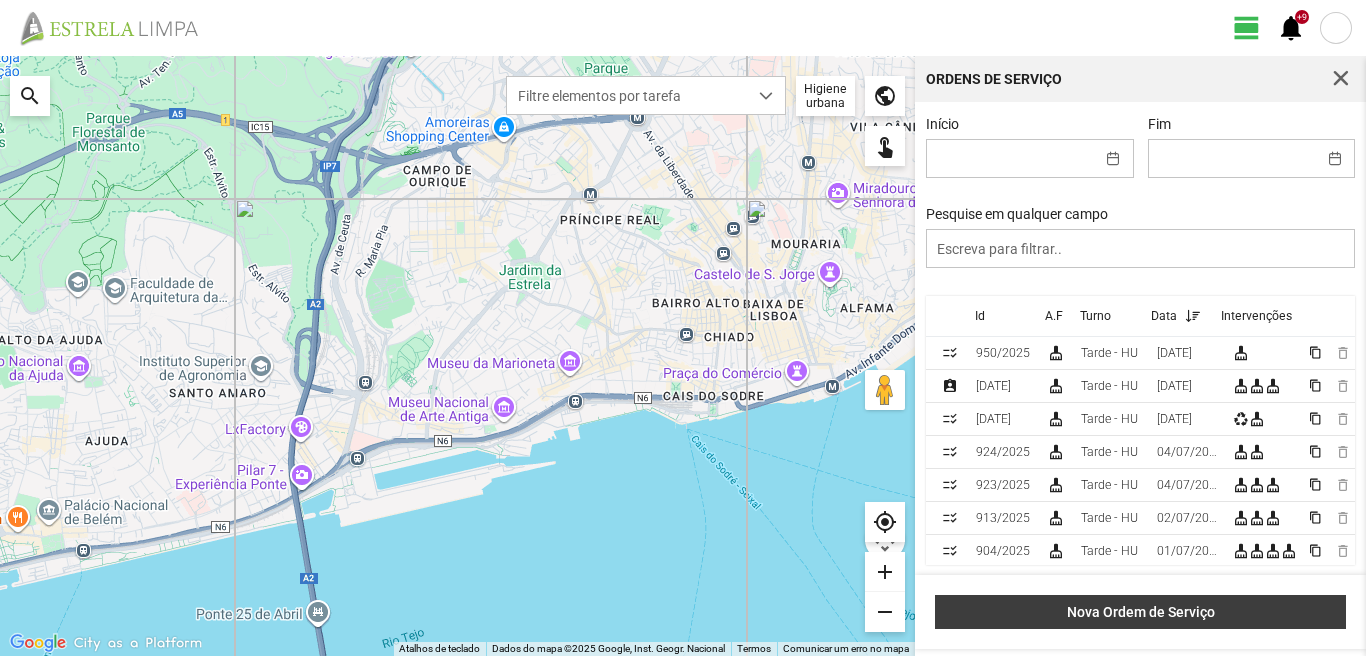 click on "Nova Ordem de Serviço" at bounding box center (1141, 612) 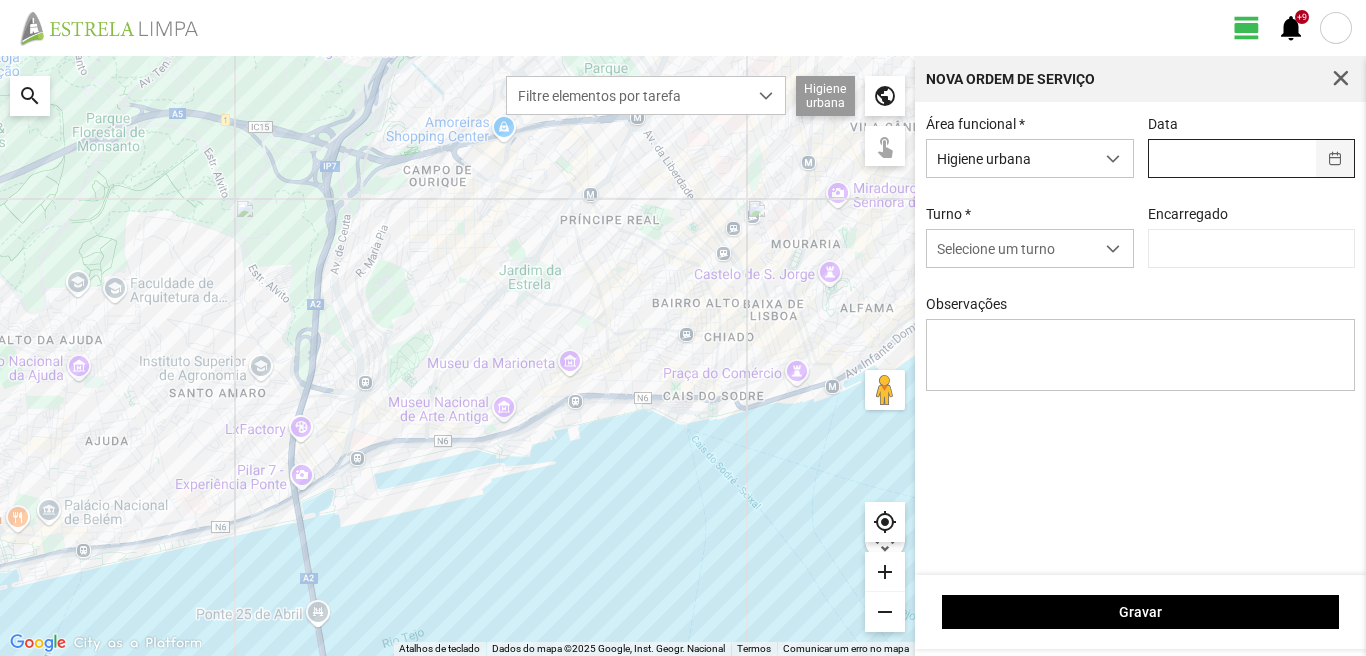 click at bounding box center [1335, 158] 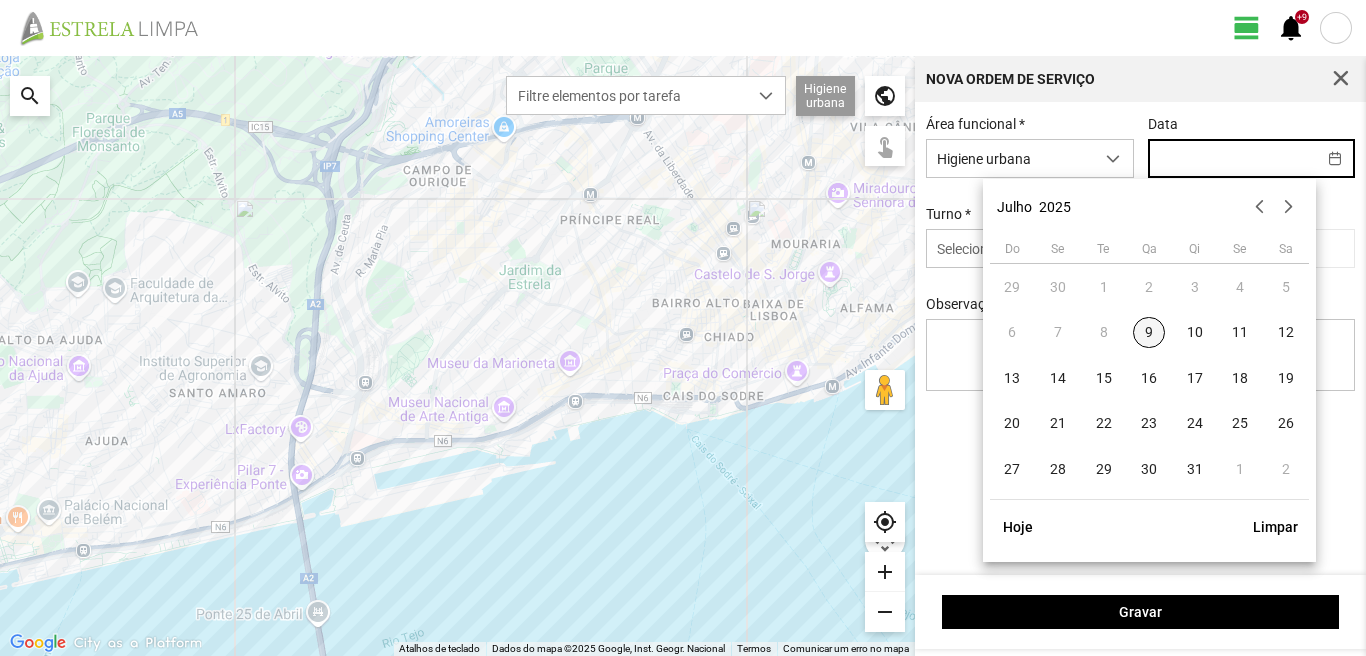click on "9" at bounding box center (1149, 333) 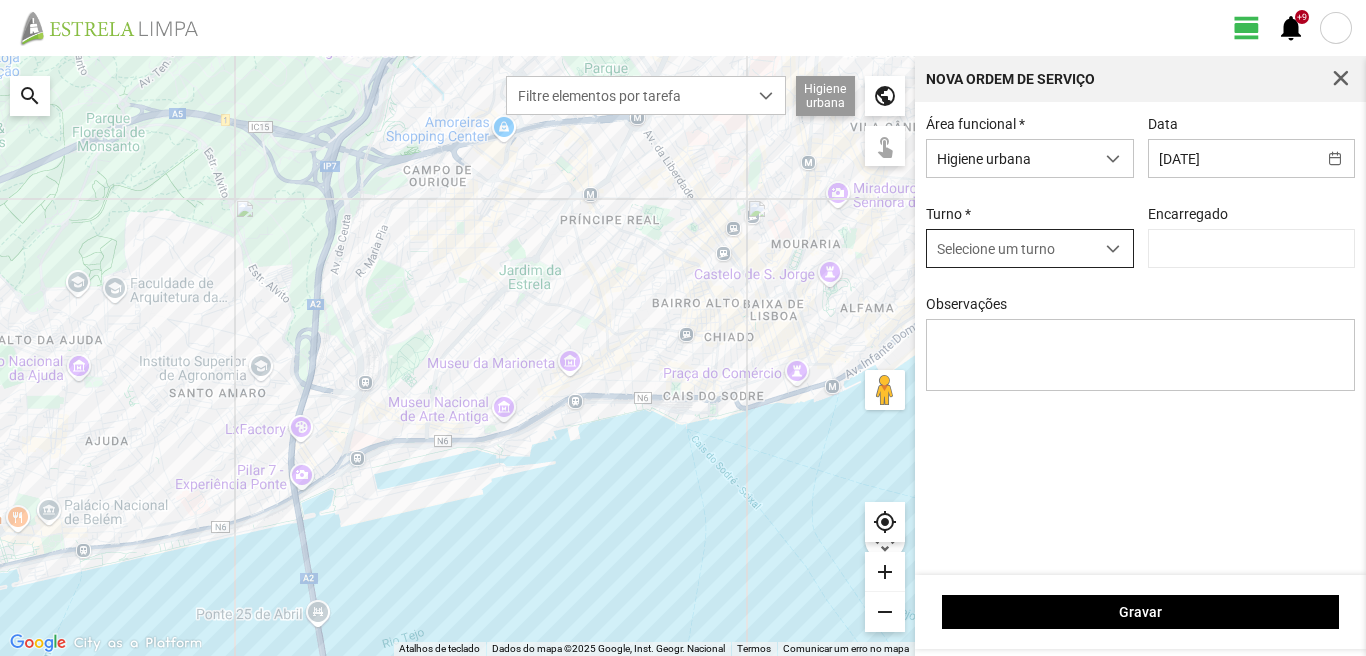 click at bounding box center (1113, 249) 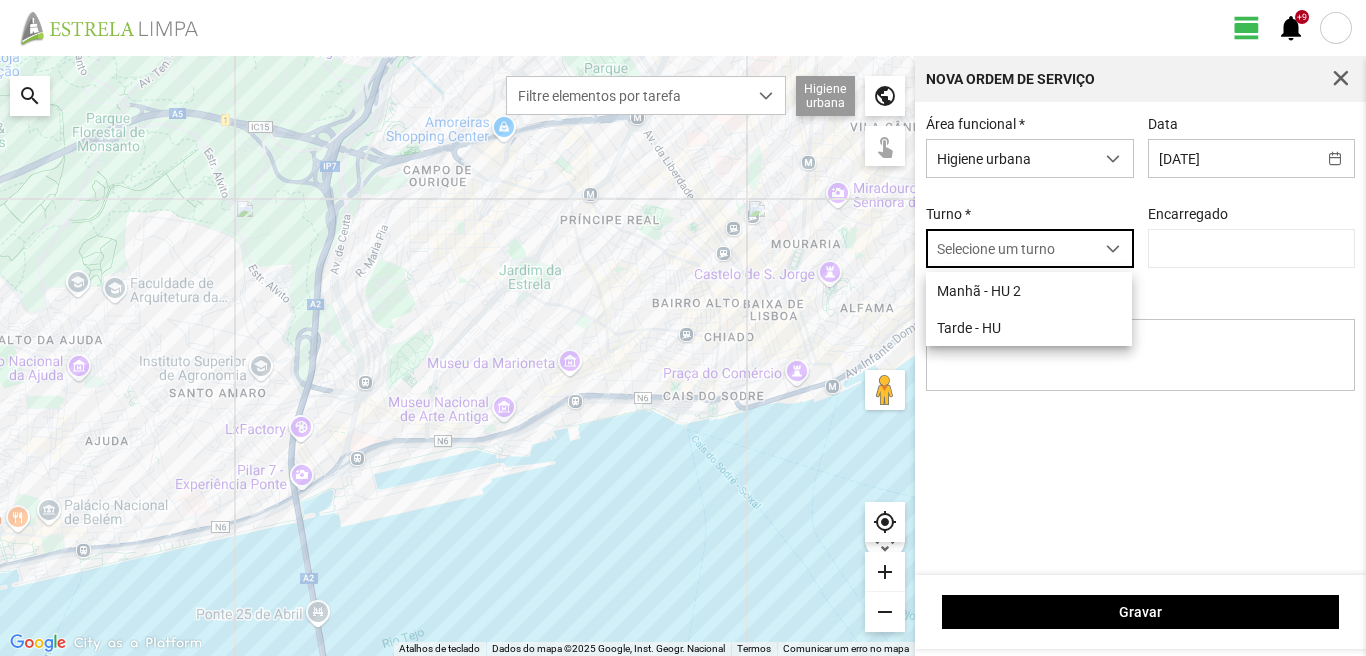 scroll, scrollTop: 11, scrollLeft: 89, axis: both 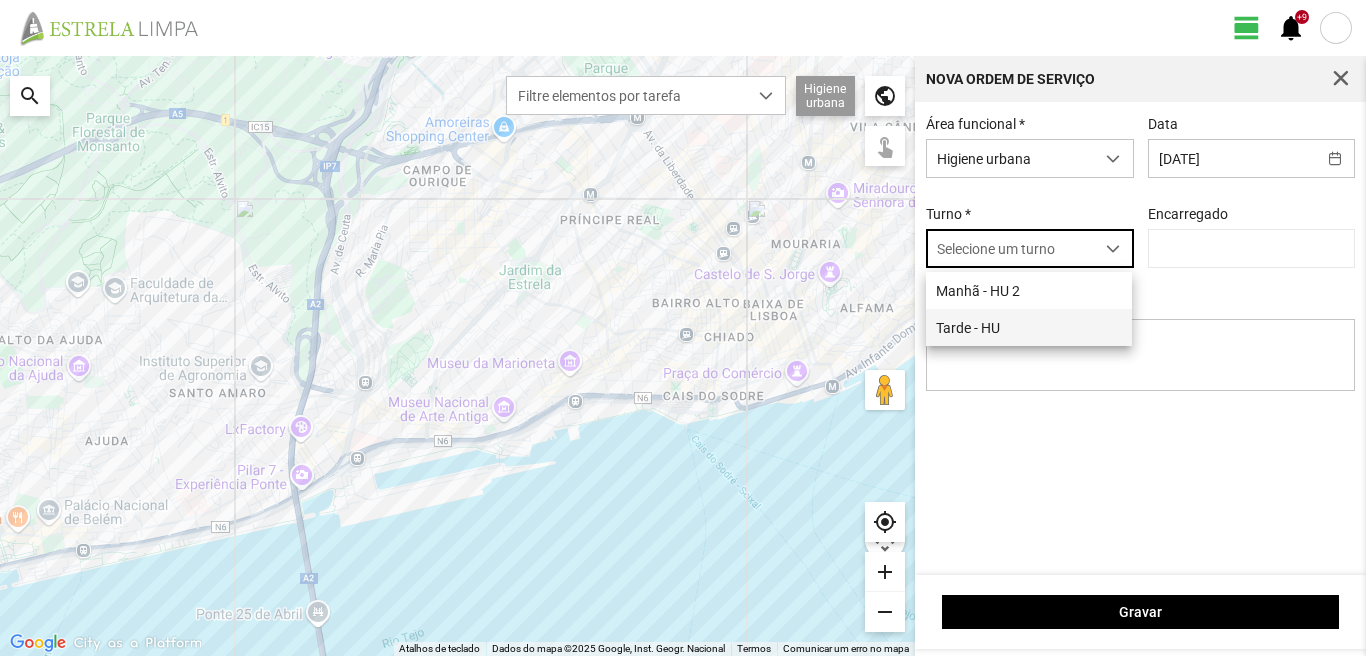 click on "Tarde - HU" at bounding box center (1029, 327) 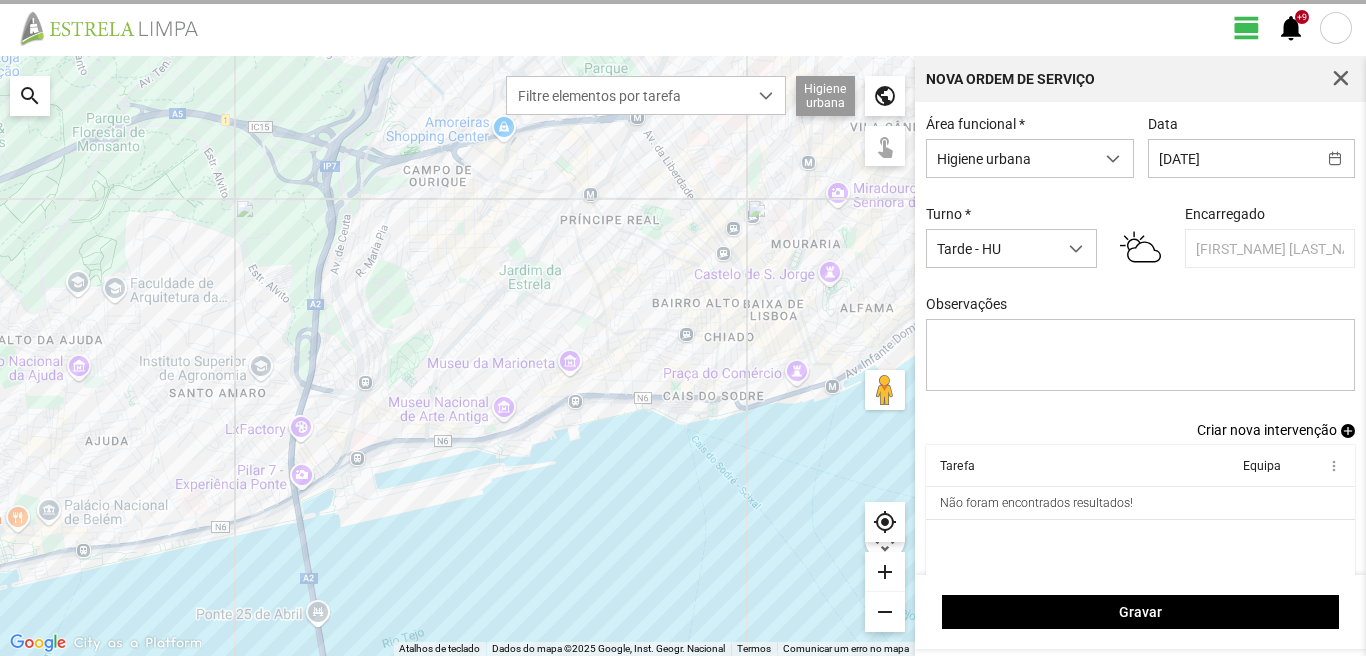 click on "Criar nova intervenção" at bounding box center (1267, 430) 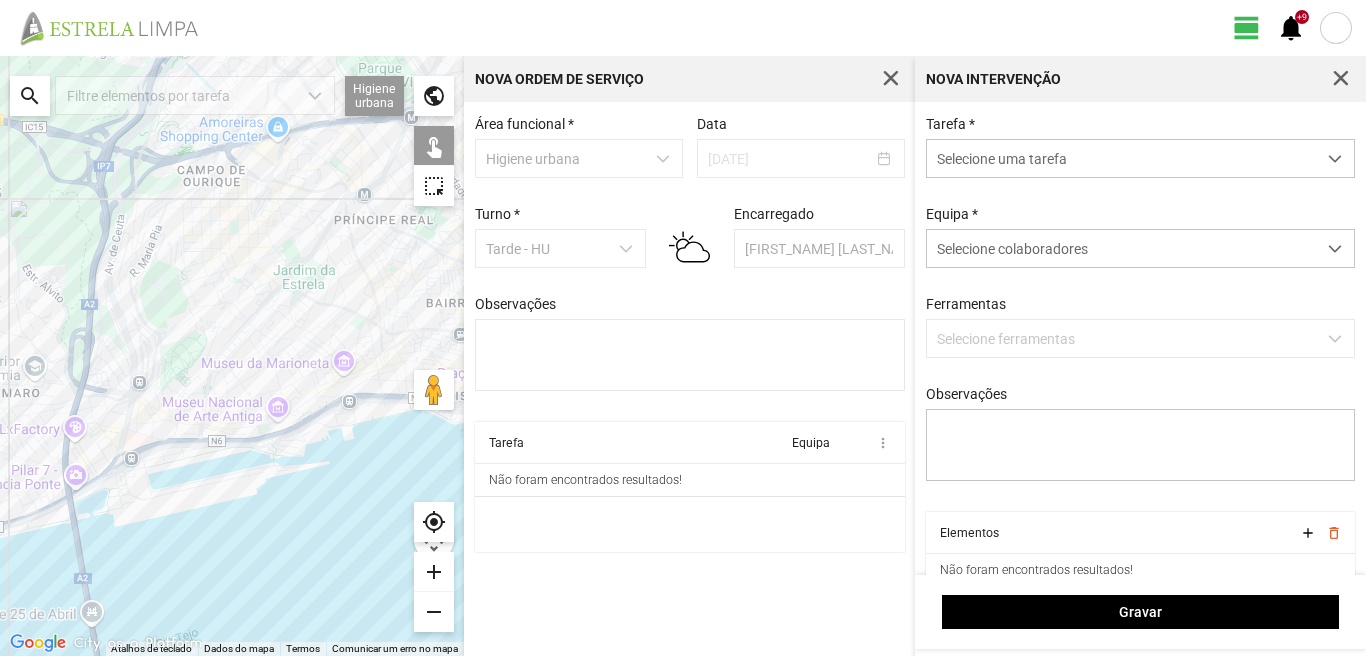 scroll, scrollTop: 85, scrollLeft: 0, axis: vertical 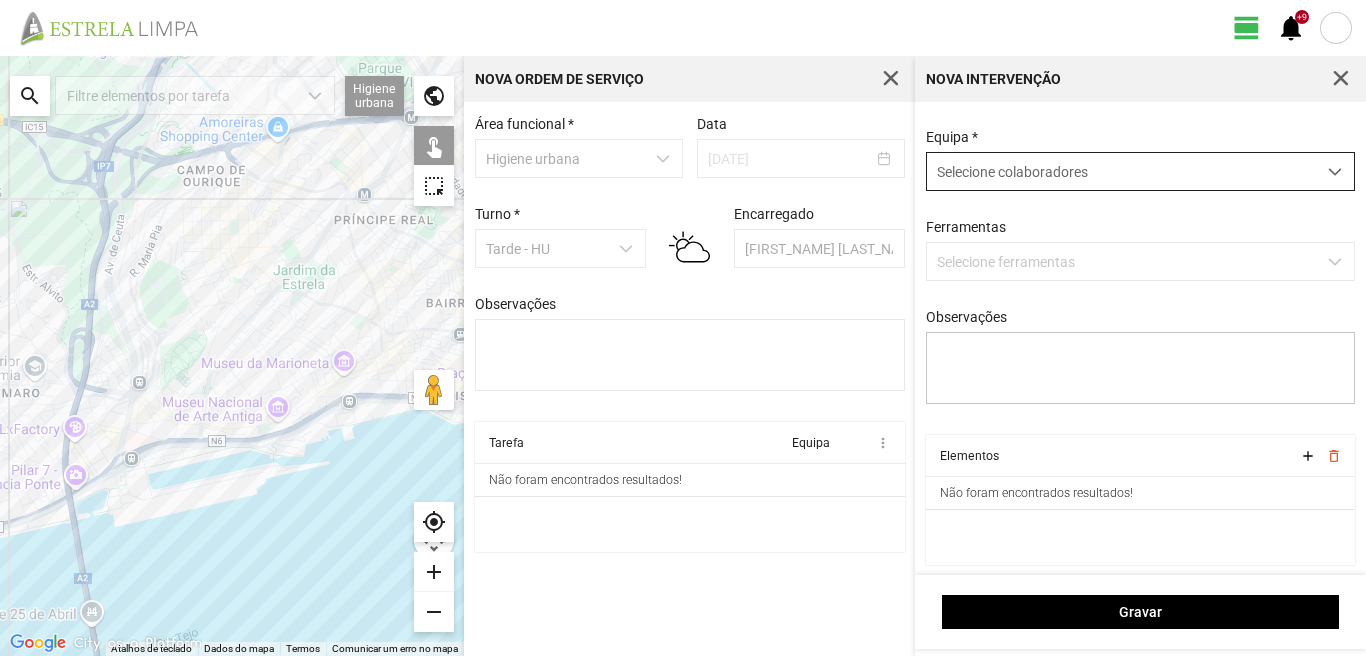 click at bounding box center [1335, 172] 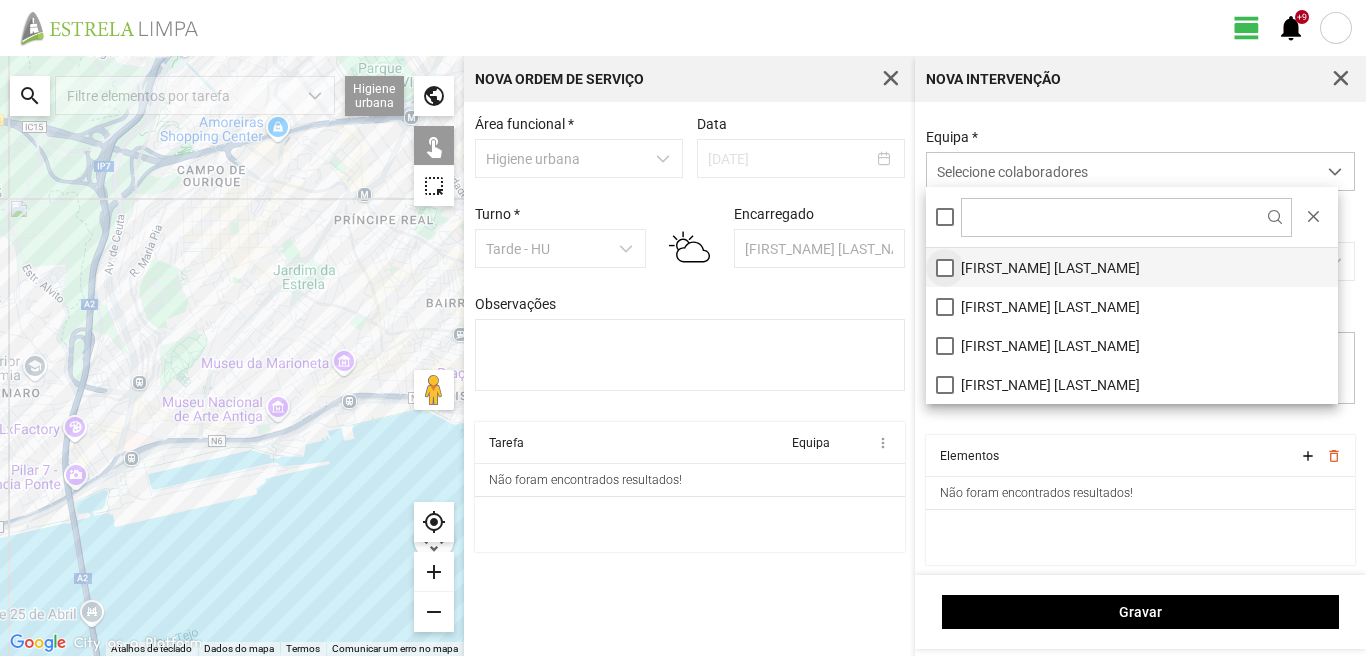 click on "[FIRST_NAME] [LAST_NAME]" at bounding box center [1132, 267] 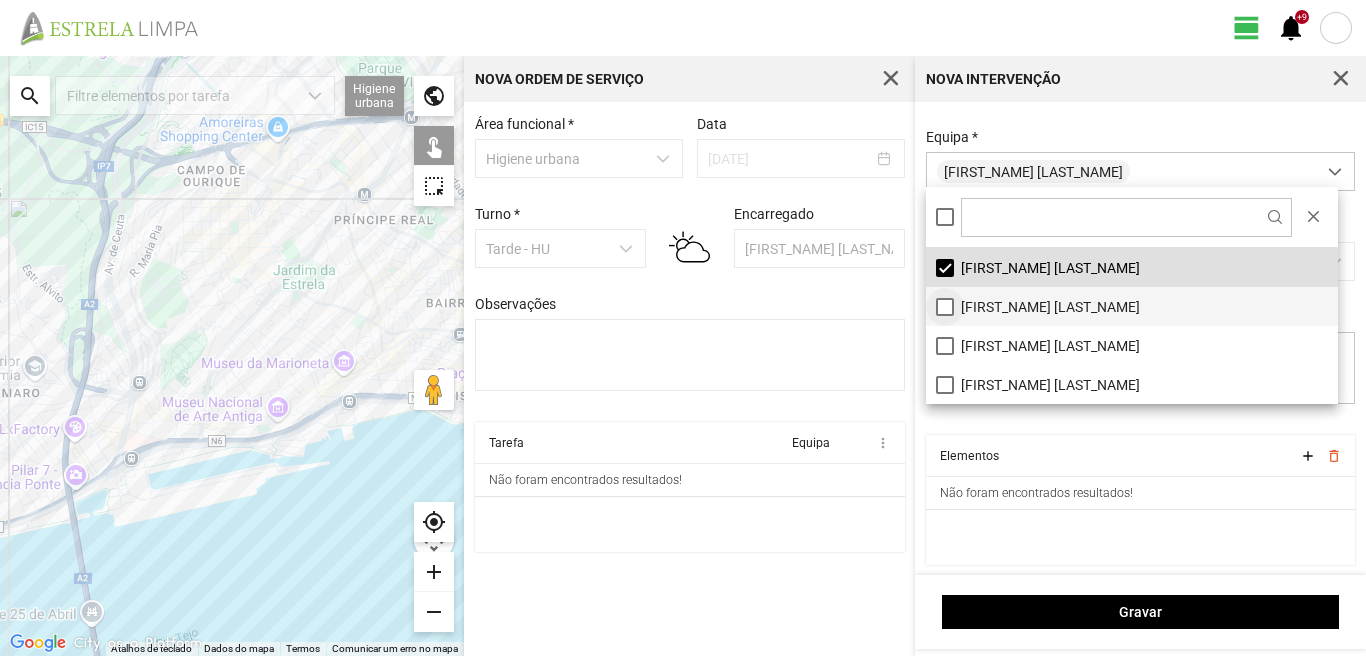 click on "[FIRST_NAME] [LAST_NAME]" at bounding box center (1132, 306) 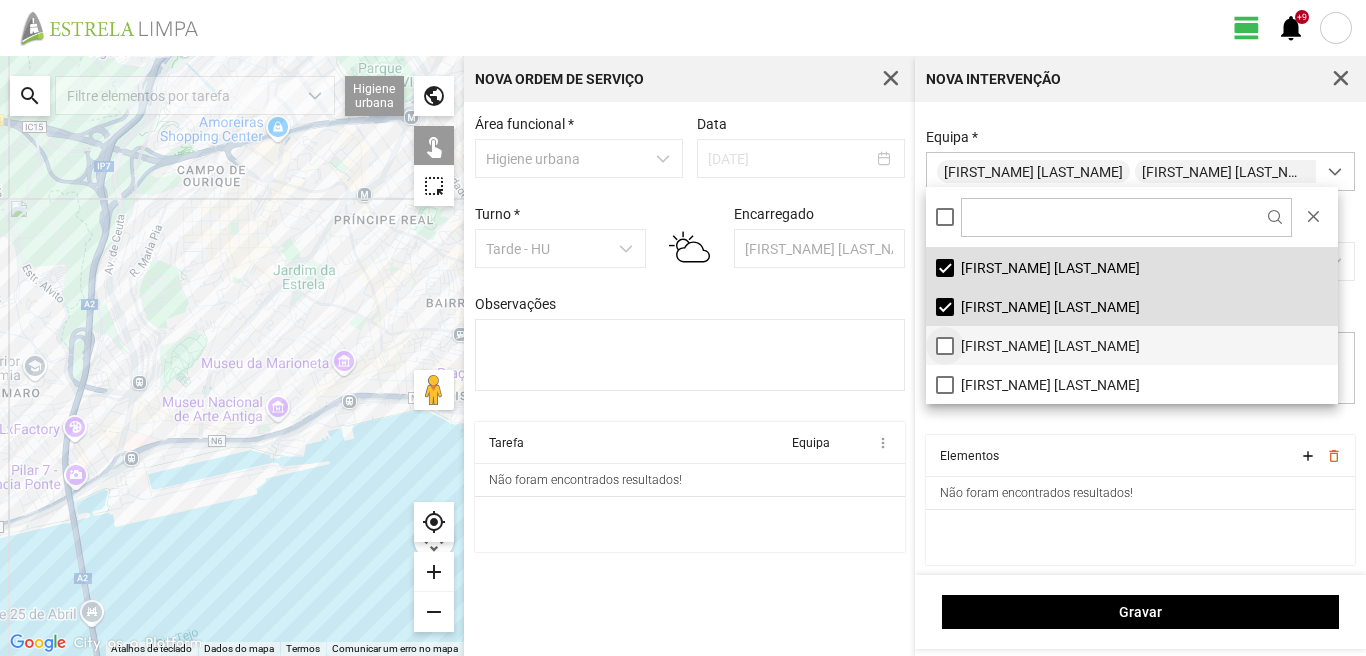 click on "[FIRST_NAME] [LAST_NAME]" at bounding box center (1132, 345) 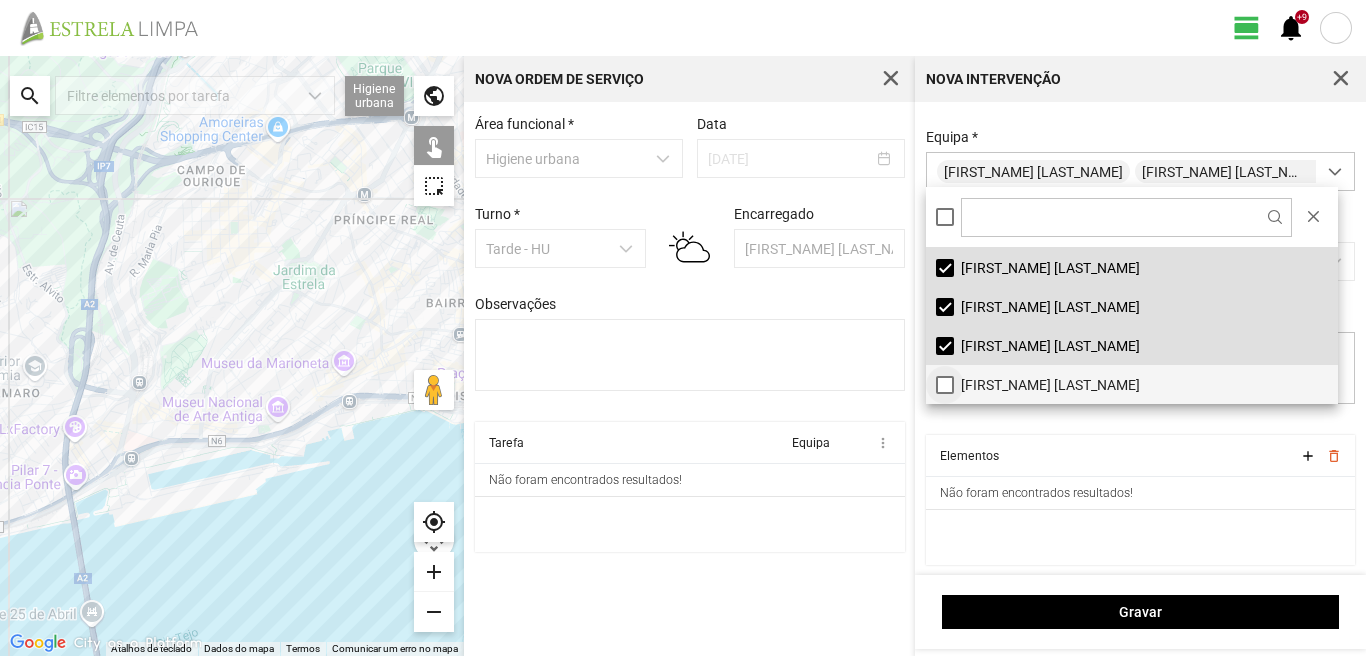 click on "[FIRST_NAME] [LAST_NAME]" at bounding box center (1132, 384) 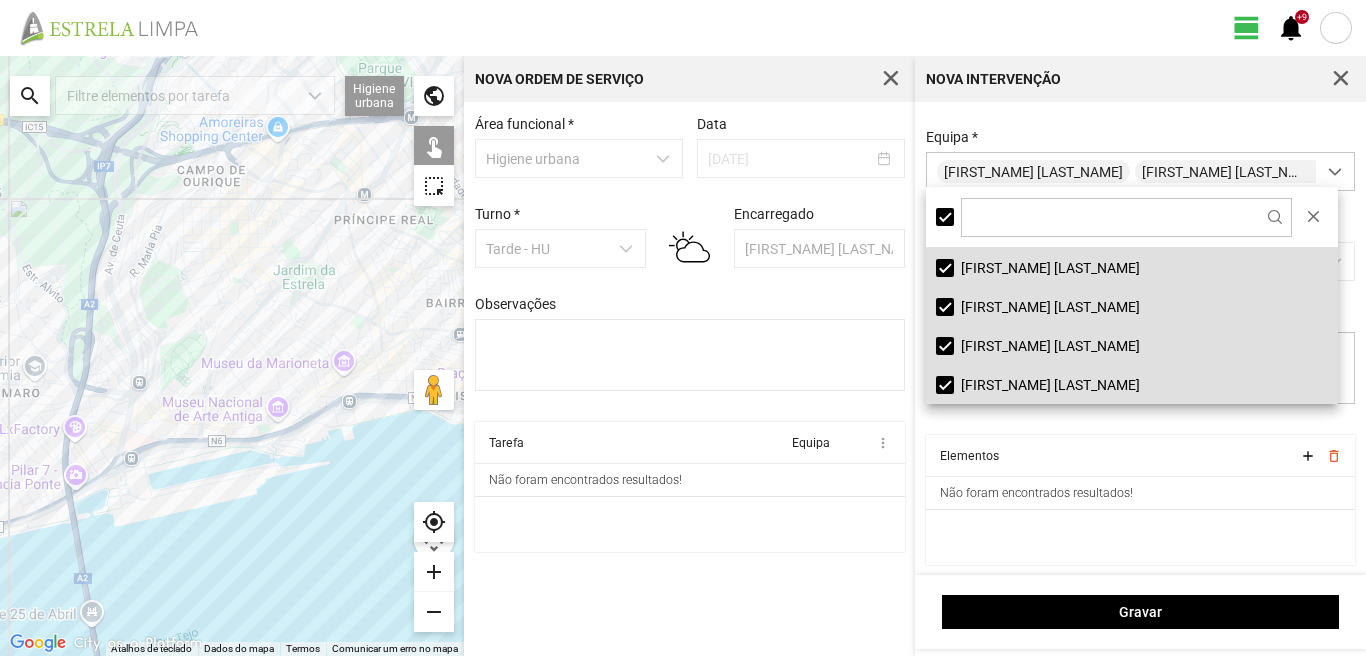 click on "Área funcional * Higiene urbana Data [DATE]   Turno * Tarde - HU Encarregado [LAST] [FIRST] Observações Tarefa Equipa more_vert   Não foram encontrados resultados!" at bounding box center [689, 379] 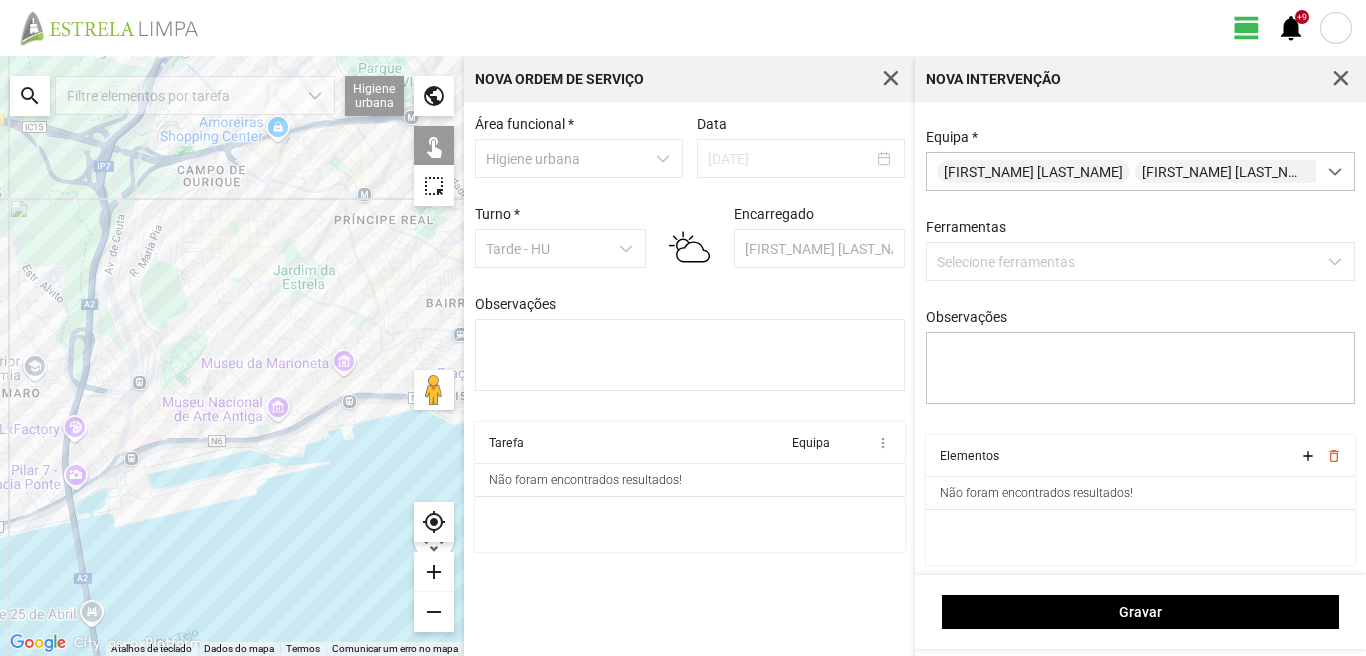 click on "search" at bounding box center (30, 96) 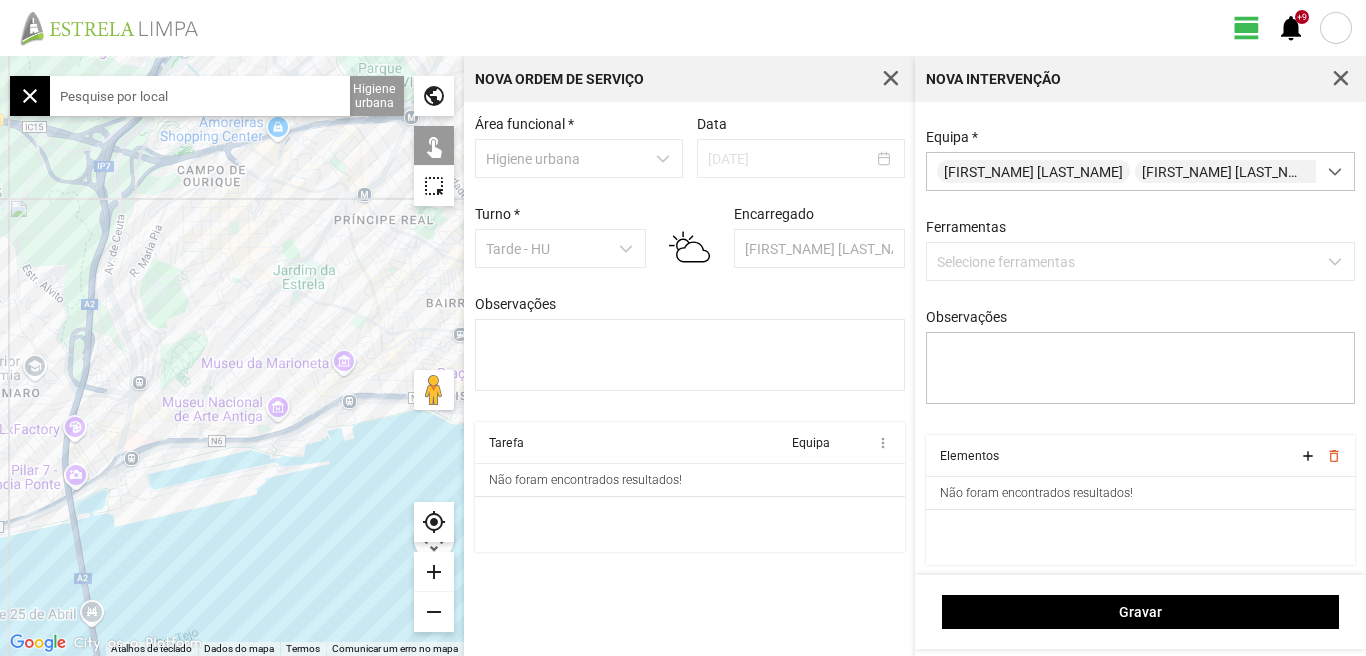 click at bounding box center [200, 96] 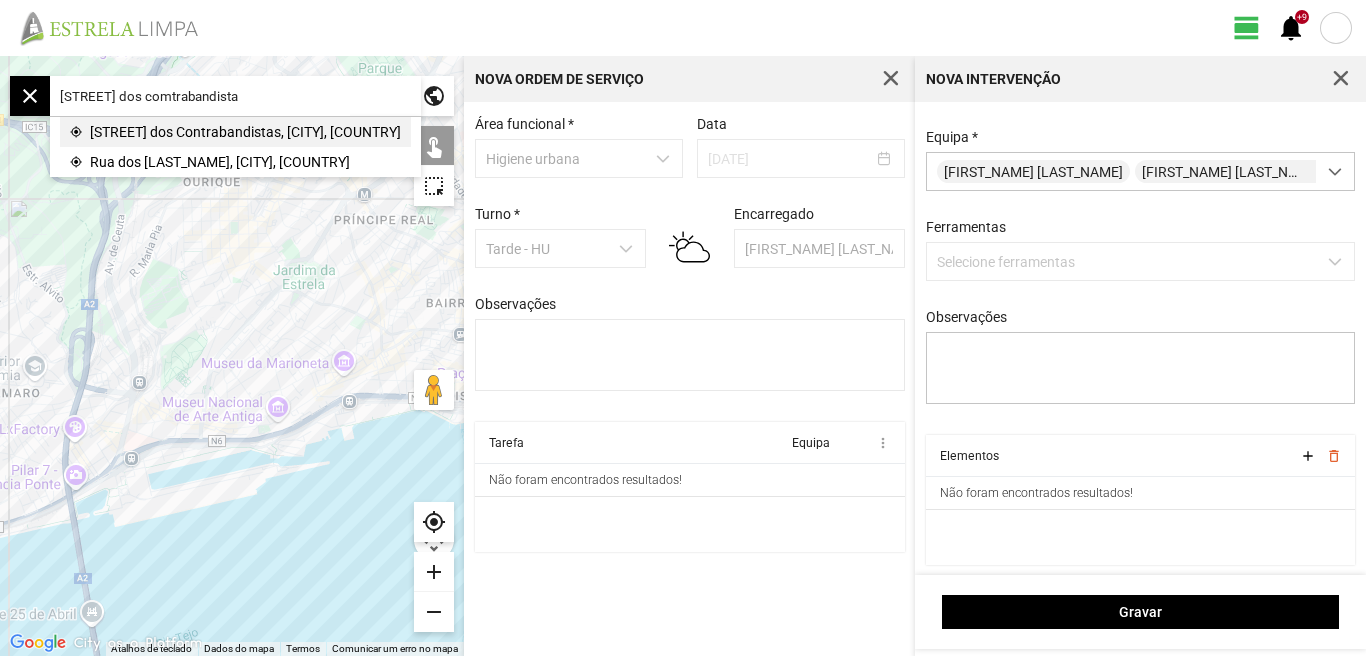 click on "[STREET] dos Contrabandistas, [CITY], [COUNTRY]" at bounding box center [245, 132] 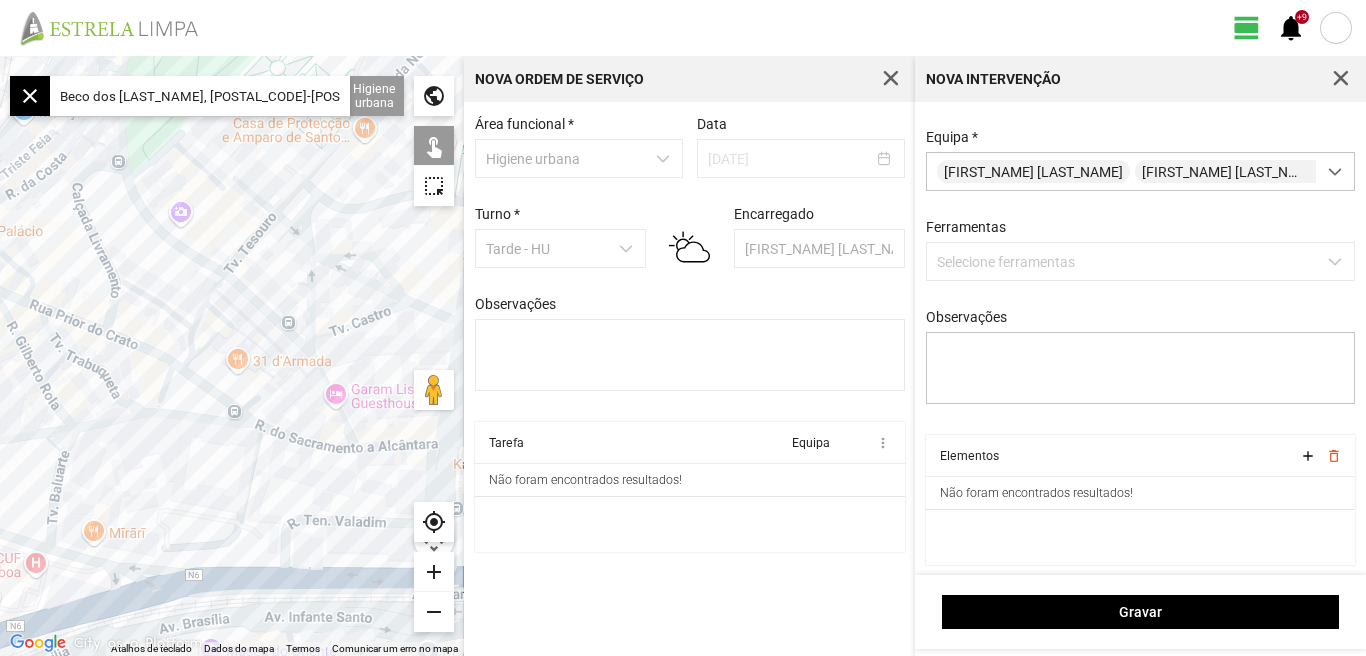 click on "add" at bounding box center [434, 572] 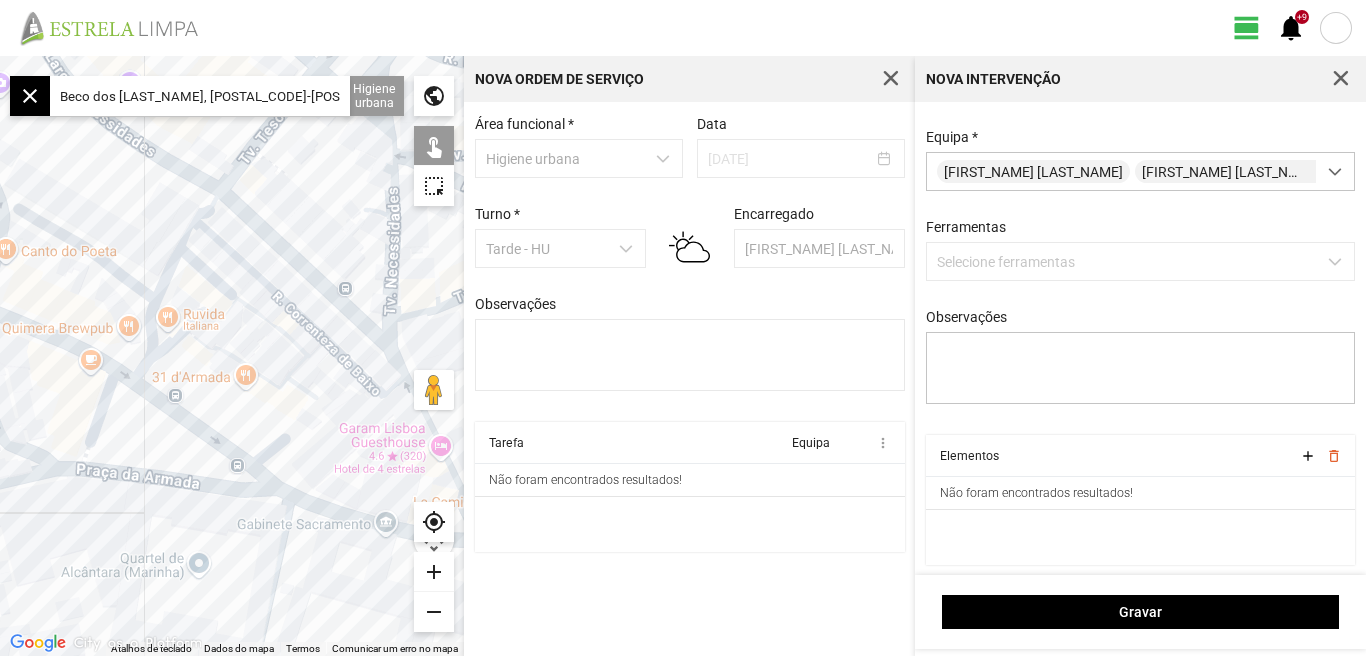 click on "add" at bounding box center [434, 572] 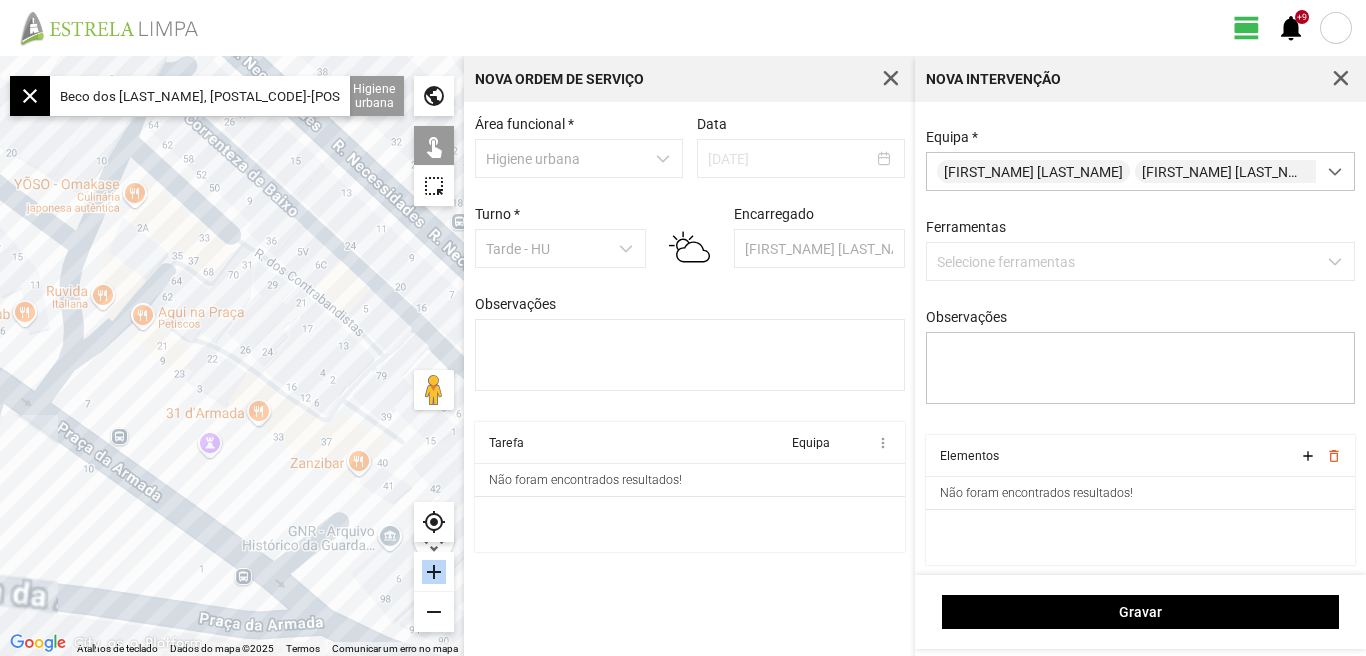 click on "add" at bounding box center (434, 572) 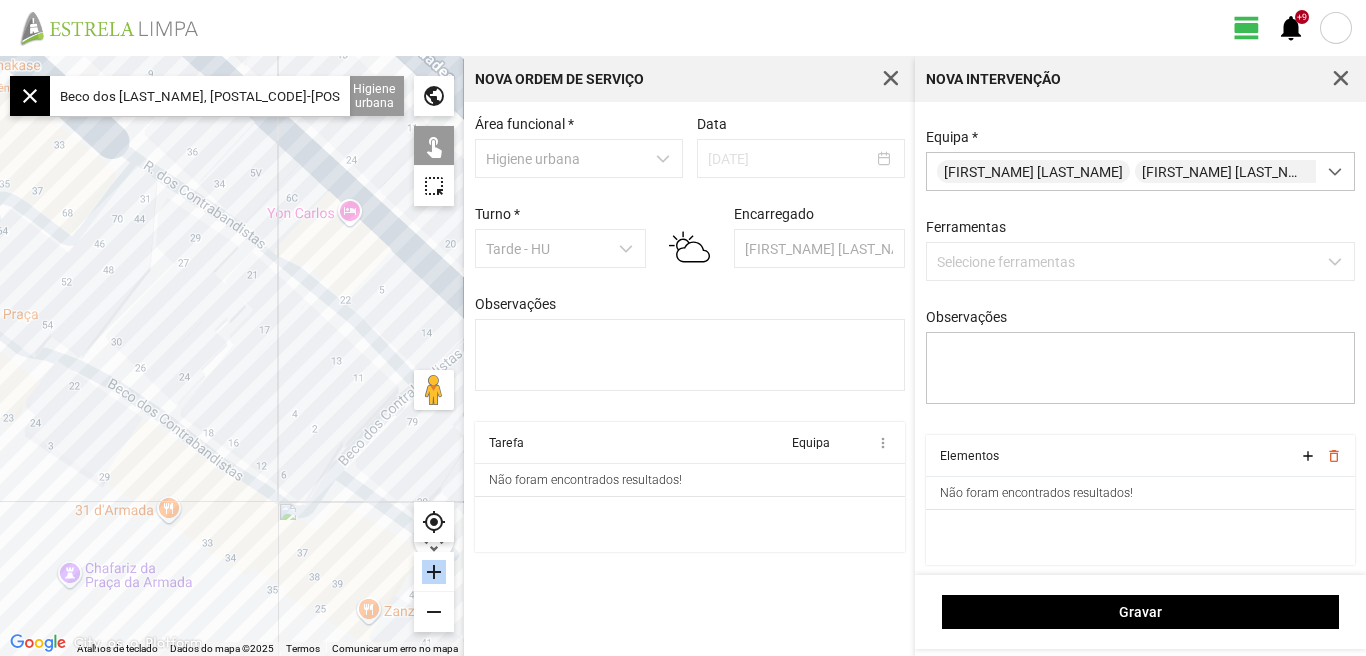 drag, startPoint x: 432, startPoint y: 565, endPoint x: 180, endPoint y: 327, distance: 346.62372 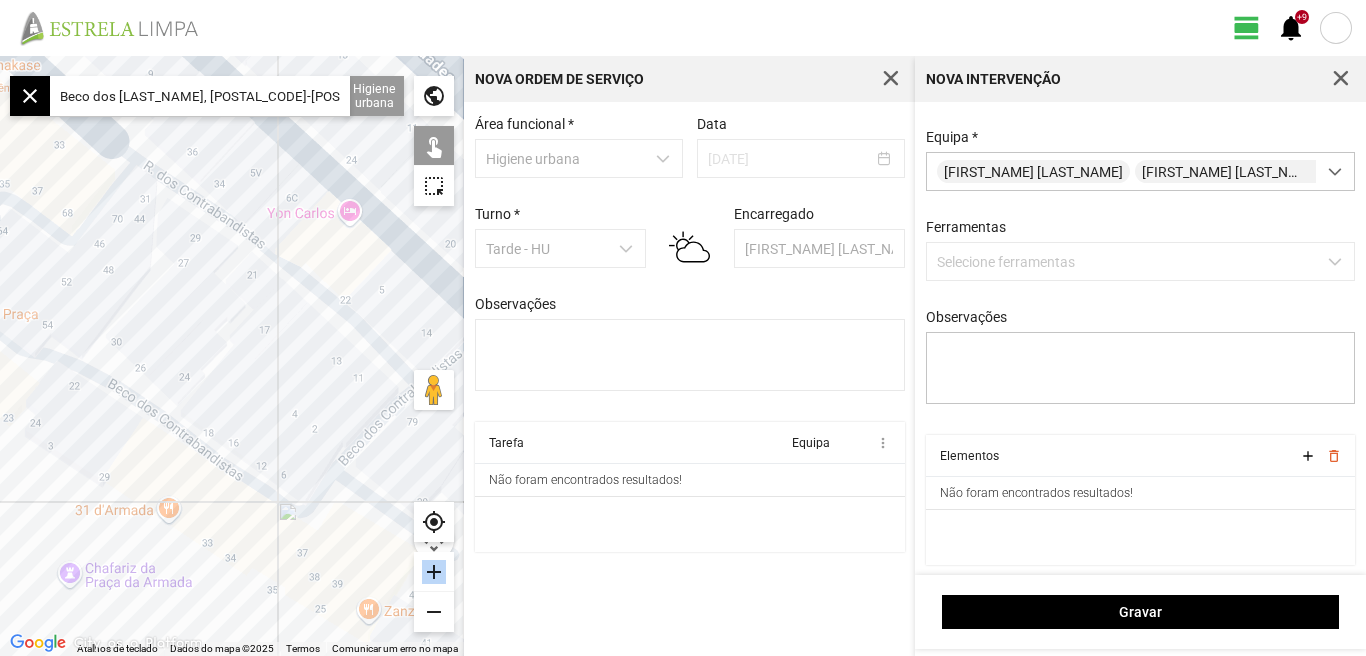 click on "Para navegar, prima as teclas de seta." at bounding box center (232, 356) 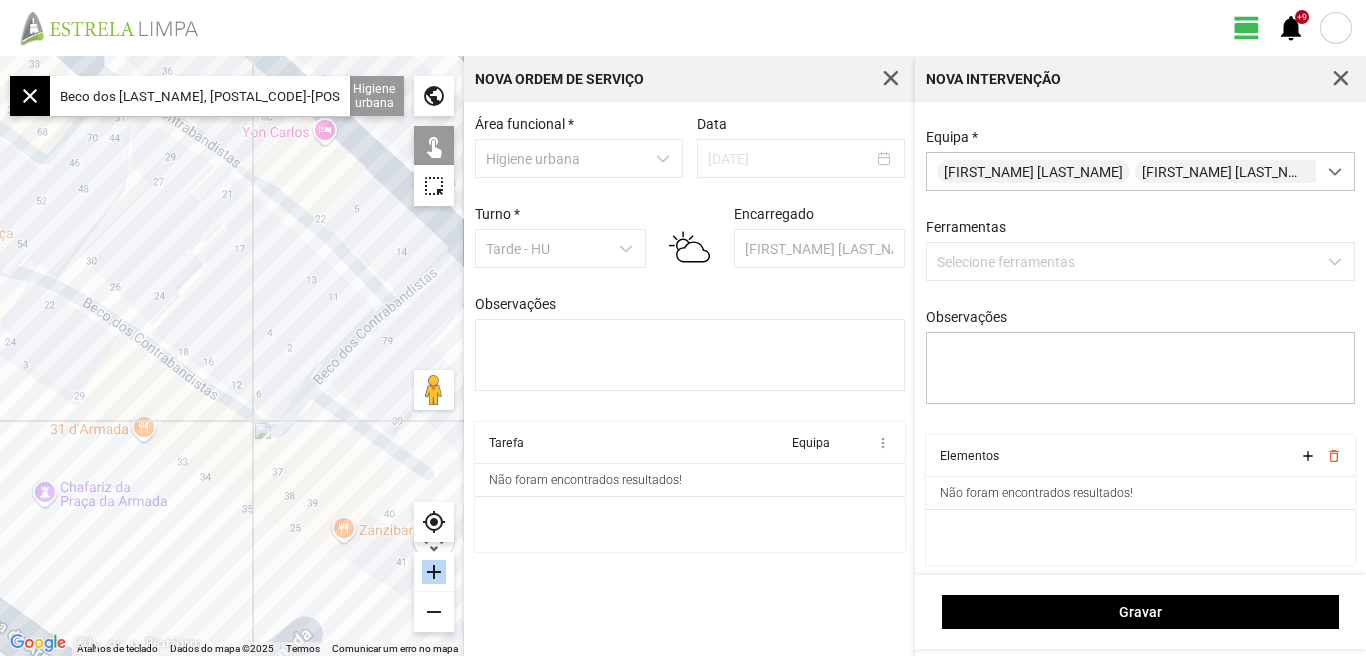 drag, startPoint x: 180, startPoint y: 336, endPoint x: 174, endPoint y: 195, distance: 141.12761 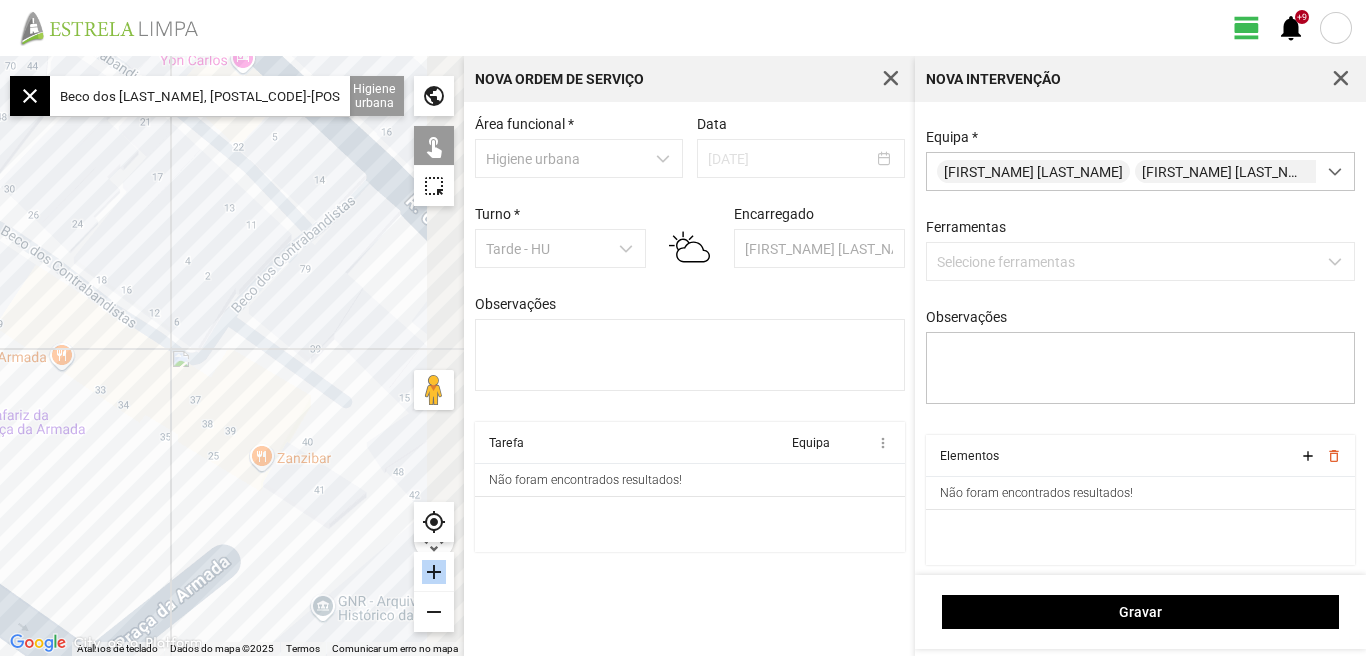 drag, startPoint x: 169, startPoint y: 250, endPoint x: 116, endPoint y: 234, distance: 55.362442 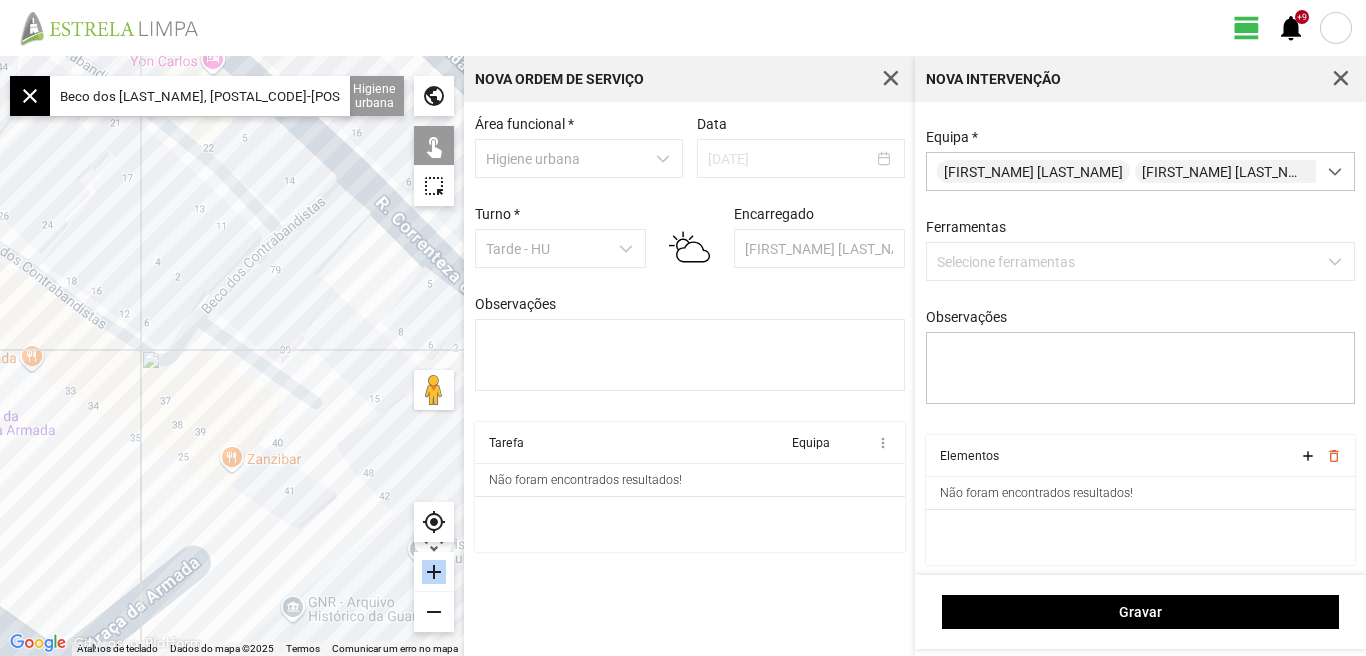 drag, startPoint x: 116, startPoint y: 234, endPoint x: 100, endPoint y: 258, distance: 28.84441 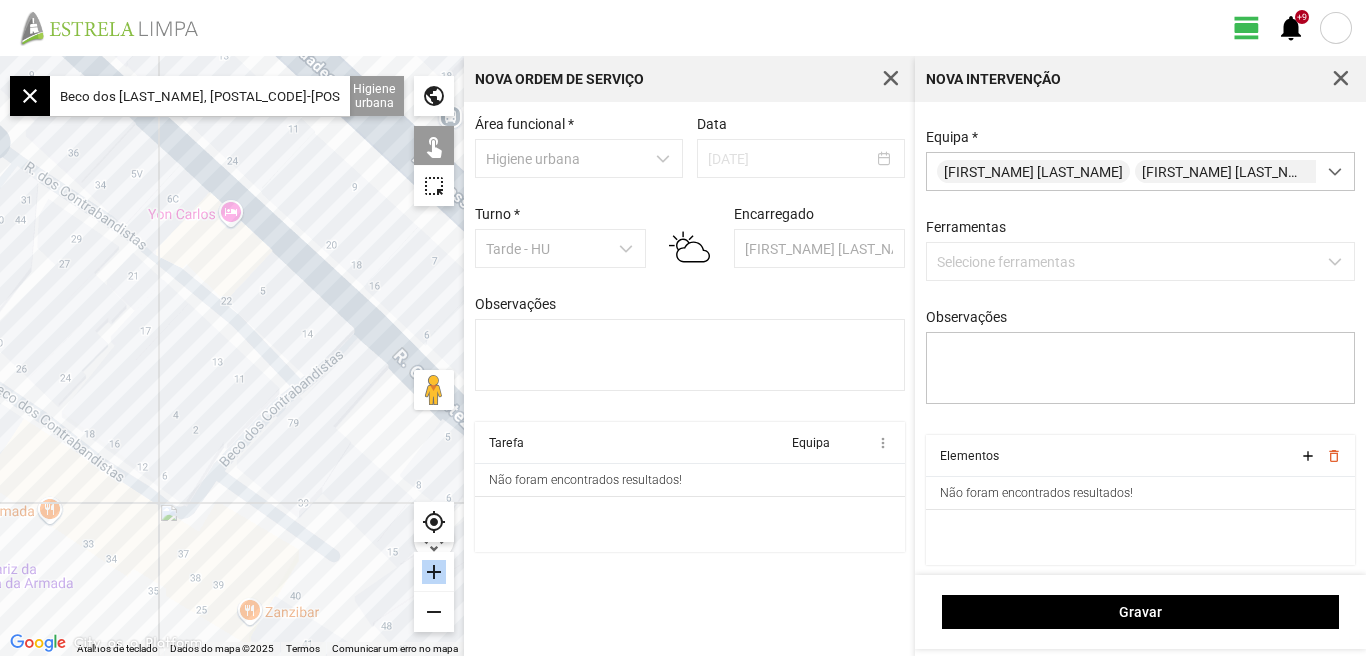 drag, startPoint x: 351, startPoint y: 295, endPoint x: 378, endPoint y: 436, distance: 143.56183 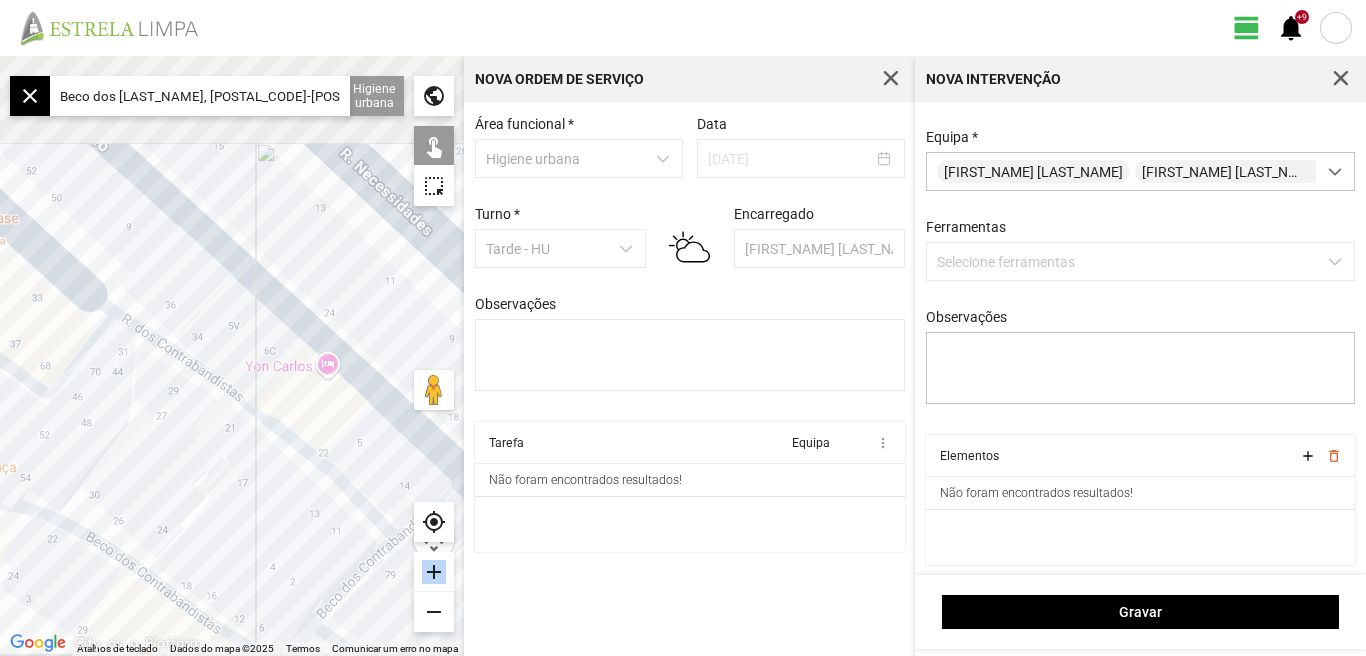 drag, startPoint x: 202, startPoint y: 237, endPoint x: 236, endPoint y: 294, distance: 66.37017 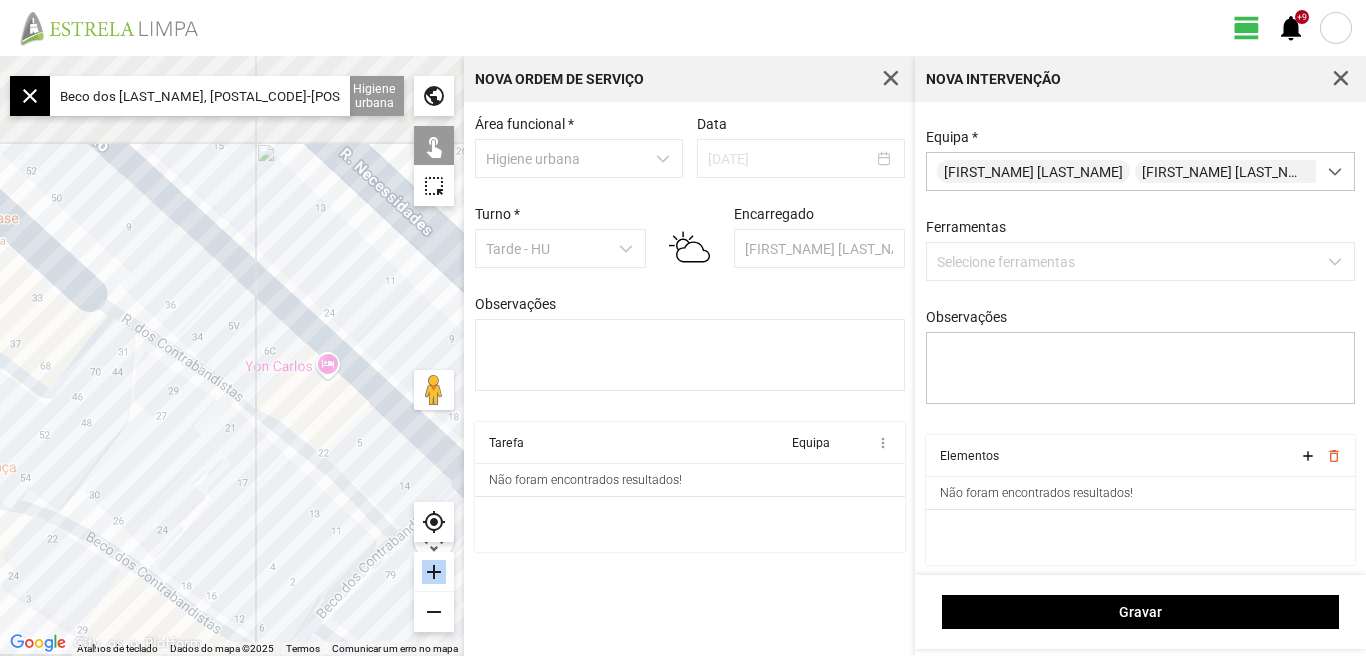 click on "Para navegar, prima as teclas de seta." at bounding box center (232, 356) 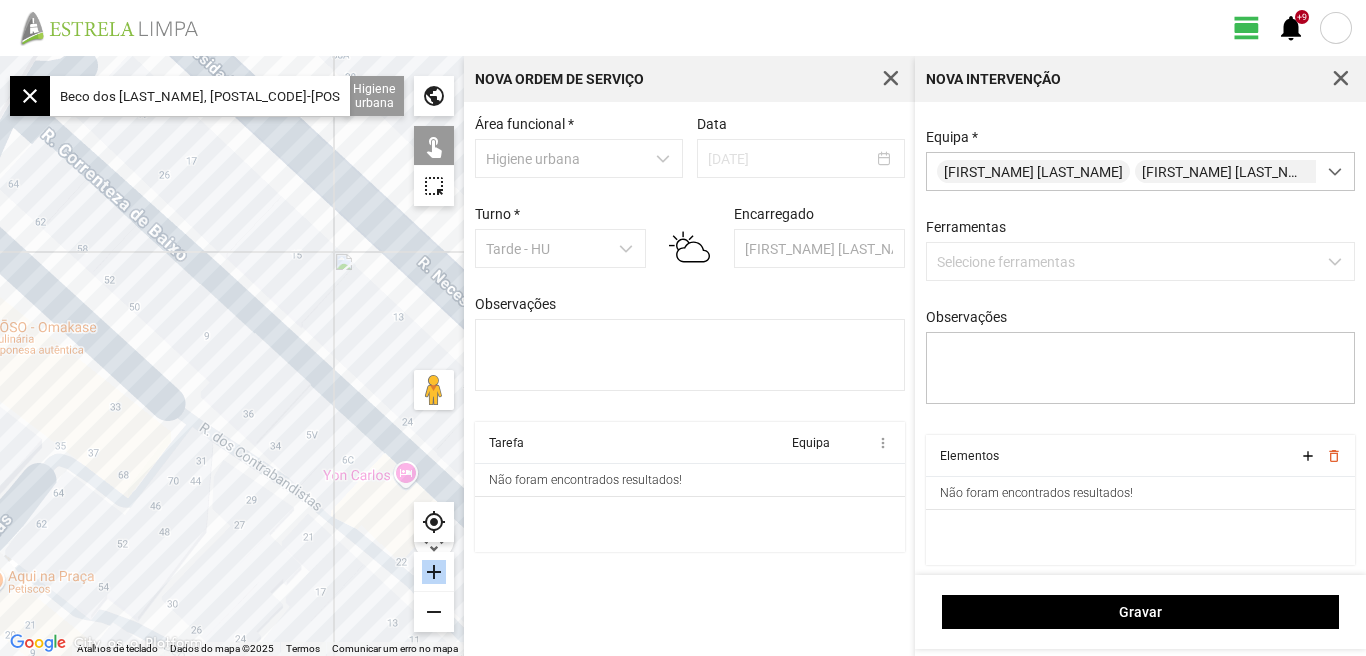 drag, startPoint x: 258, startPoint y: 354, endPoint x: 229, endPoint y: 340, distance: 32.202484 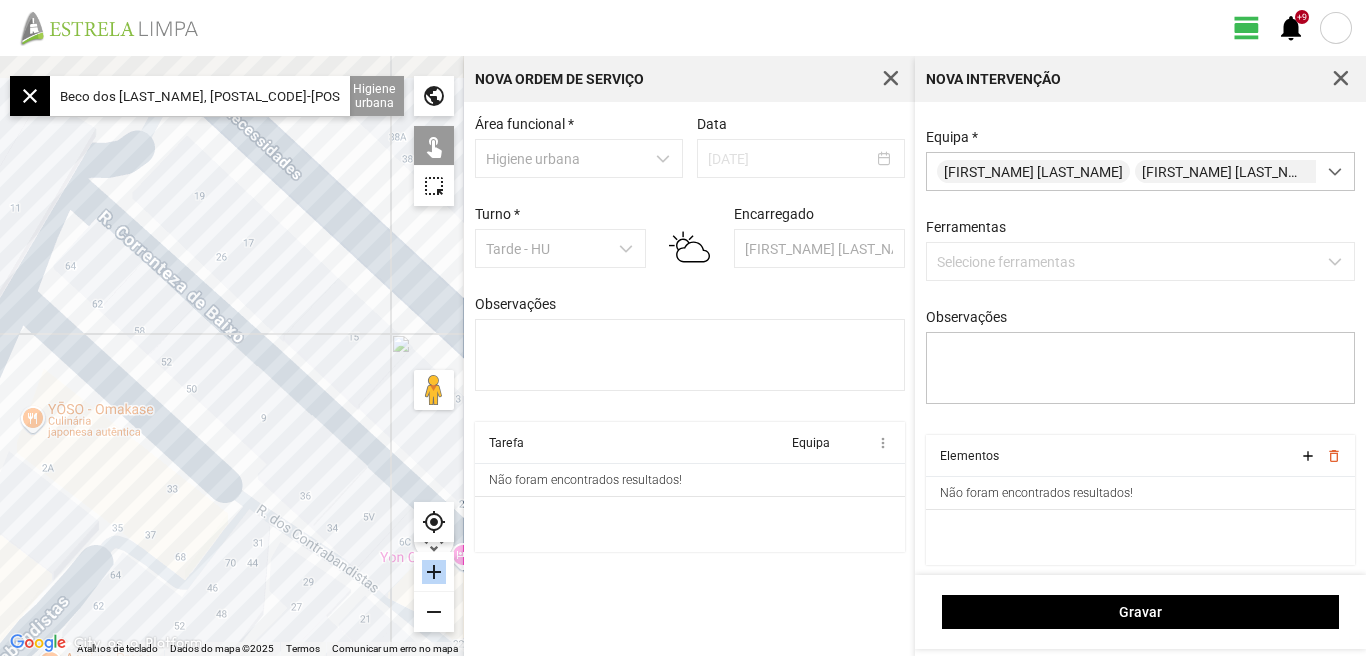 drag, startPoint x: 184, startPoint y: 317, endPoint x: 214, endPoint y: 358, distance: 50.803543 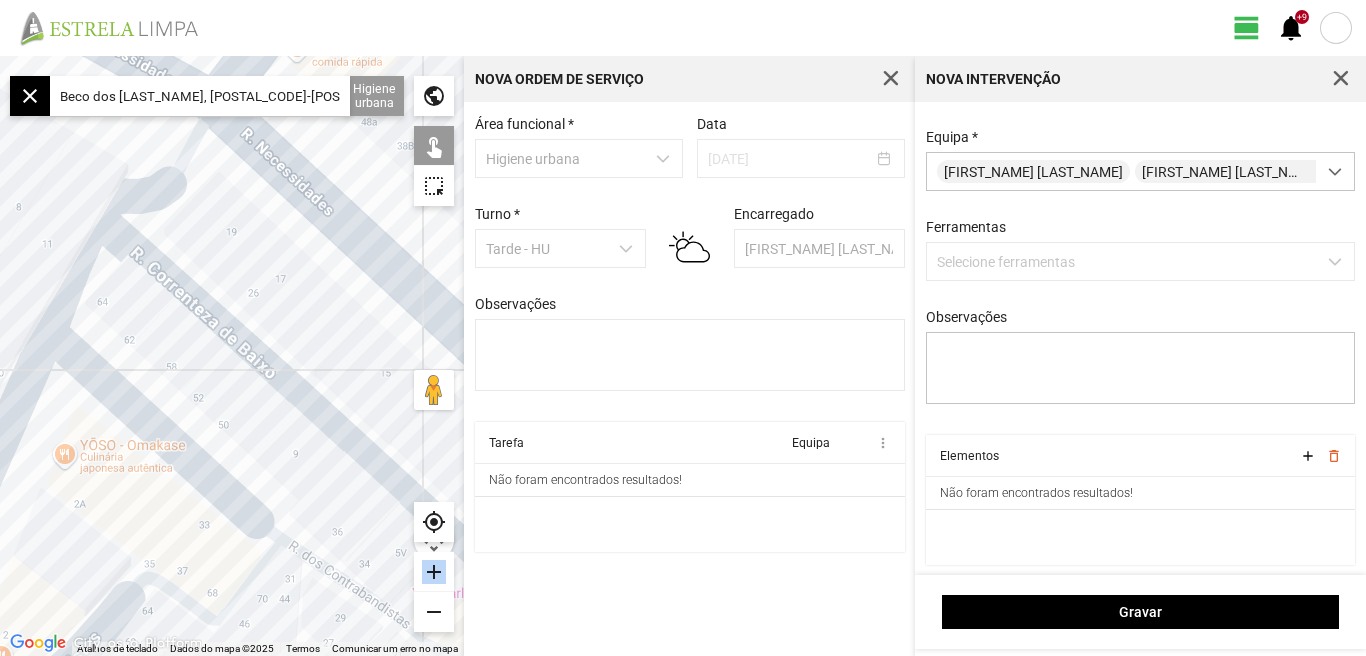 click on "Para navegar, prima as teclas de seta." at bounding box center [232, 356] 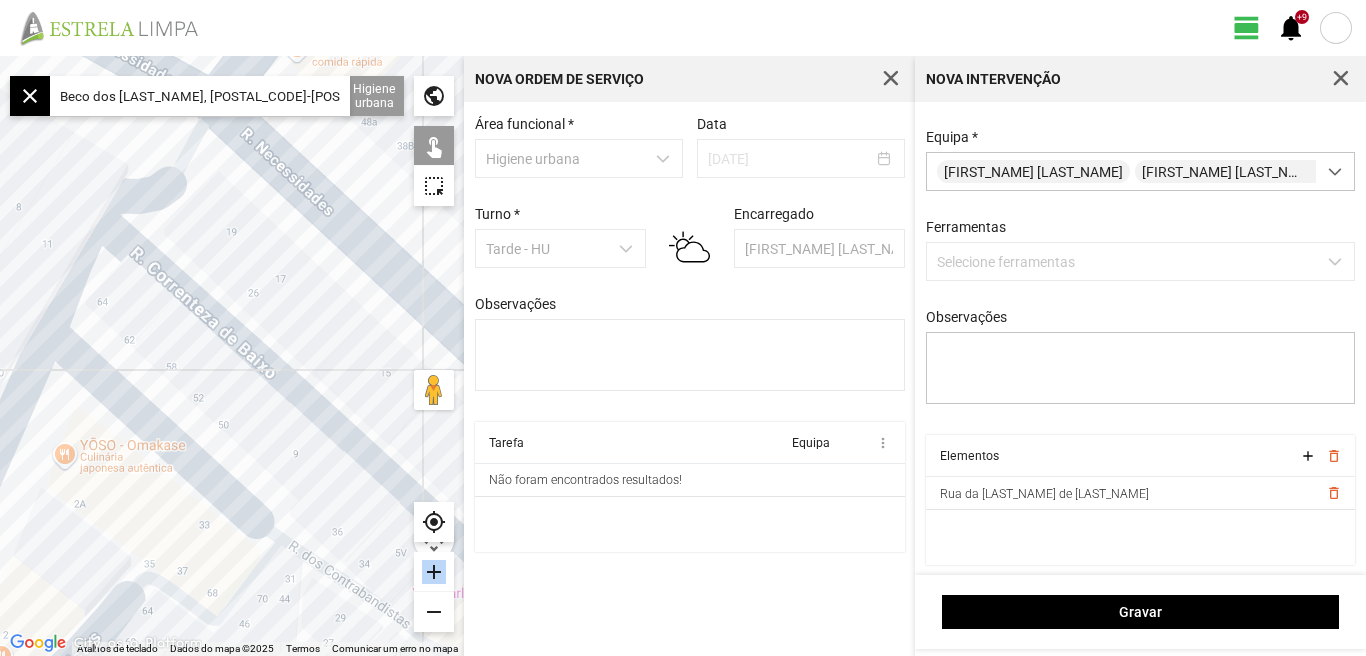 drag, startPoint x: 230, startPoint y: 450, endPoint x: 109, endPoint y: 274, distance: 213.58136 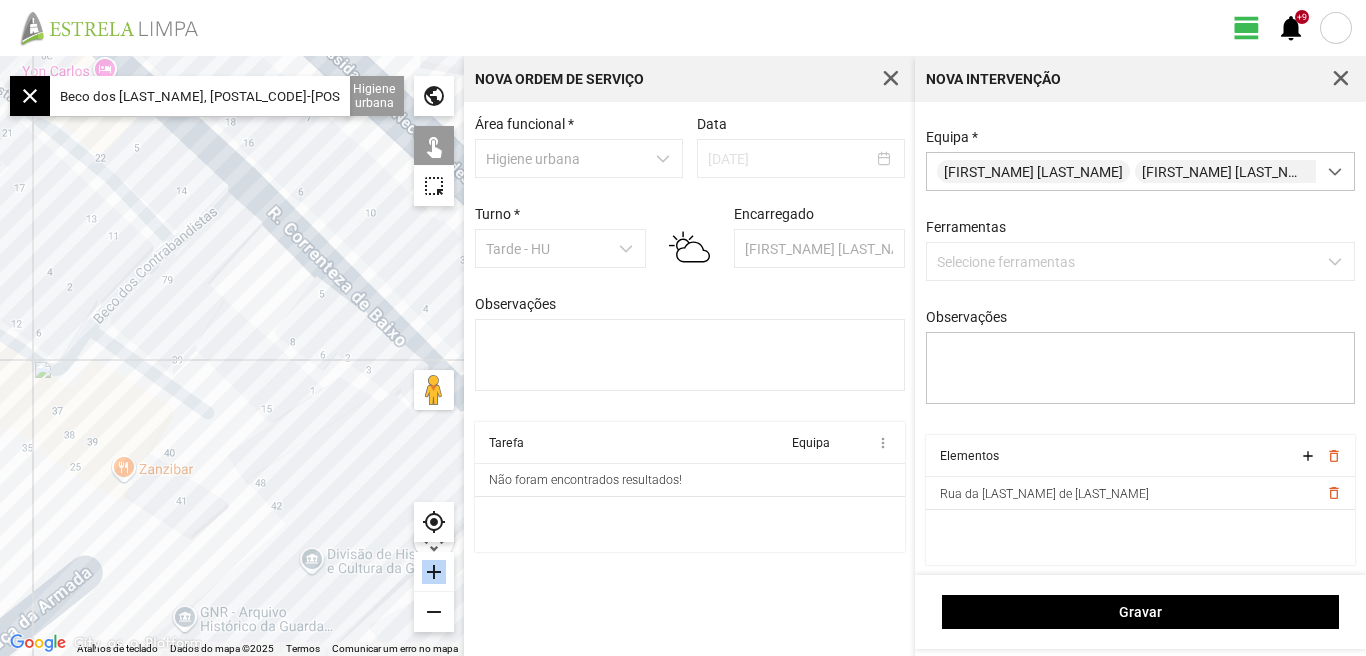 click on "Para navegar, prima as teclas de seta." at bounding box center (232, 356) 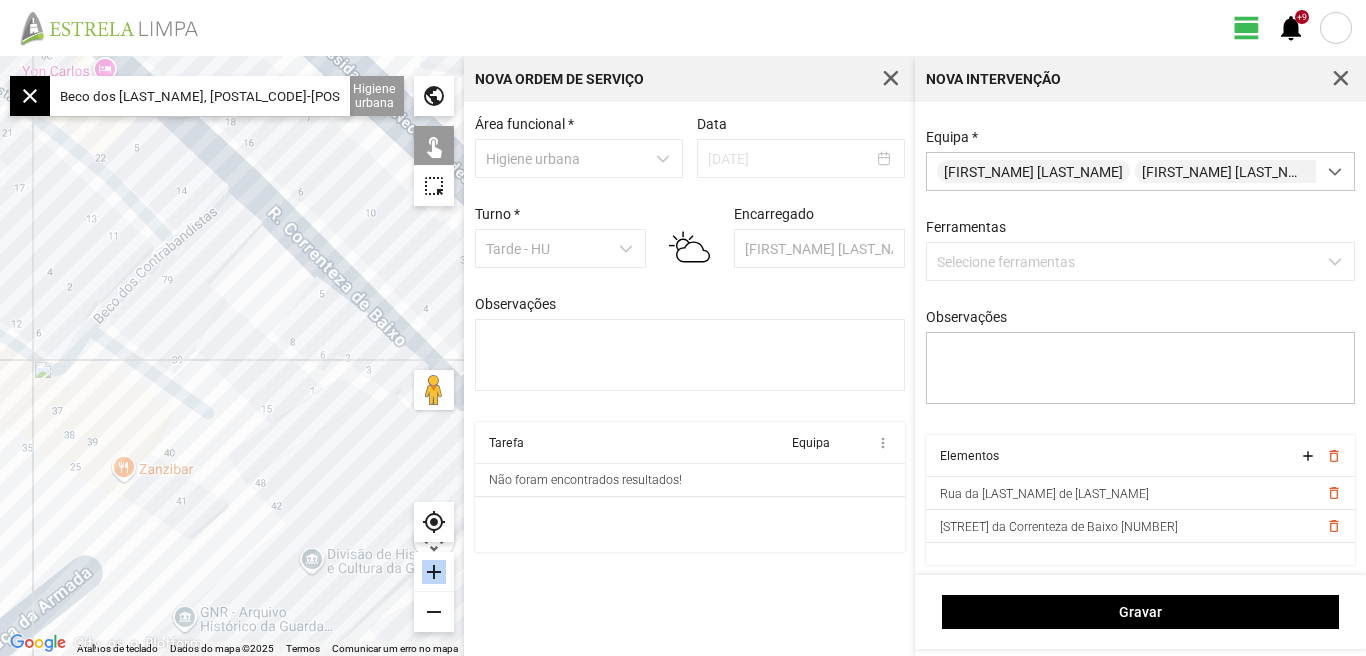 drag, startPoint x: 298, startPoint y: 321, endPoint x: 154, endPoint y: 259, distance: 156.7801 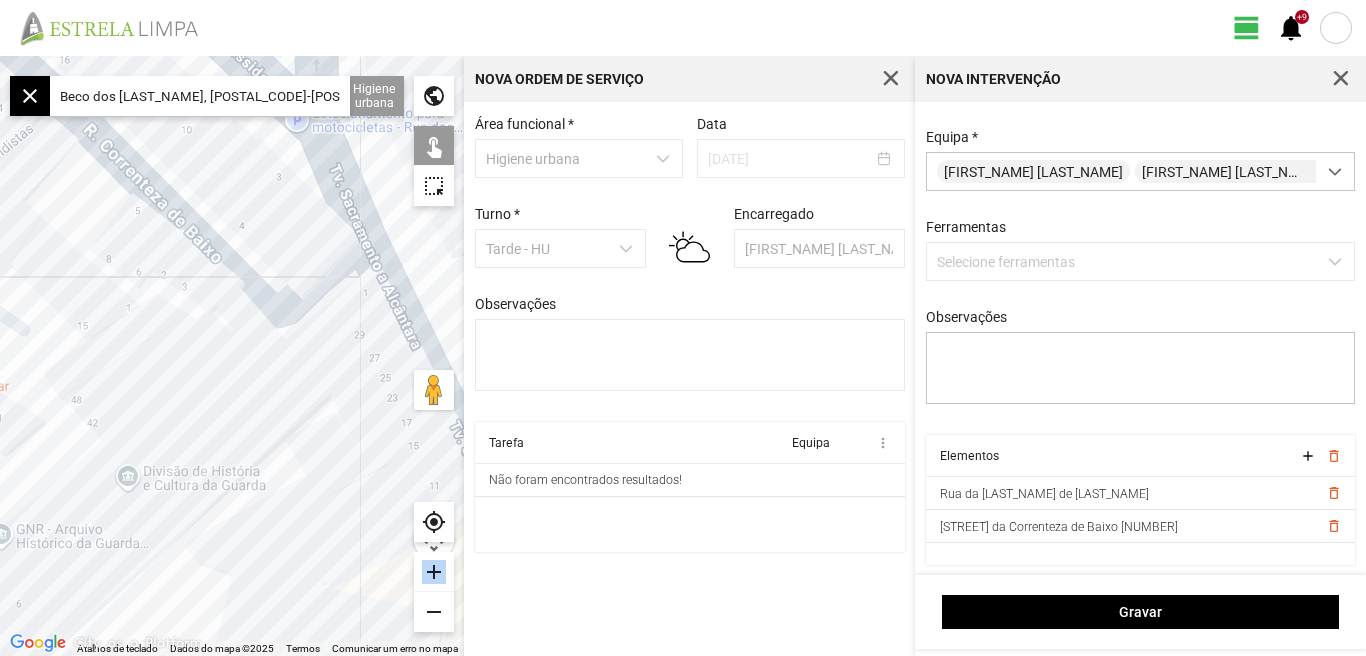 drag, startPoint x: 158, startPoint y: 303, endPoint x: 234, endPoint y: 370, distance: 101.31634 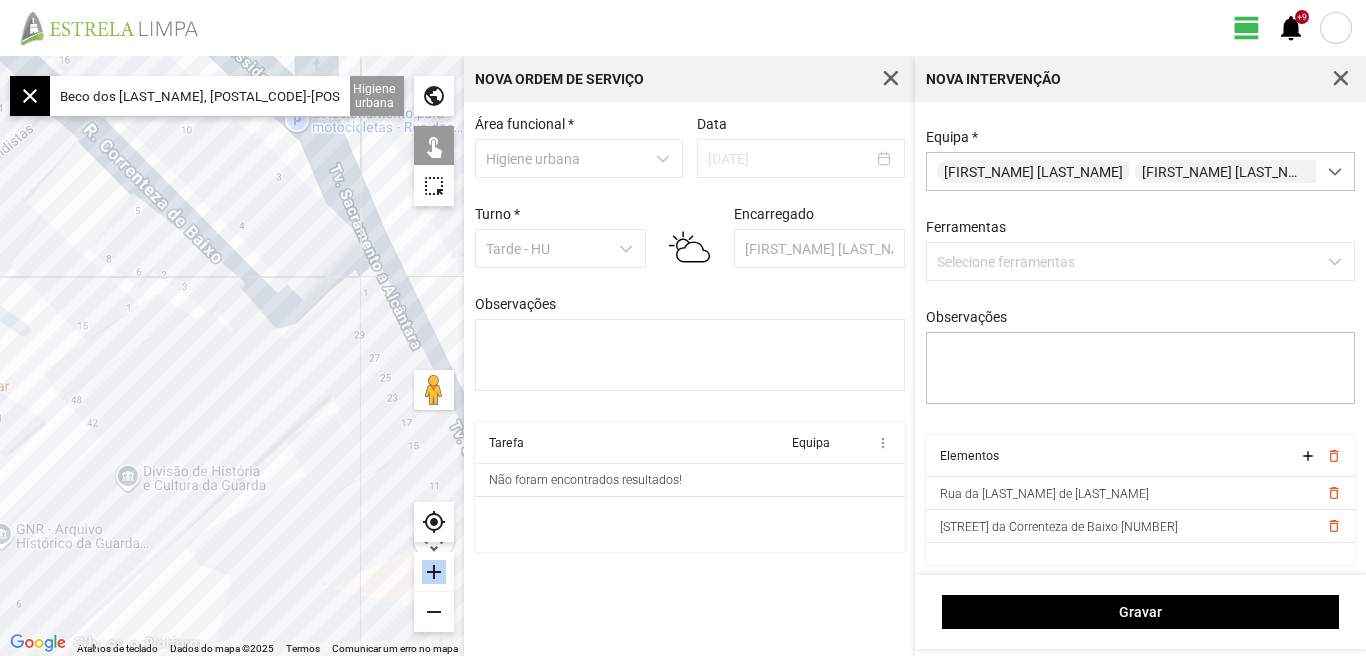 click on "Para navegar, prima as teclas de seta." at bounding box center [232, 356] 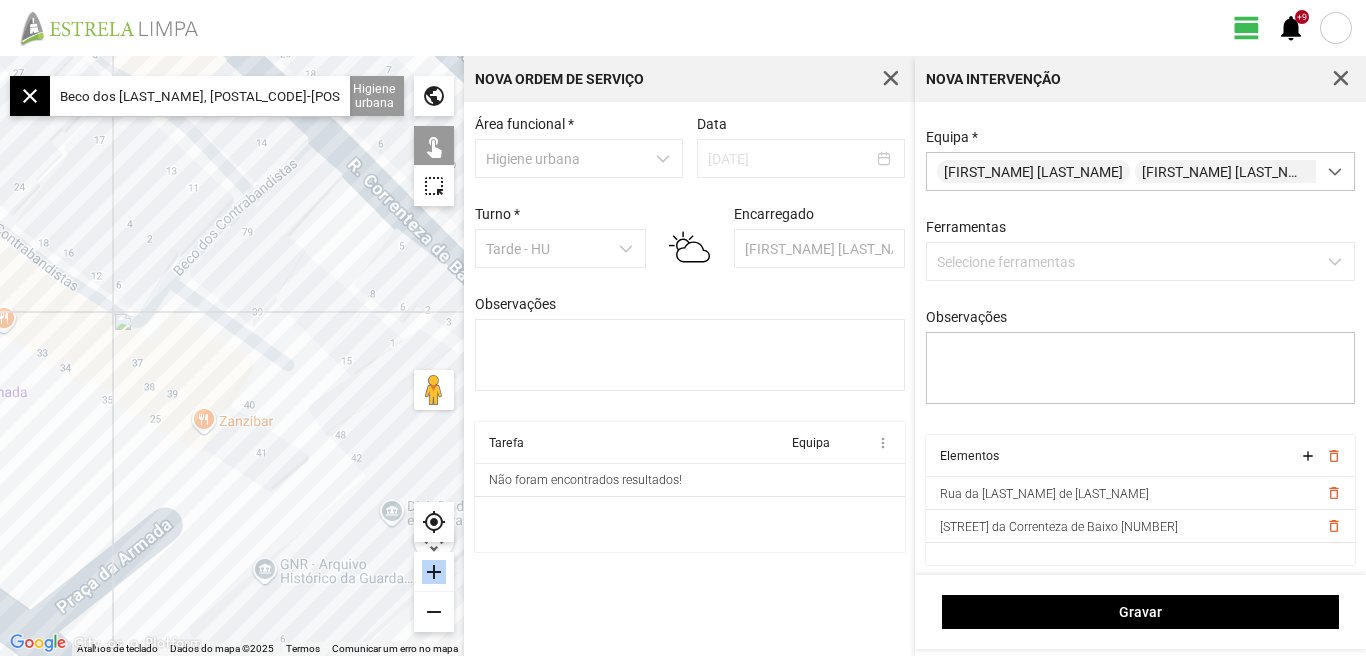 drag, startPoint x: 126, startPoint y: 365, endPoint x: 312, endPoint y: 367, distance: 186.01076 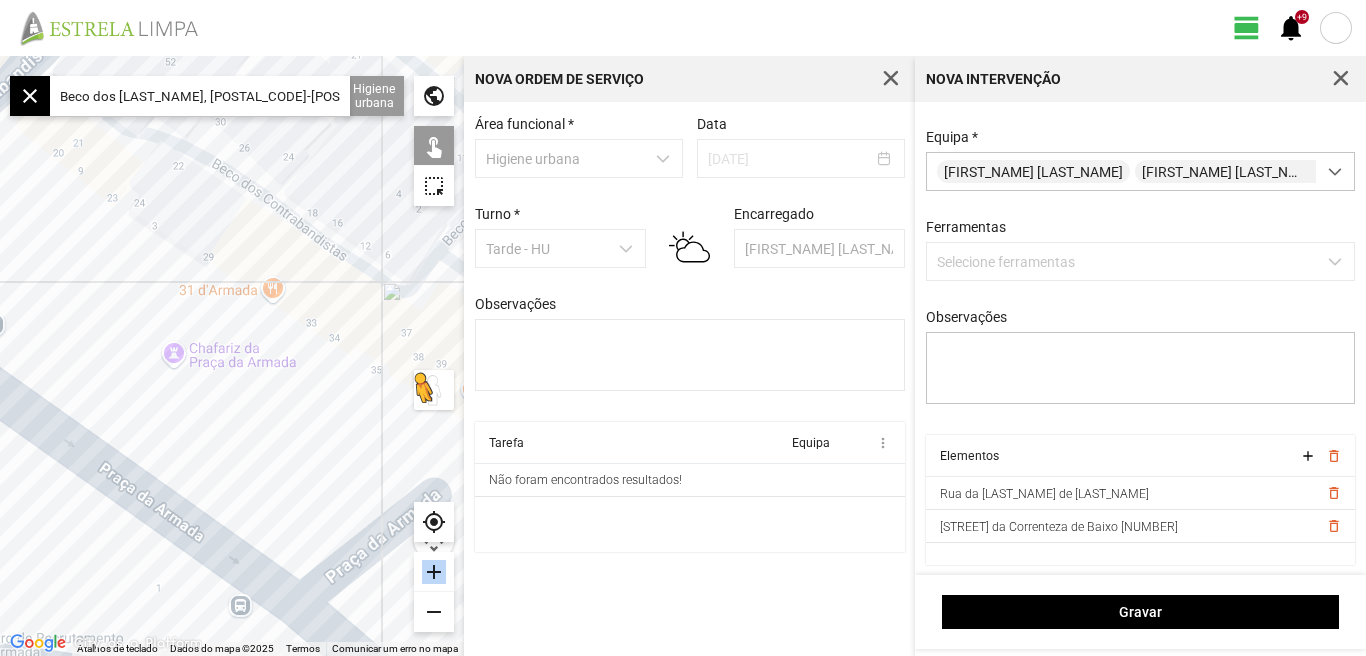 drag, startPoint x: 199, startPoint y: 410, endPoint x: 429, endPoint y: 373, distance: 232.95708 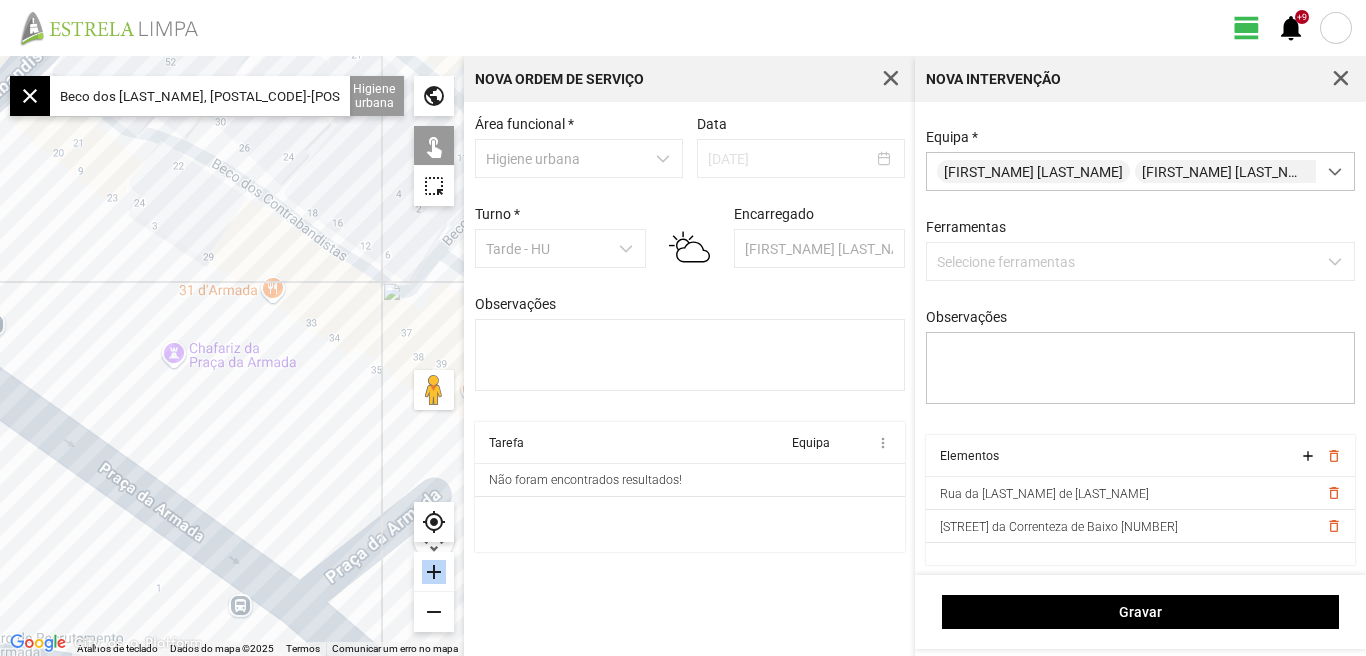 click on "add" at bounding box center (434, 572) 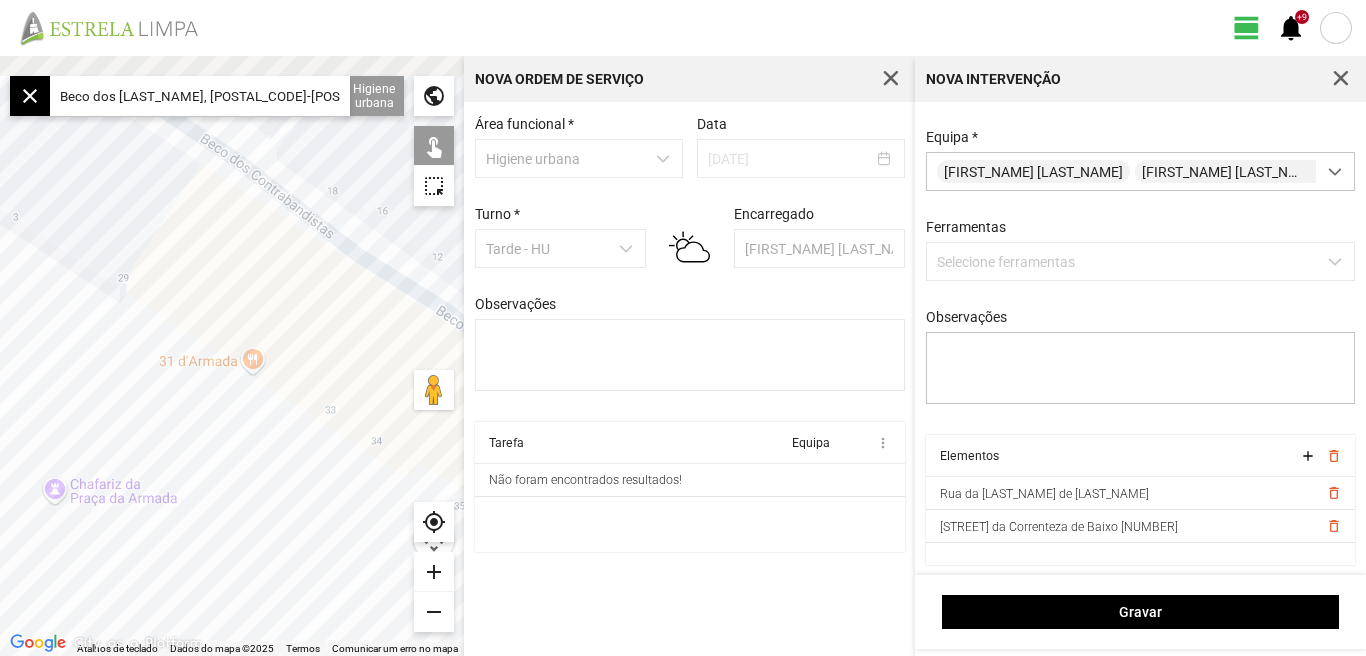 drag, startPoint x: 334, startPoint y: 327, endPoint x: 267, endPoint y: 449, distance: 139.18692 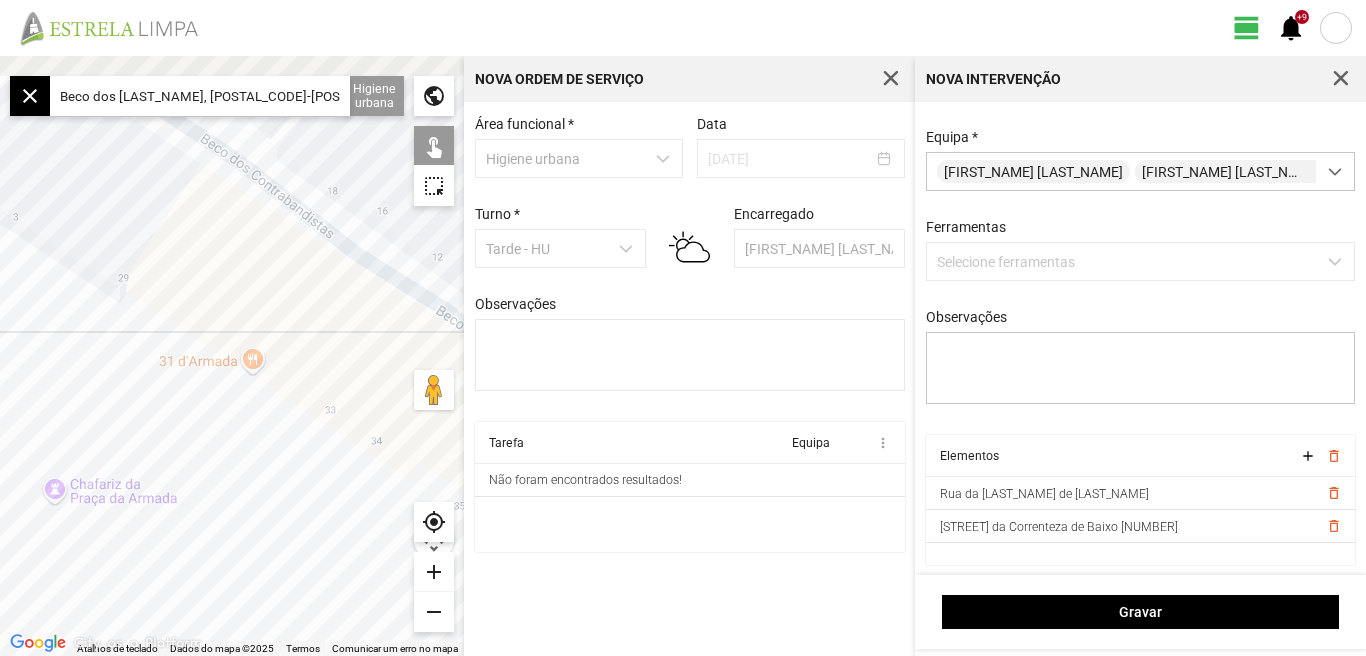 click on "Para navegar, prima as teclas de seta." at bounding box center (232, 356) 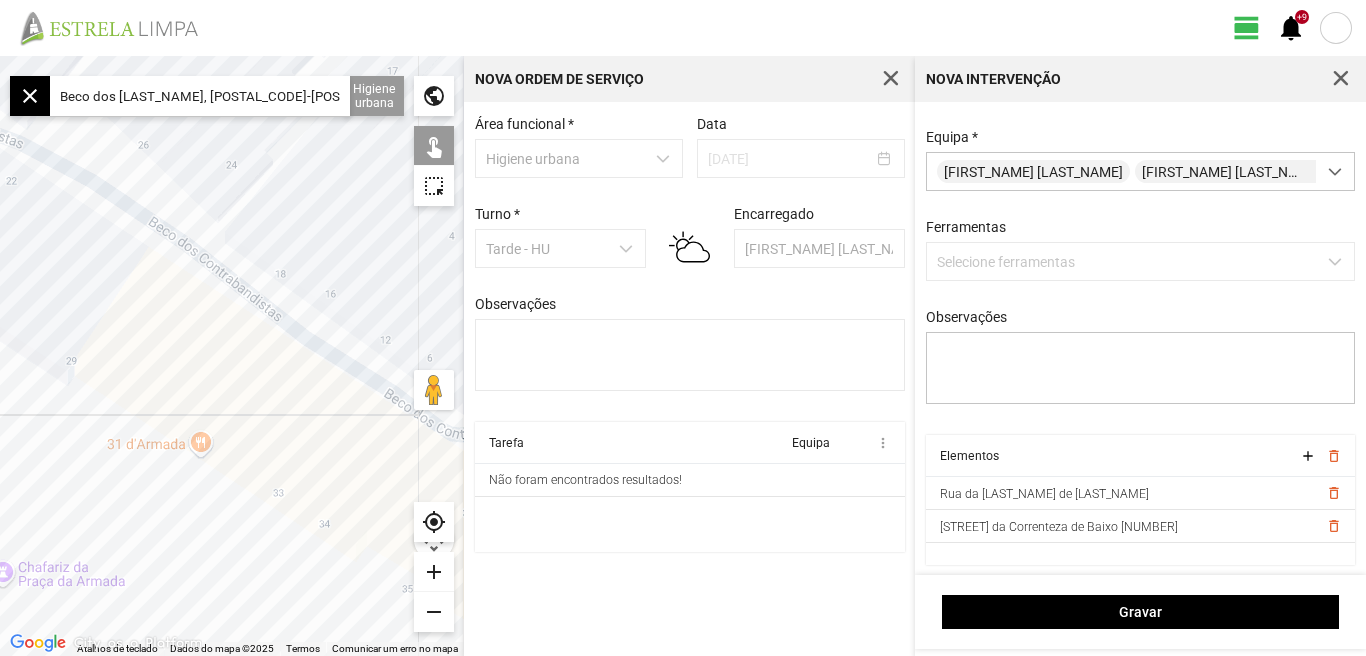 drag, startPoint x: 291, startPoint y: 387, endPoint x: 233, endPoint y: 471, distance: 102.0784 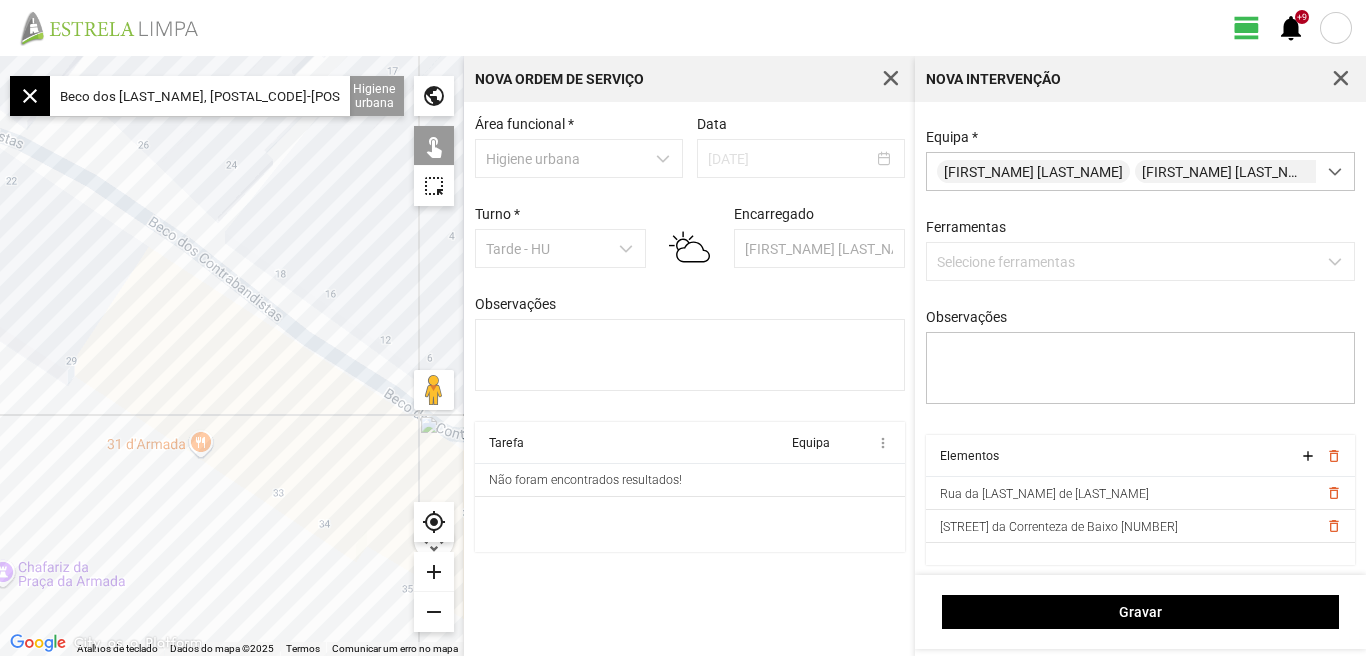 click on "Para navegar, prima as teclas de seta." at bounding box center [232, 356] 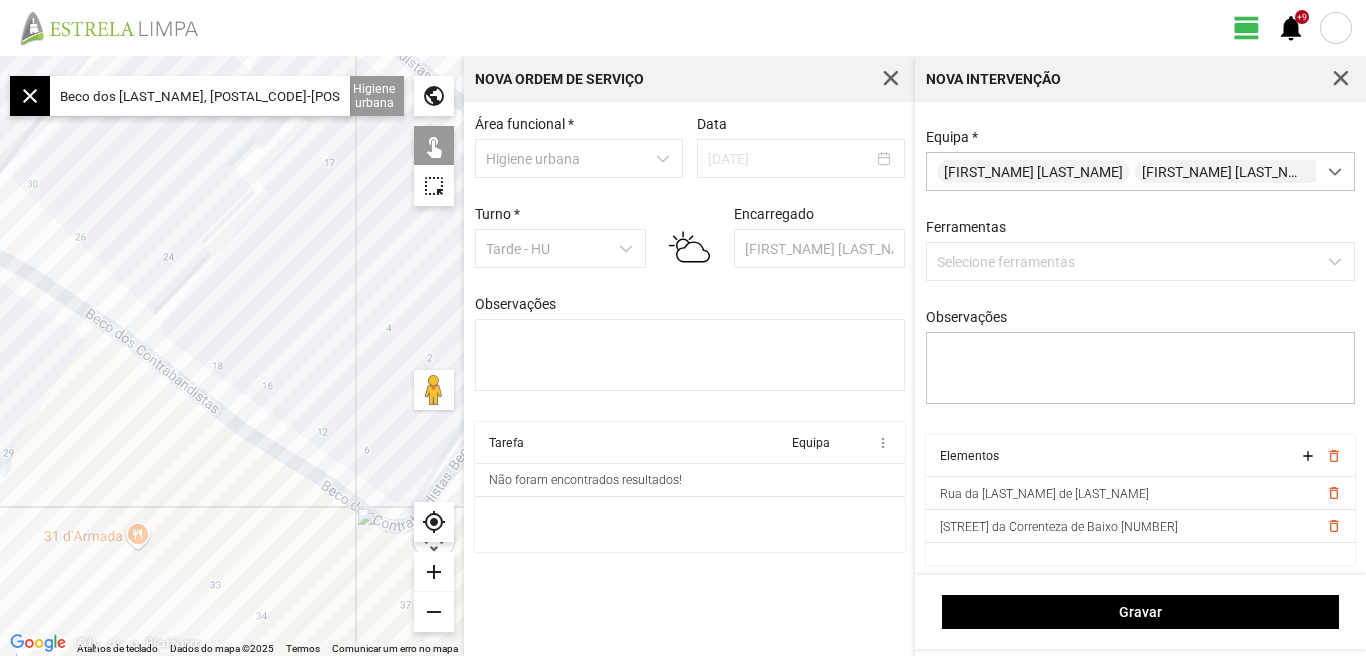 drag, startPoint x: 319, startPoint y: 303, endPoint x: 194, endPoint y: 387, distance: 150.60213 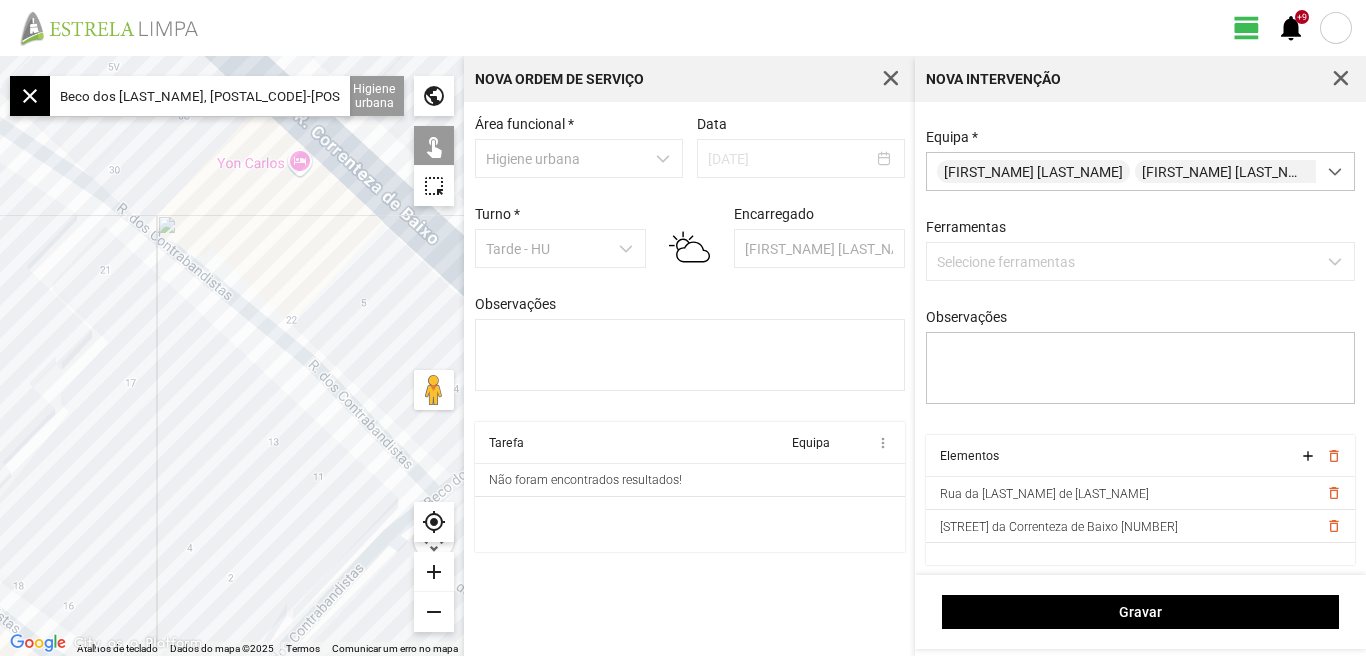 drag, startPoint x: 210, startPoint y: 340, endPoint x: 179, endPoint y: 463, distance: 126.84637 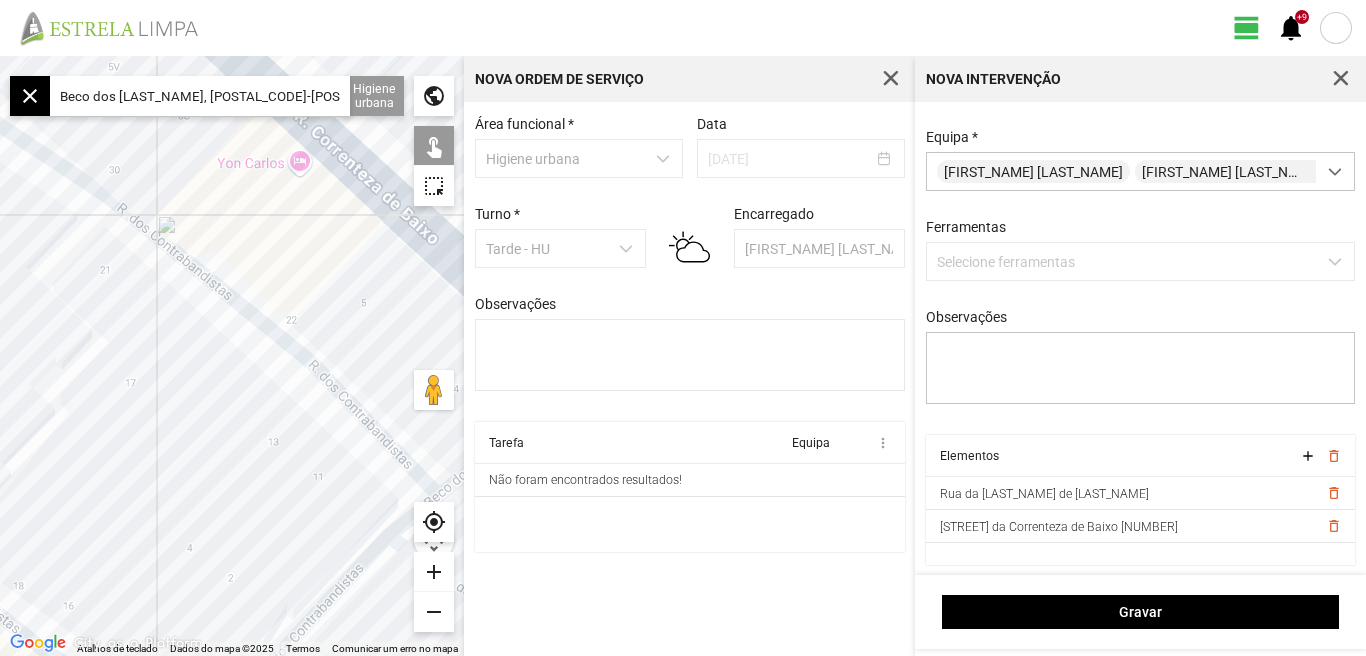 click on "Para navegar, prima as teclas de seta." at bounding box center (232, 356) 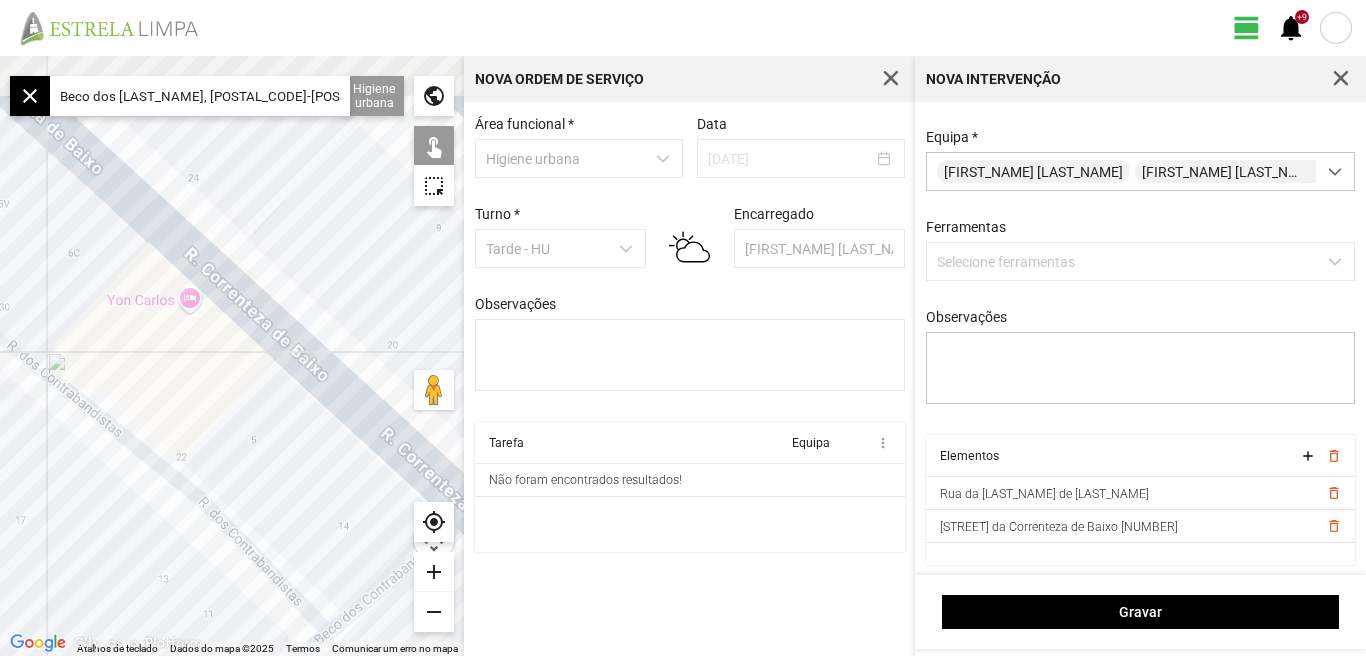 drag, startPoint x: 354, startPoint y: 299, endPoint x: 243, endPoint y: 440, distance: 179.44916 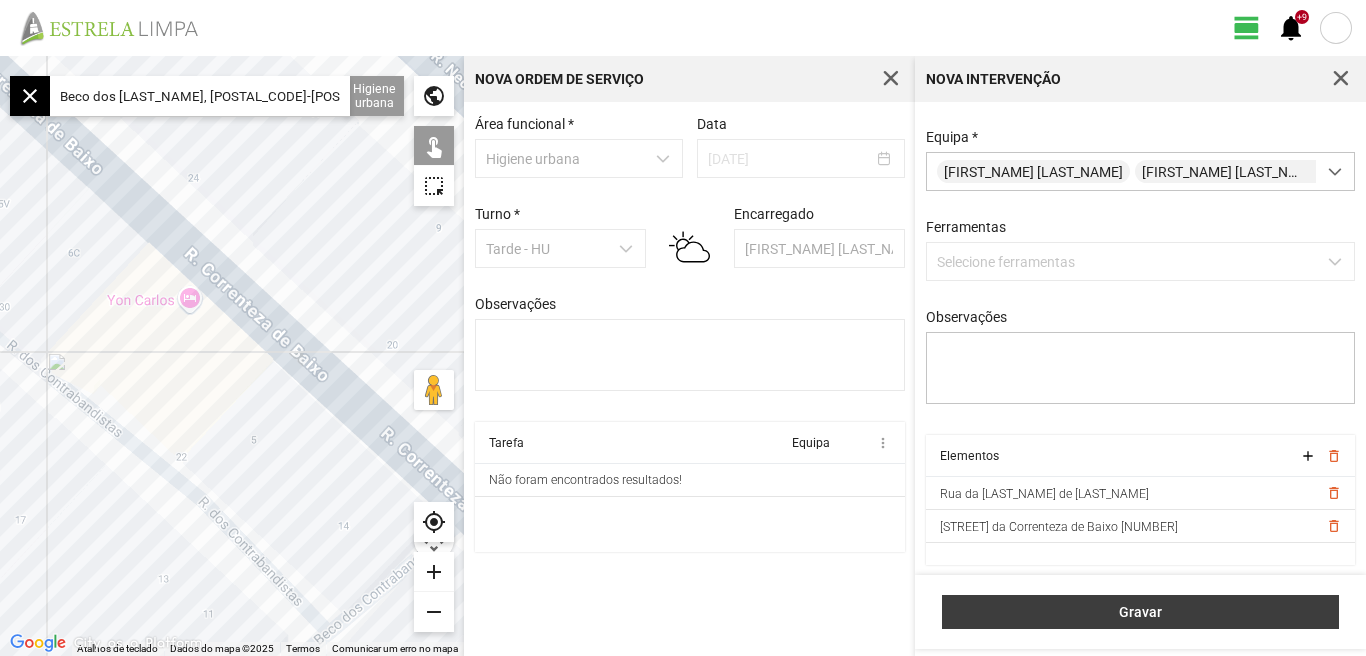 click on "Gravar" at bounding box center (1141, 612) 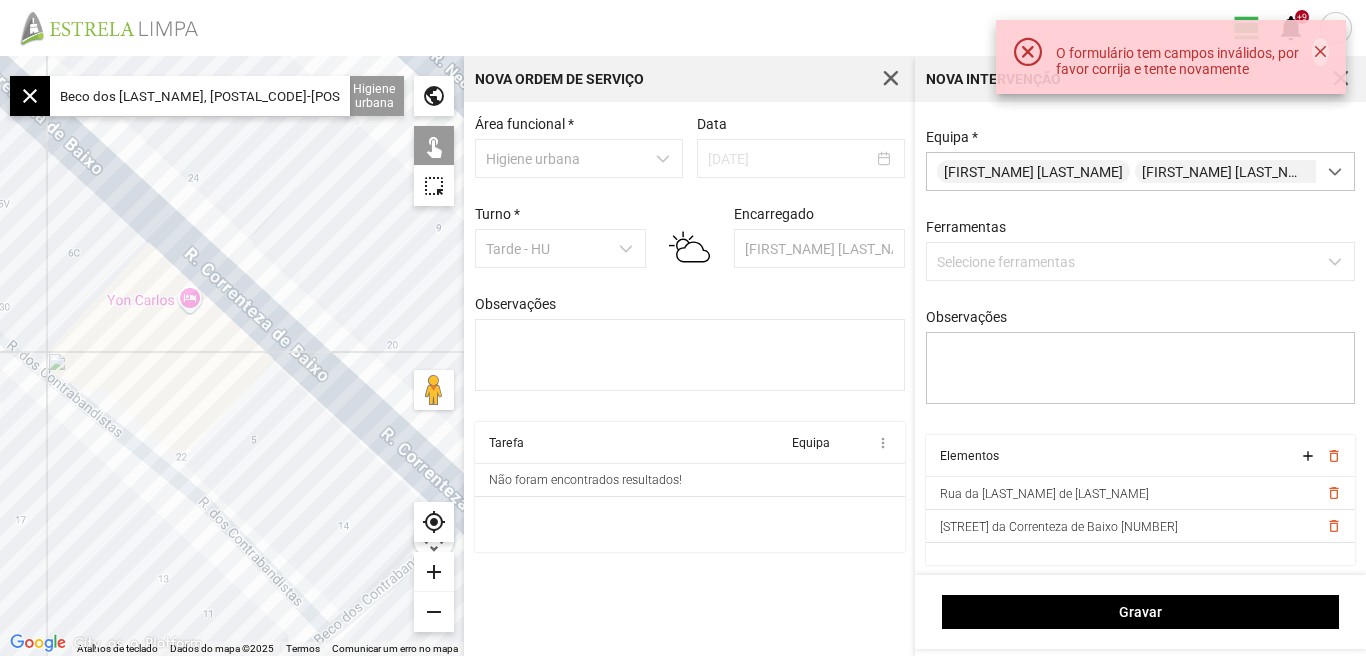 click at bounding box center [1320, 52] 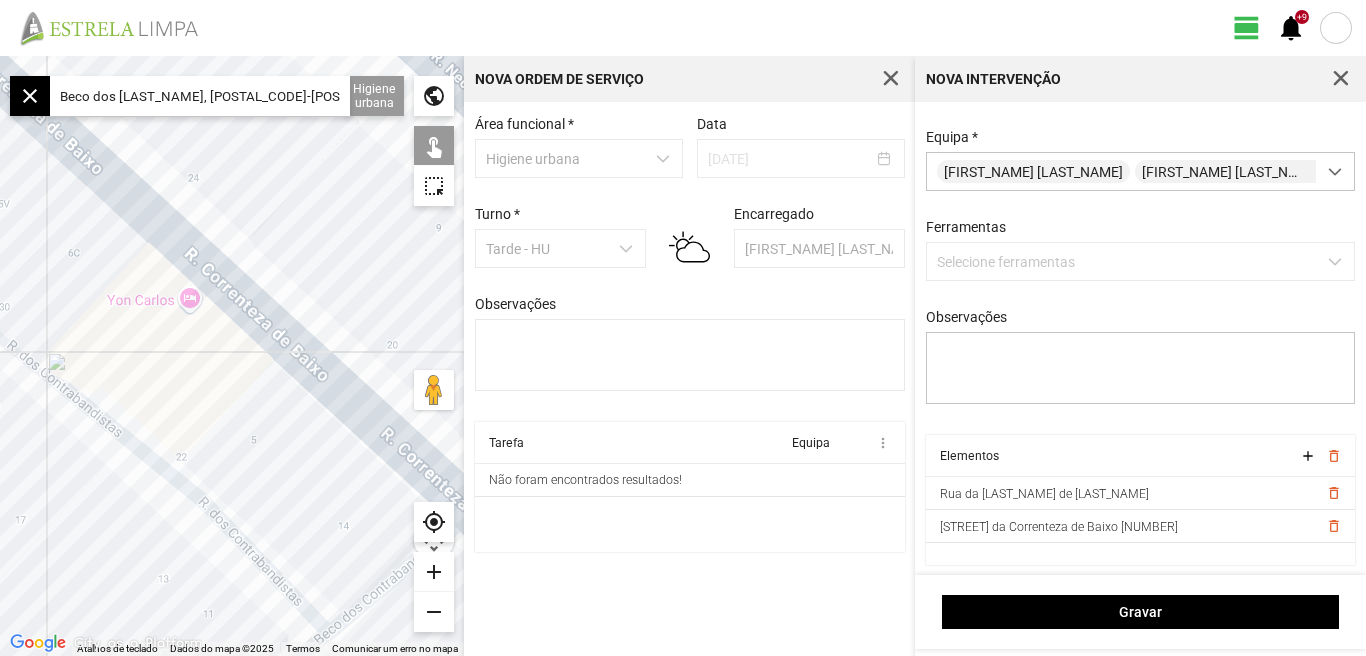 scroll, scrollTop: 8, scrollLeft: 0, axis: vertical 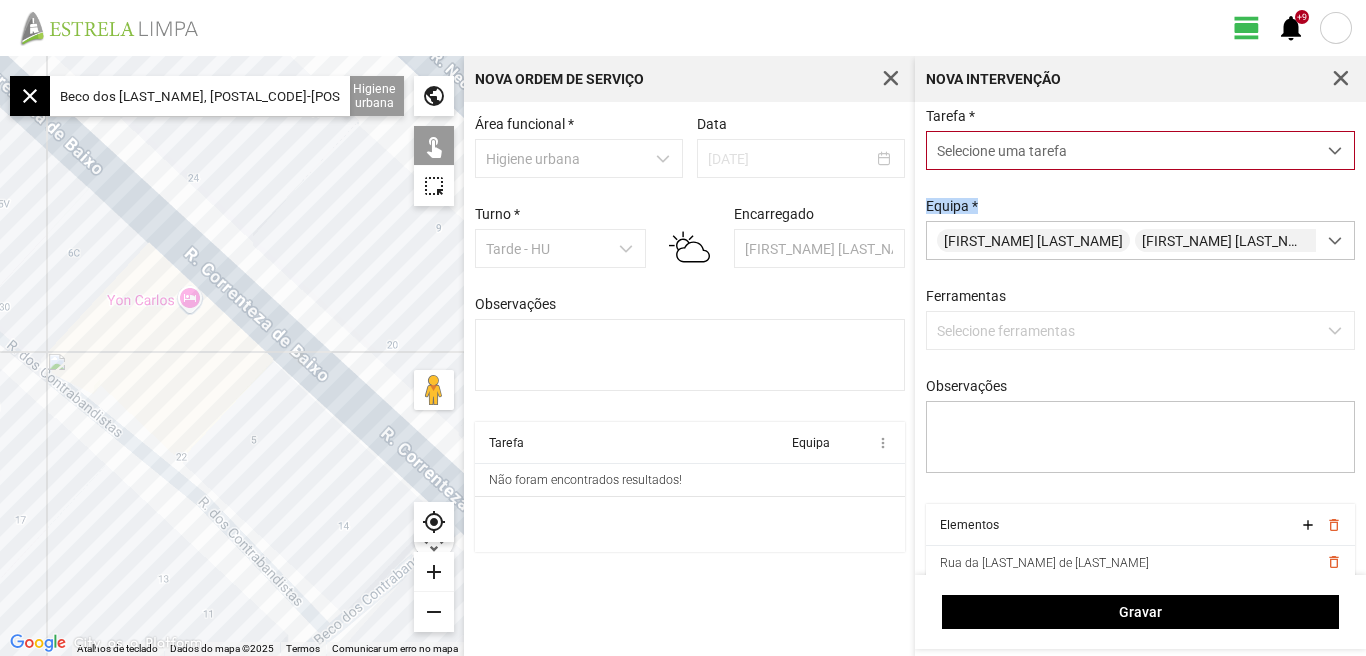 drag, startPoint x: 1348, startPoint y: 184, endPoint x: 1355, endPoint y: 102, distance: 82.29824 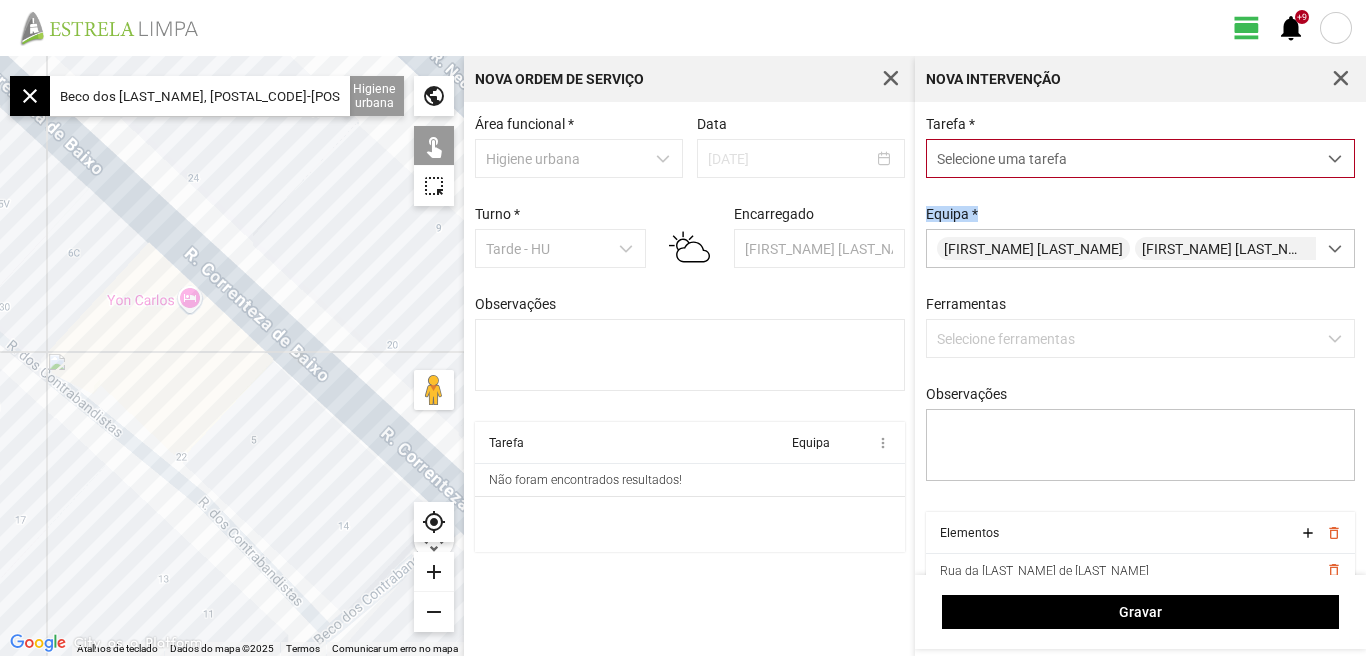 click at bounding box center [1335, 158] 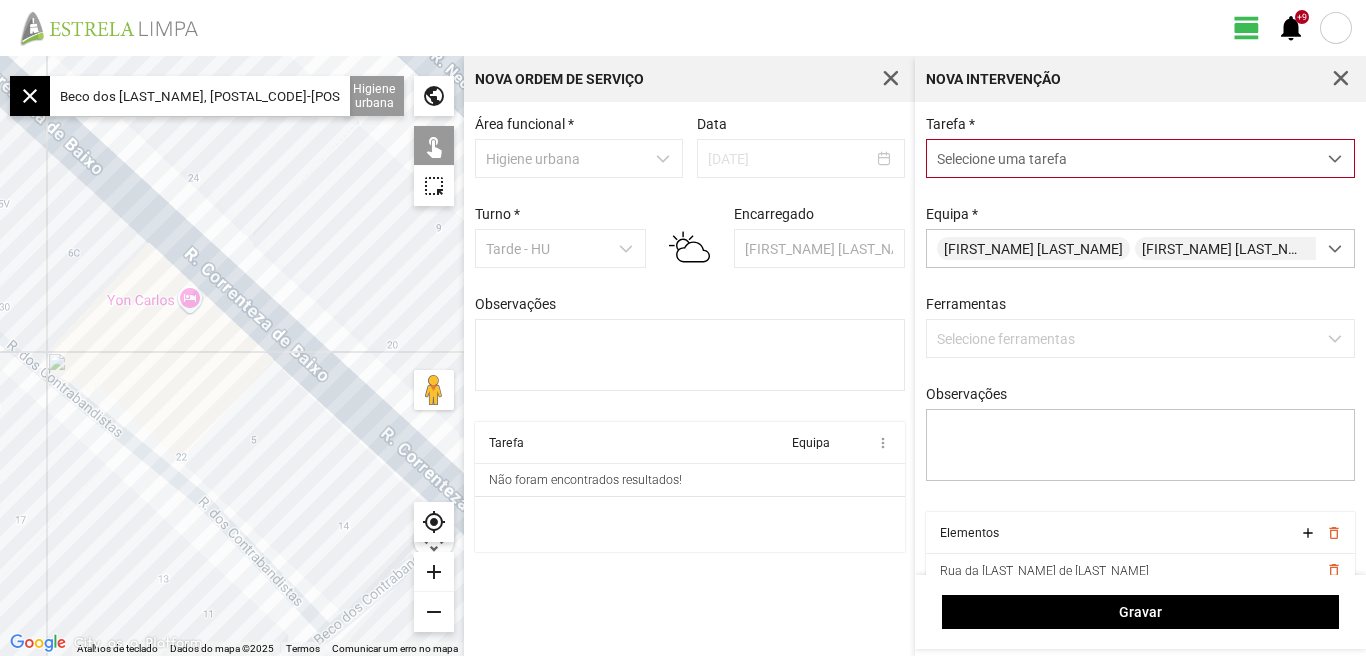 scroll, scrollTop: 11, scrollLeft: 89, axis: both 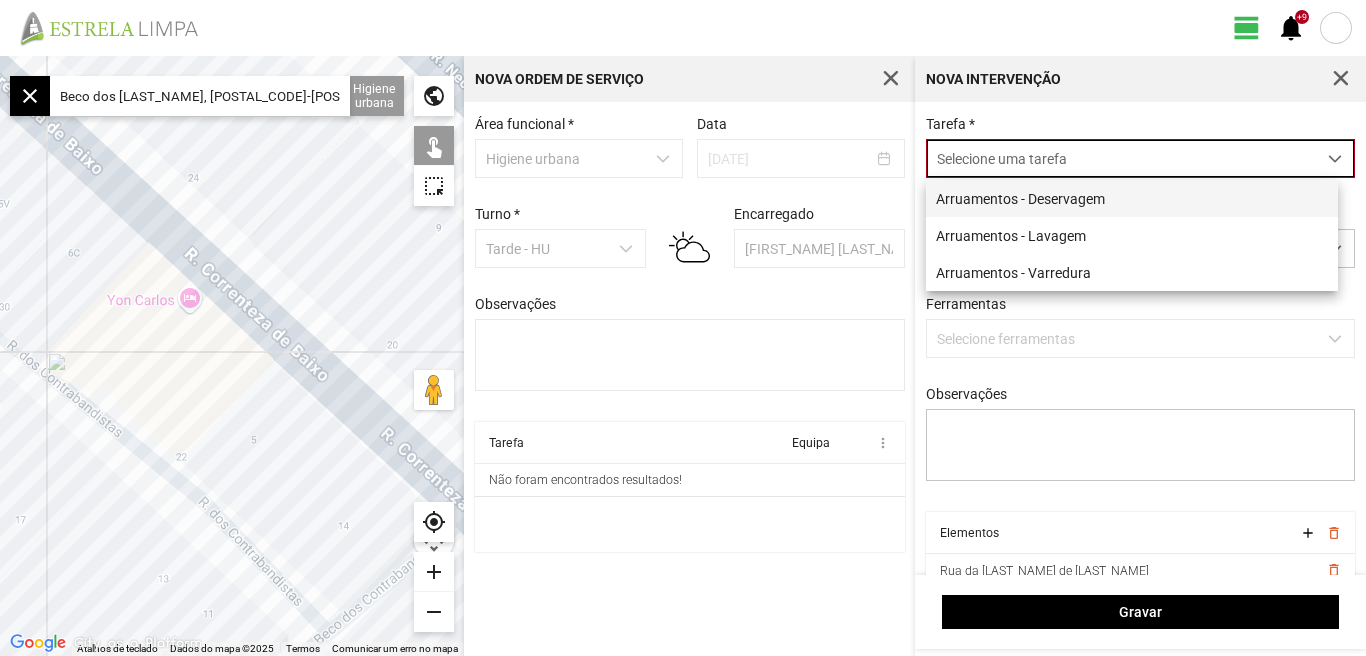 click on "Arruamentos - Deservagem" at bounding box center [1132, 198] 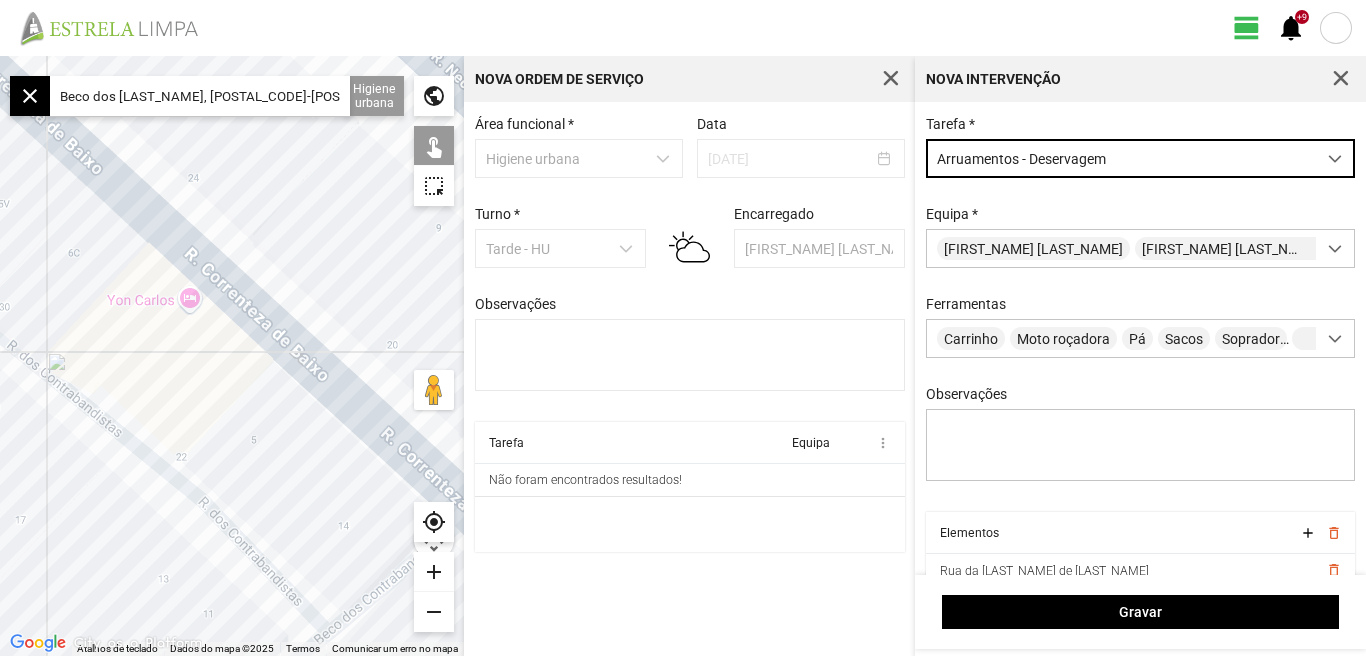 scroll, scrollTop: 85, scrollLeft: 0, axis: vertical 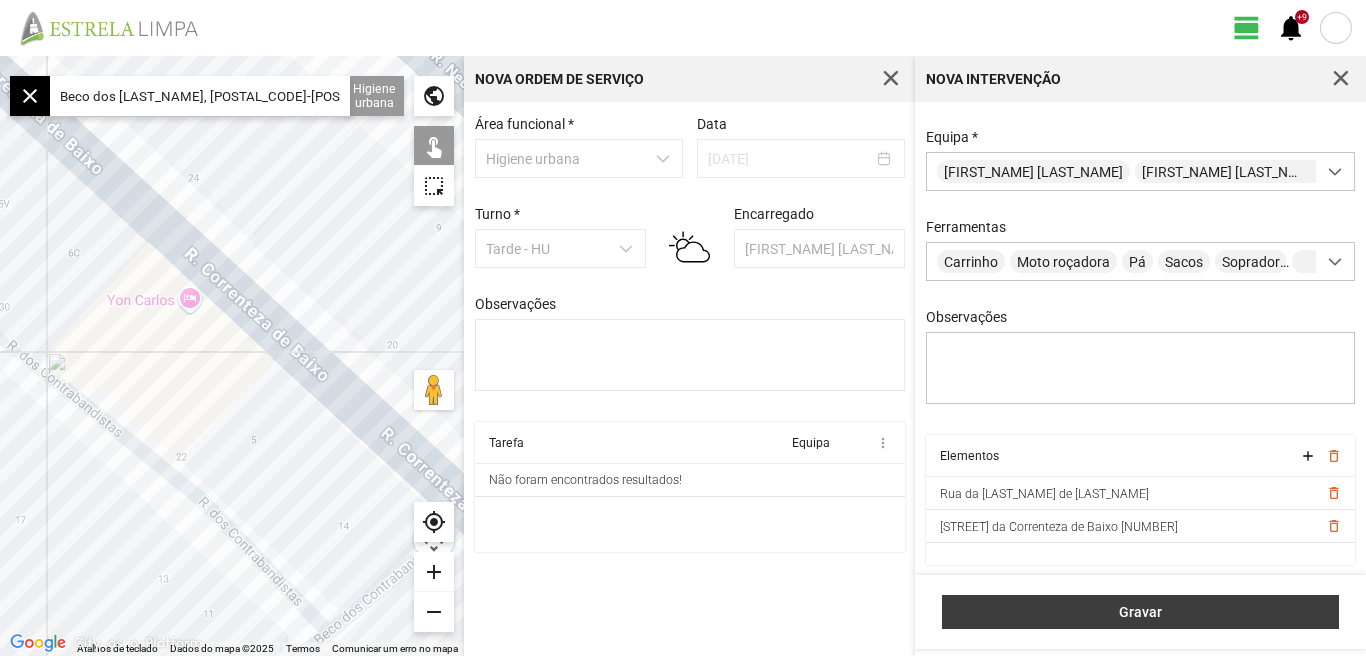 click on "Gravar" at bounding box center (1141, 612) 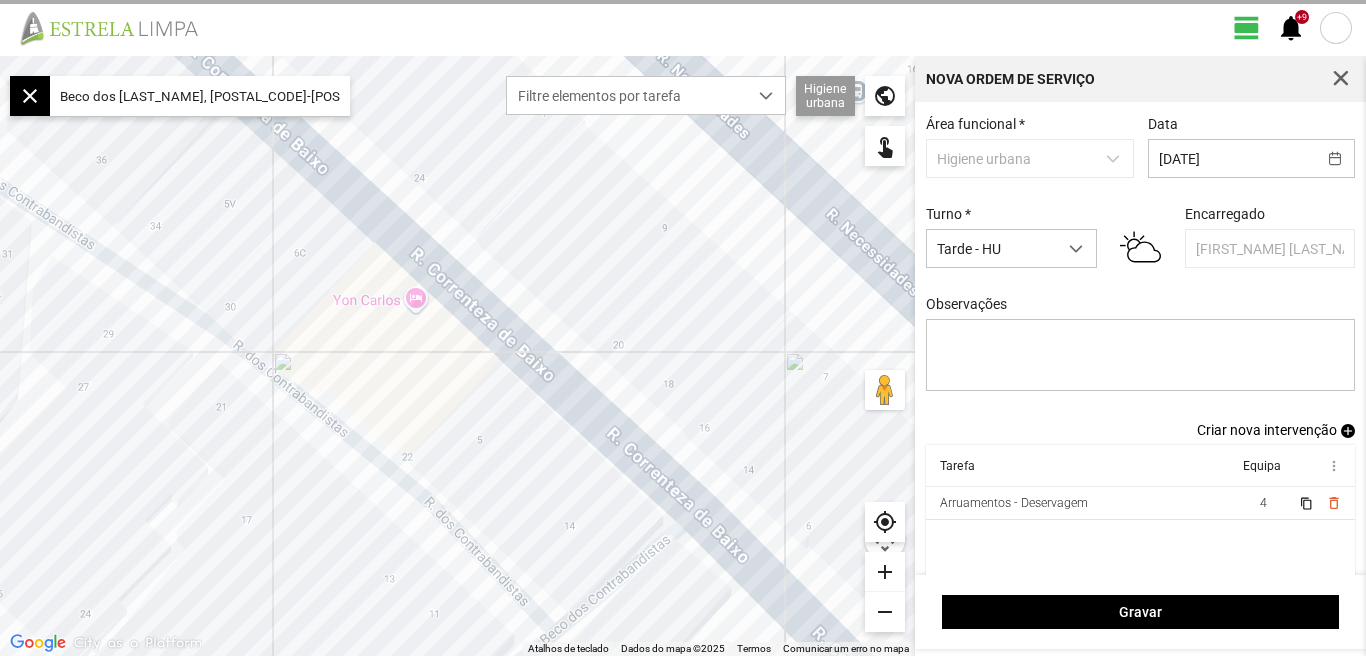 click on "Criar nova intervenção" at bounding box center [1267, 430] 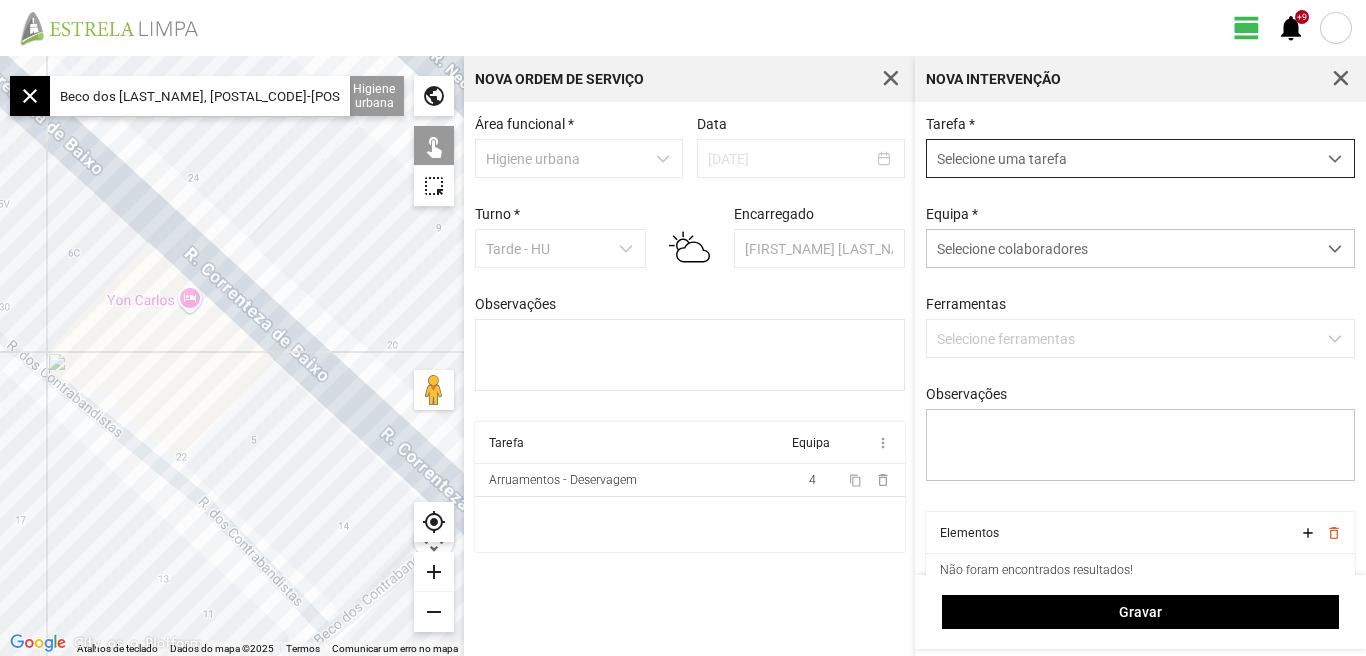 click at bounding box center [1335, 159] 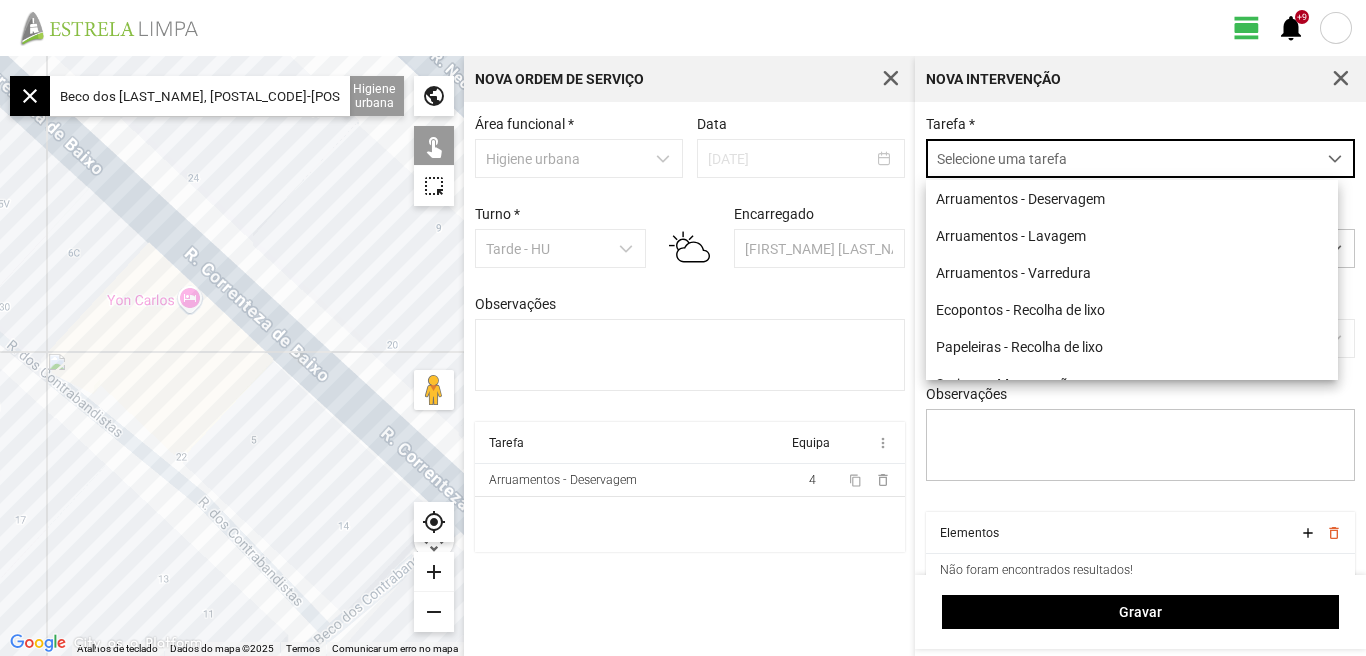 scroll, scrollTop: 11, scrollLeft: 89, axis: both 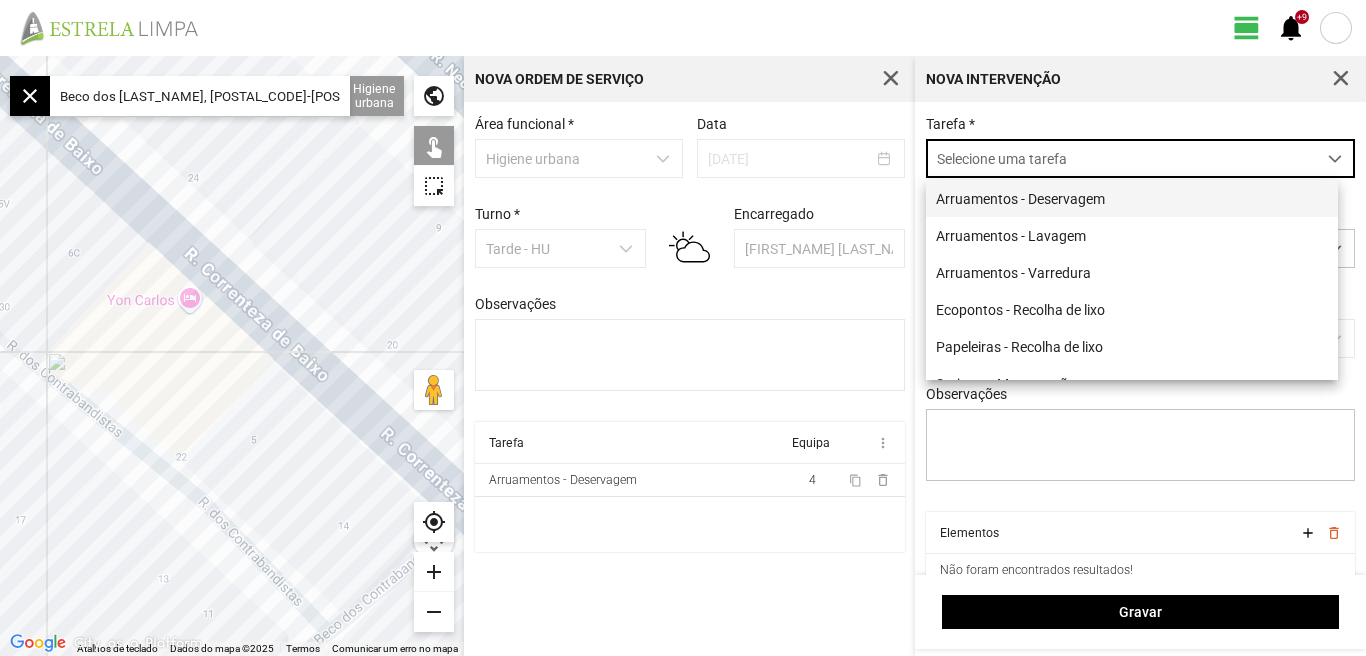 click on "Arruamentos - Deservagem" at bounding box center (1132, 198) 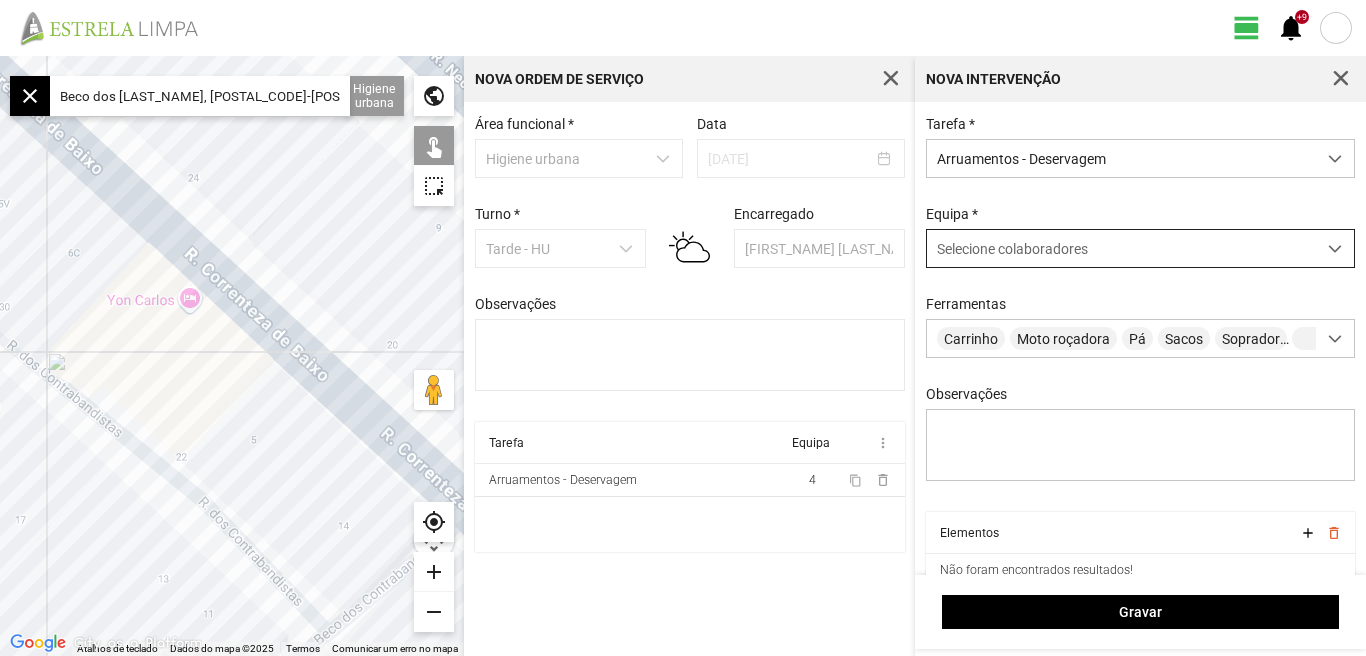 click at bounding box center (1335, 249) 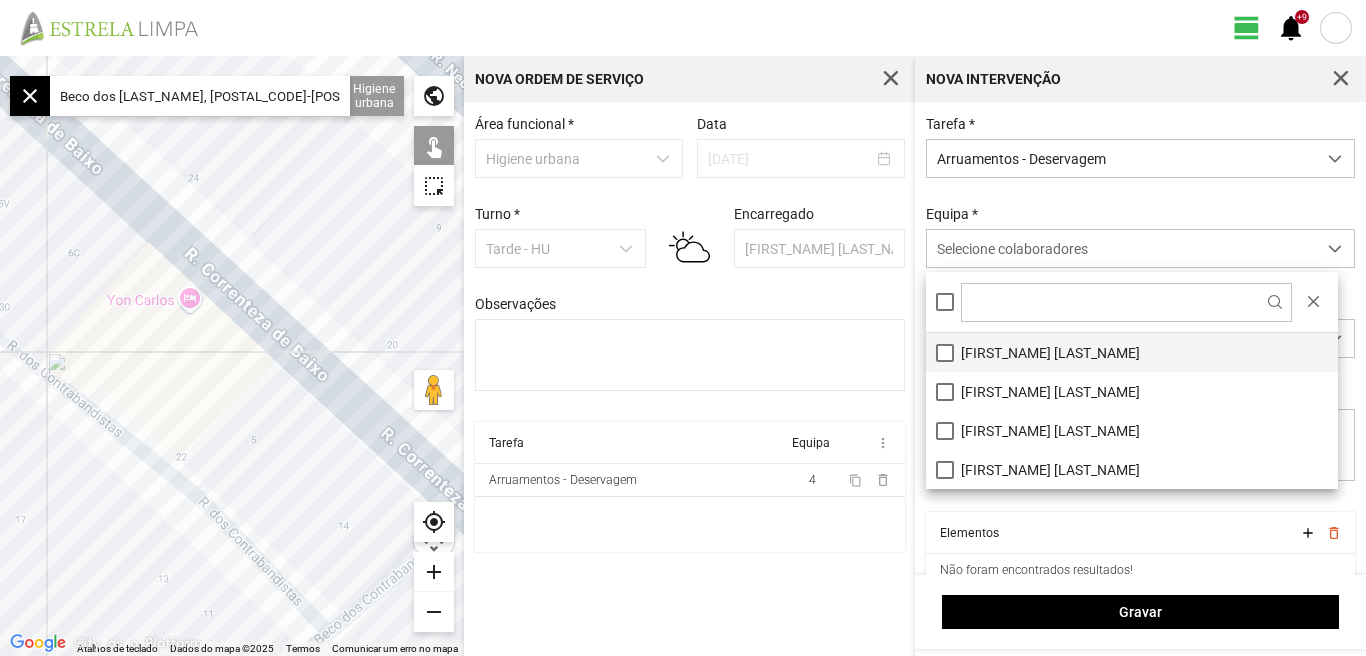 click on "[FIRST_NAME] [LAST_NAME]" at bounding box center (1132, 352) 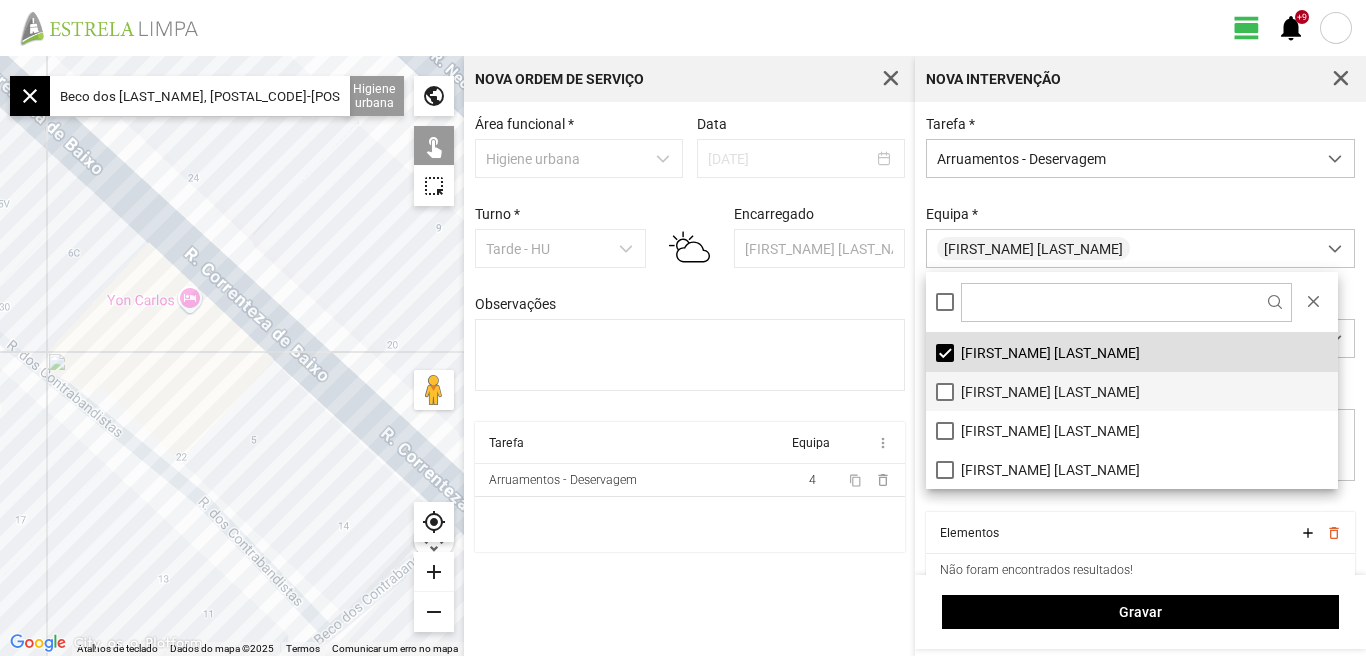 click on "[FIRST_NAME] [LAST_NAME]" at bounding box center [1132, 391] 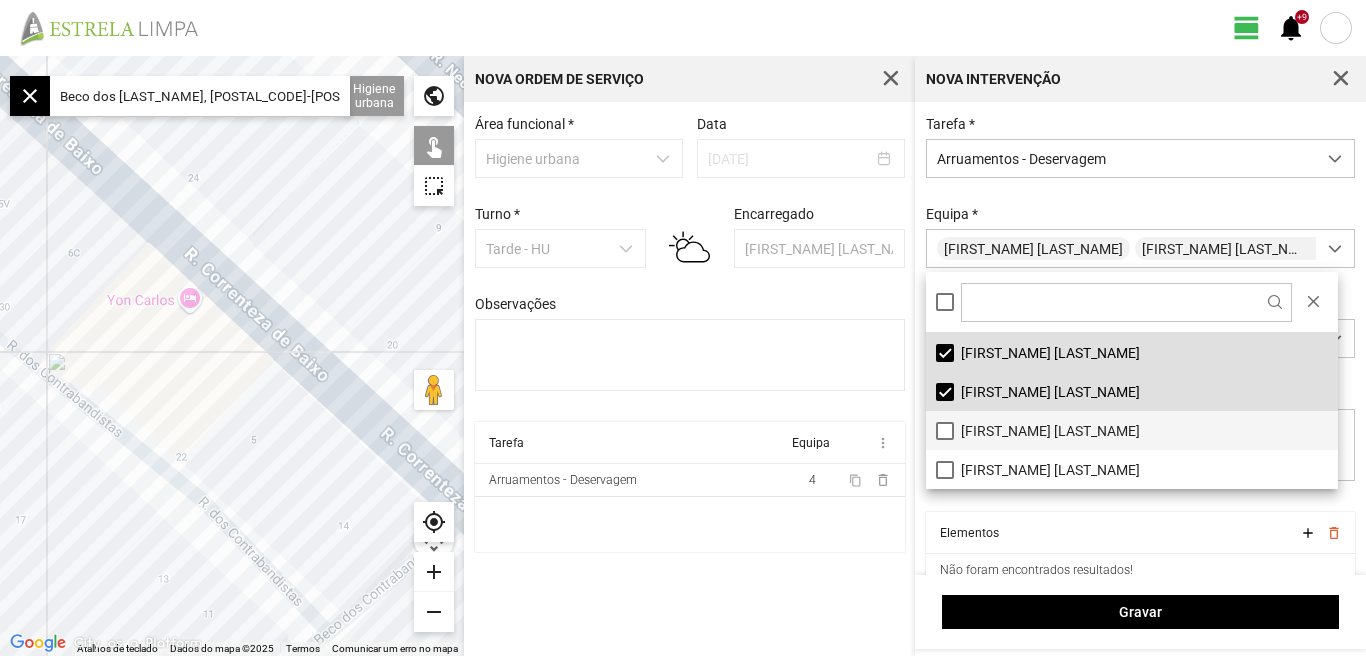 click on "[FIRST_NAME] [LAST_NAME]" at bounding box center [1132, 430] 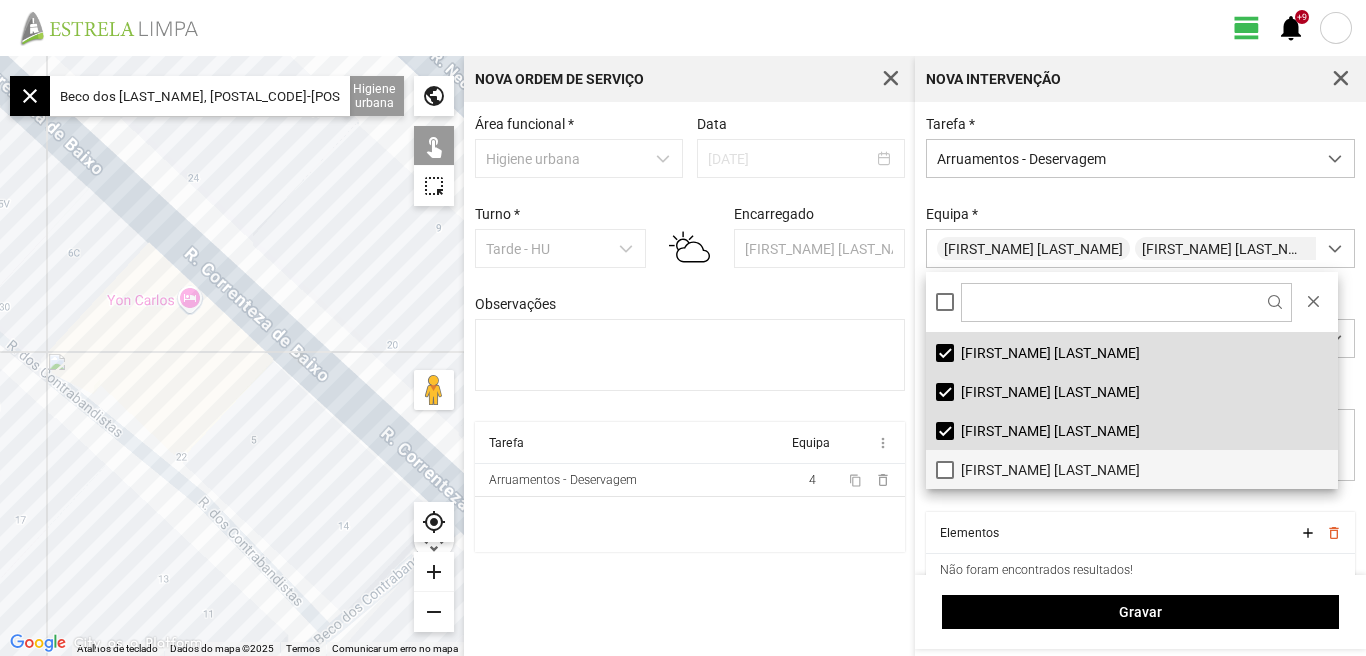 click on "[FIRST_NAME] [LAST_NAME]" at bounding box center (1132, 469) 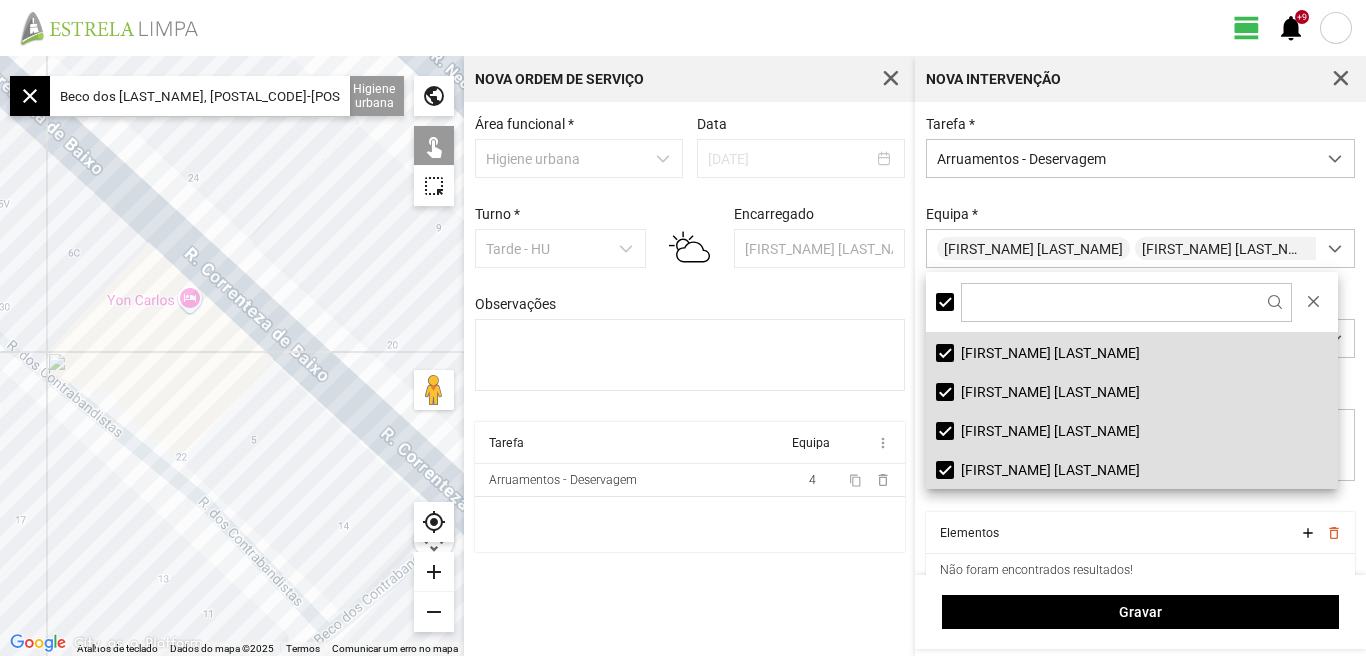 click on "view_day   +9   notifications" at bounding box center [683, 28] 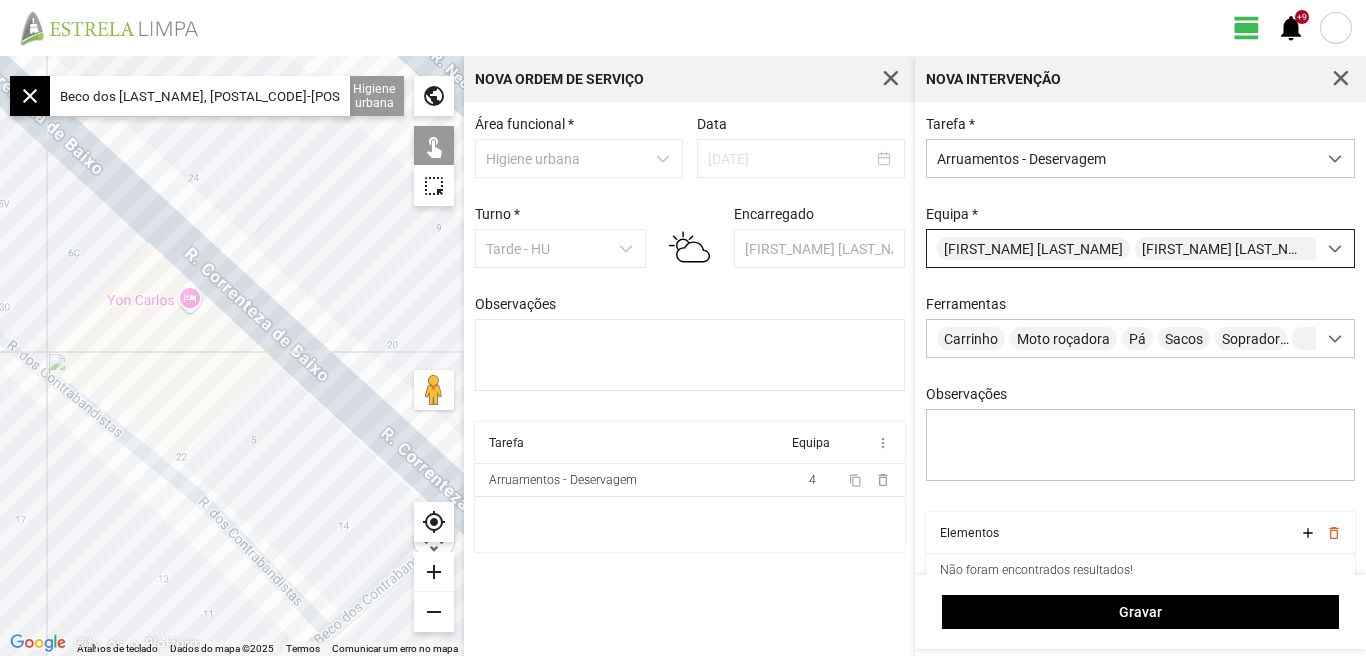 click at bounding box center [1335, 249] 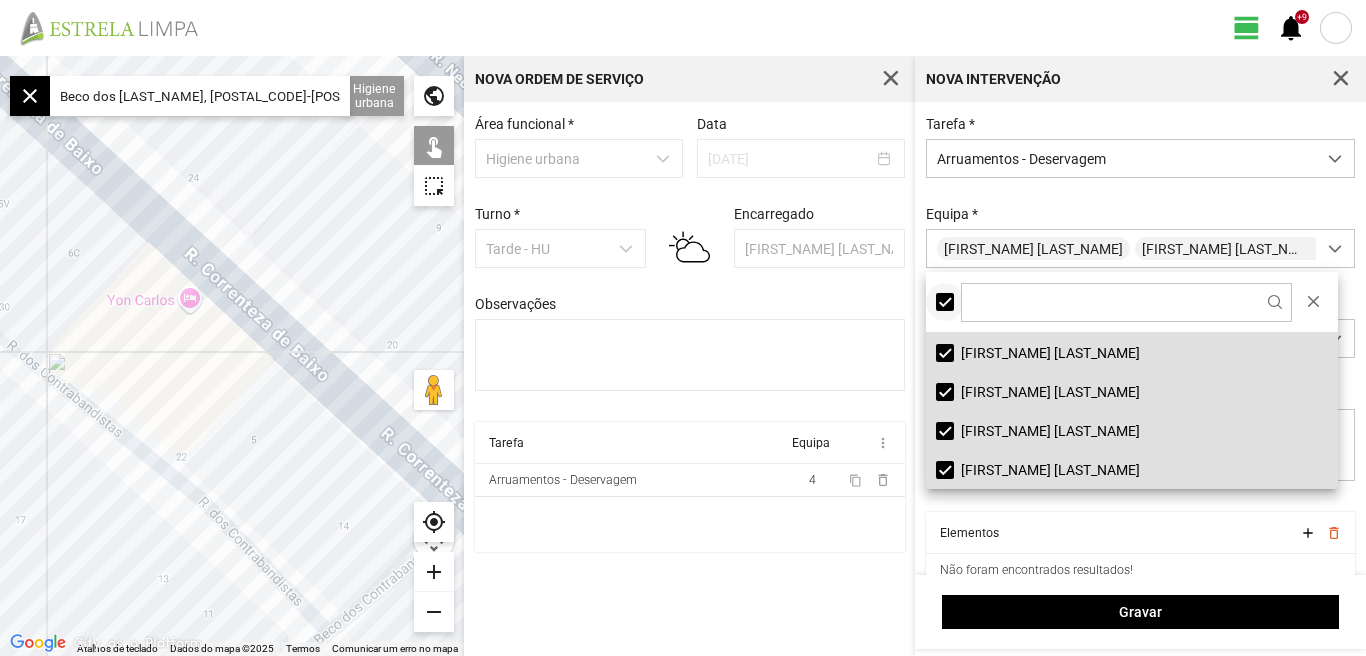 click at bounding box center (945, 302) 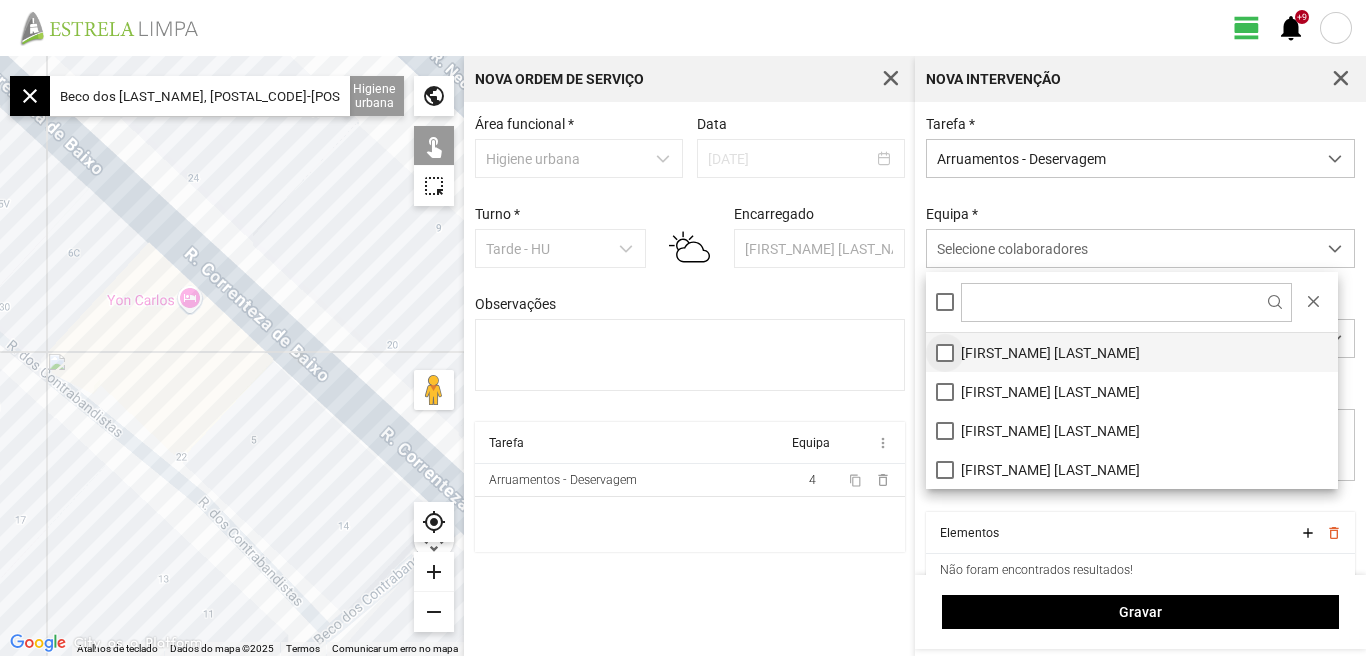click on "[FIRST_NAME] [LAST_NAME]" at bounding box center (1132, 352) 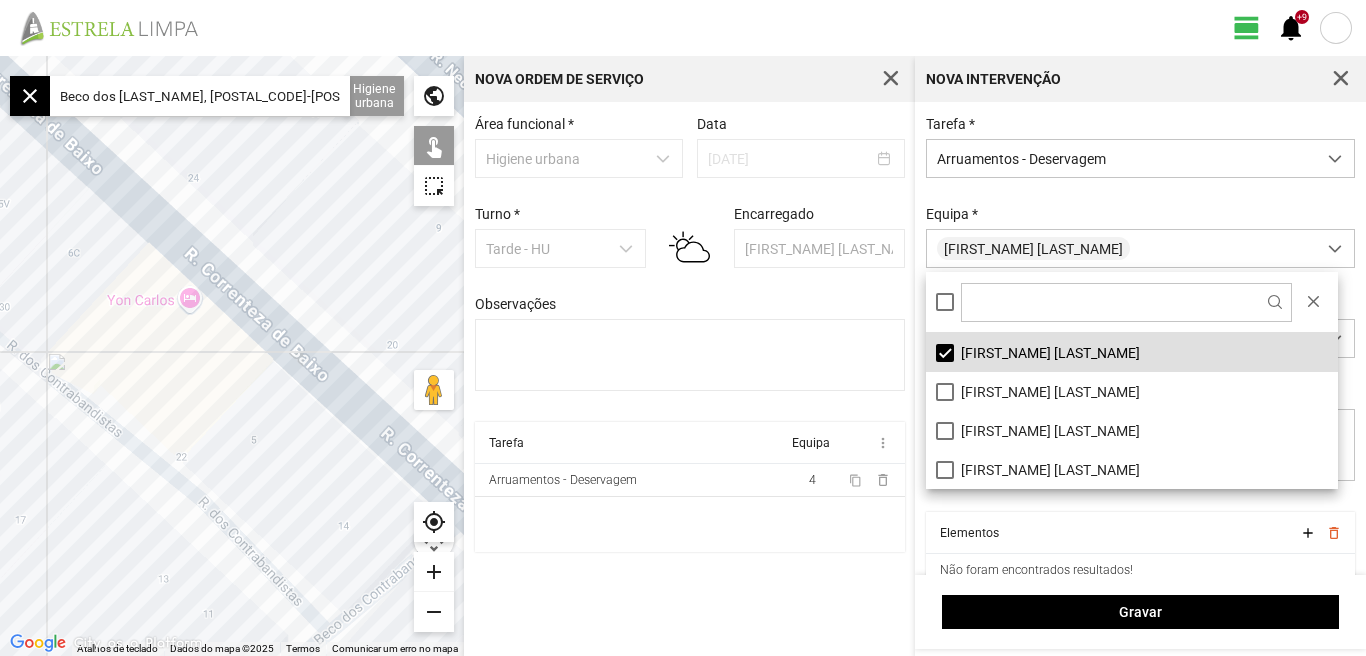drag, startPoint x: 220, startPoint y: 187, endPoint x: 360, endPoint y: 261, distance: 158.35403 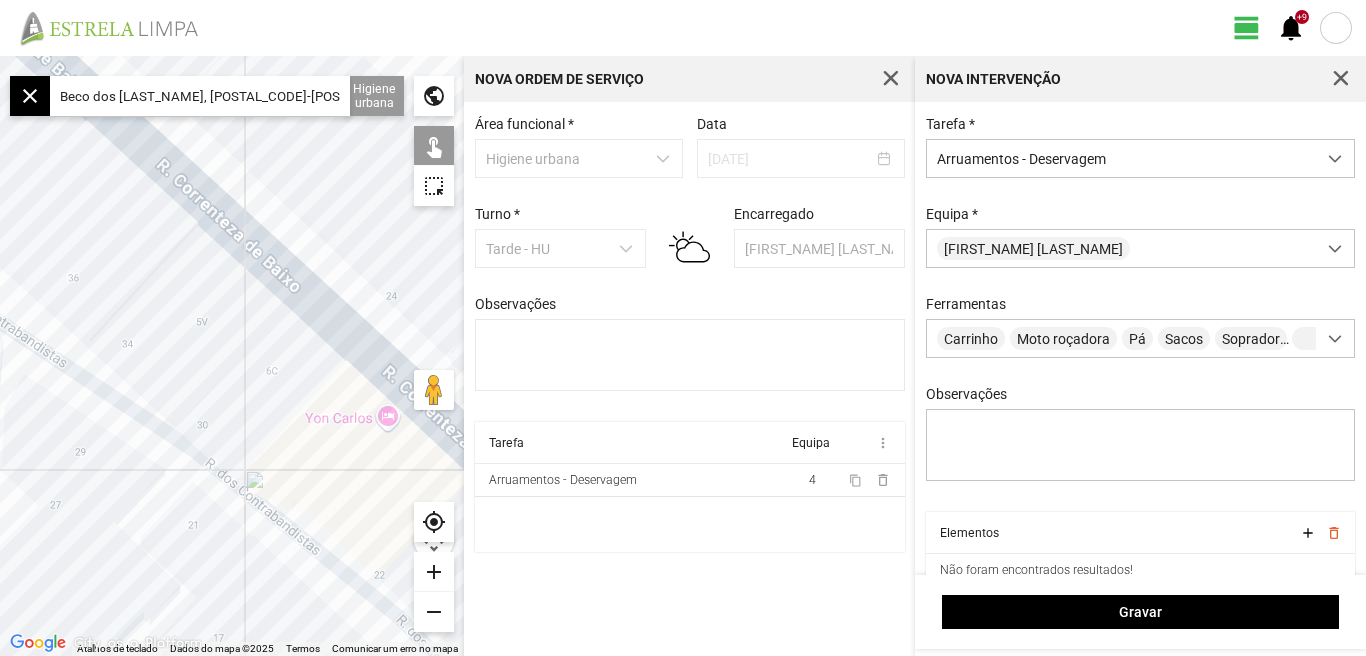 click on "Beco dos [LAST_NAME], [POSTAL_CODE]-[POSTAL_CODE] [CITY], [COUNTRY]" at bounding box center [200, 96] 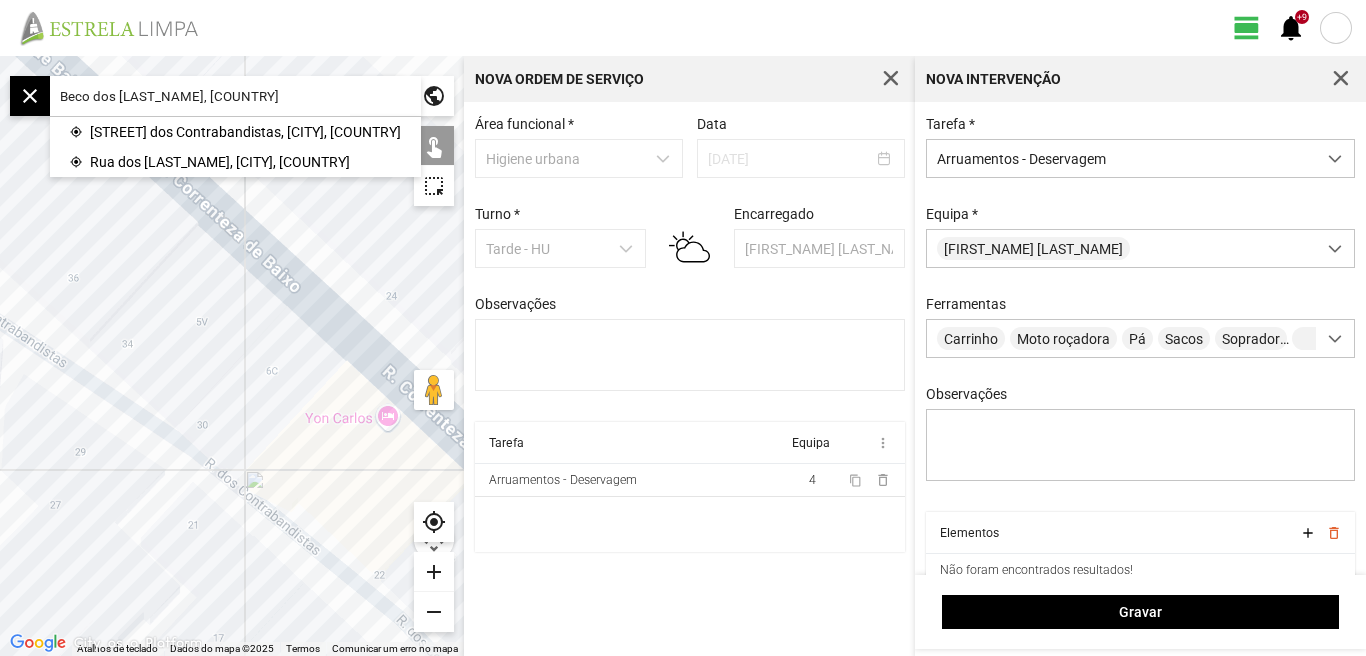 click on "Beco dos [LAST_NAME], [COUNTRY]" at bounding box center (200, 96) 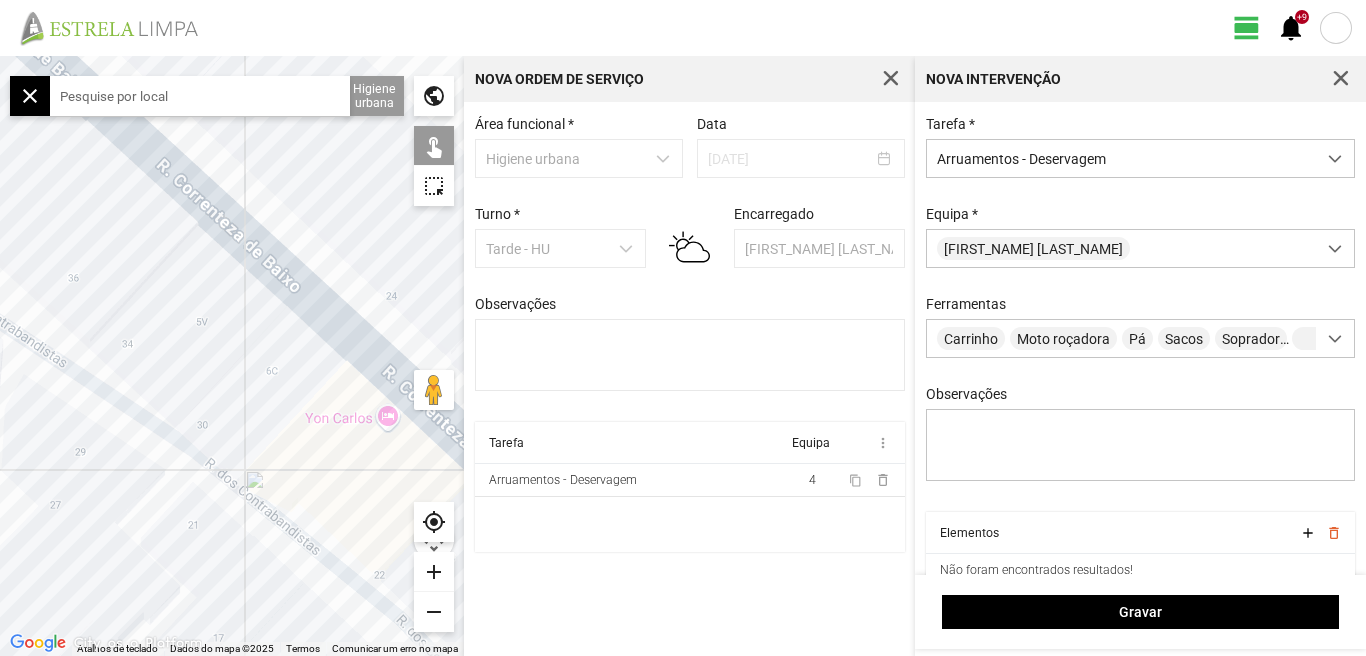 click at bounding box center [200, 96] 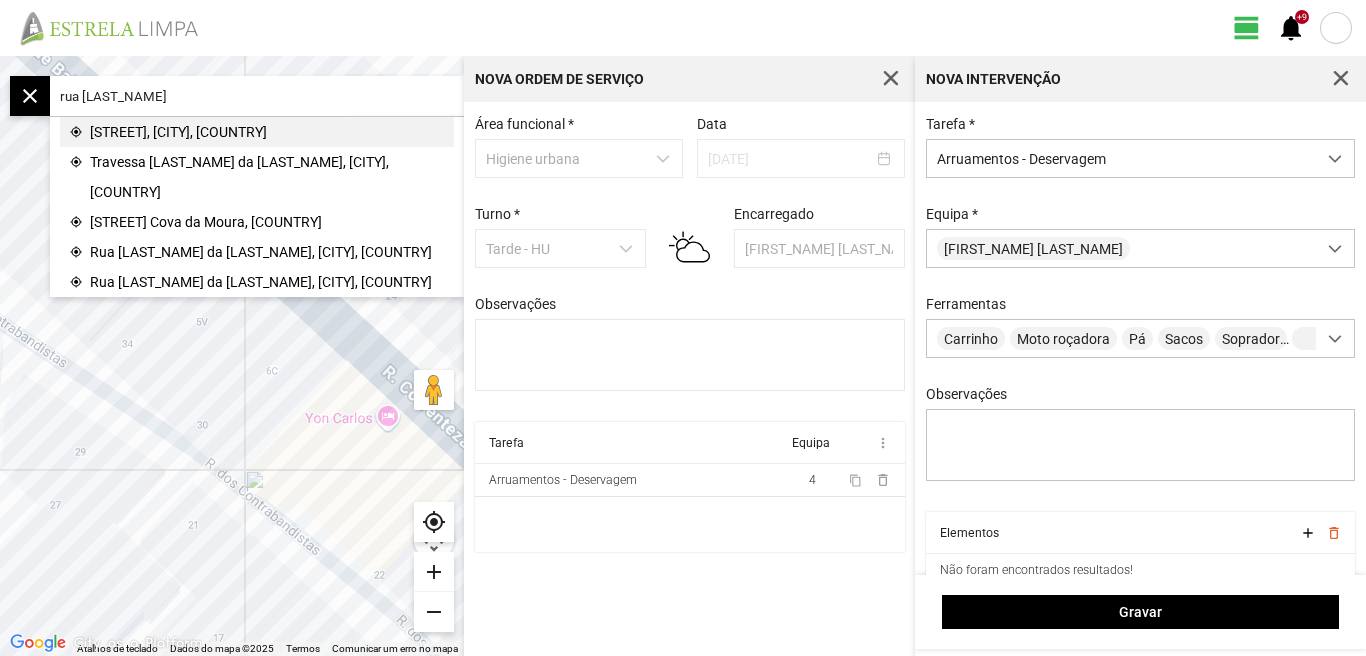 type on "rua [LAST_NAME]" 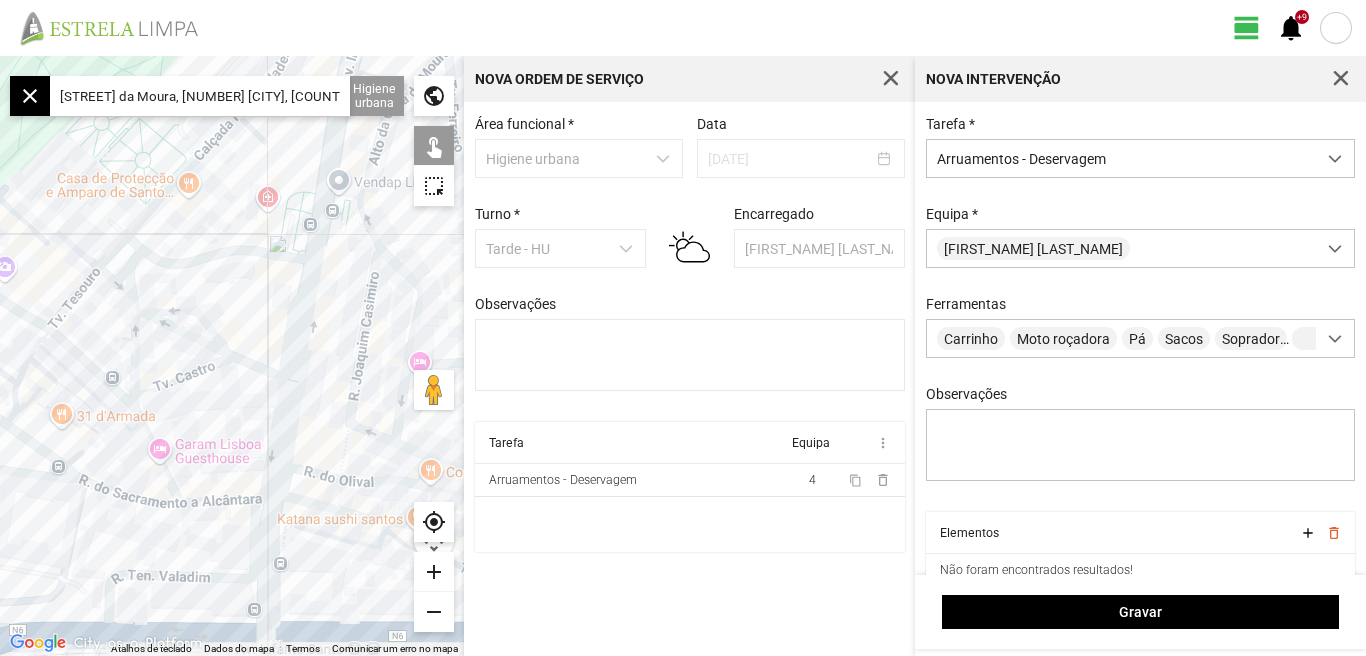click on "add" at bounding box center (434, 572) 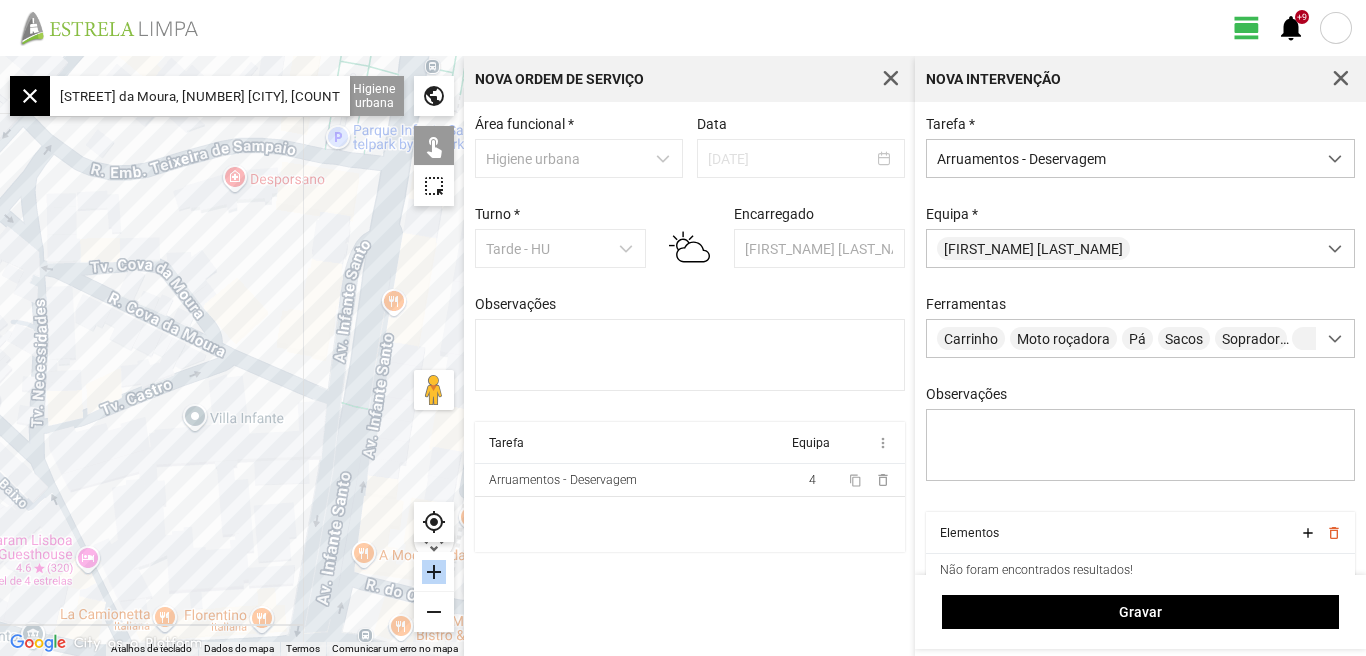 click on "add" at bounding box center [434, 572] 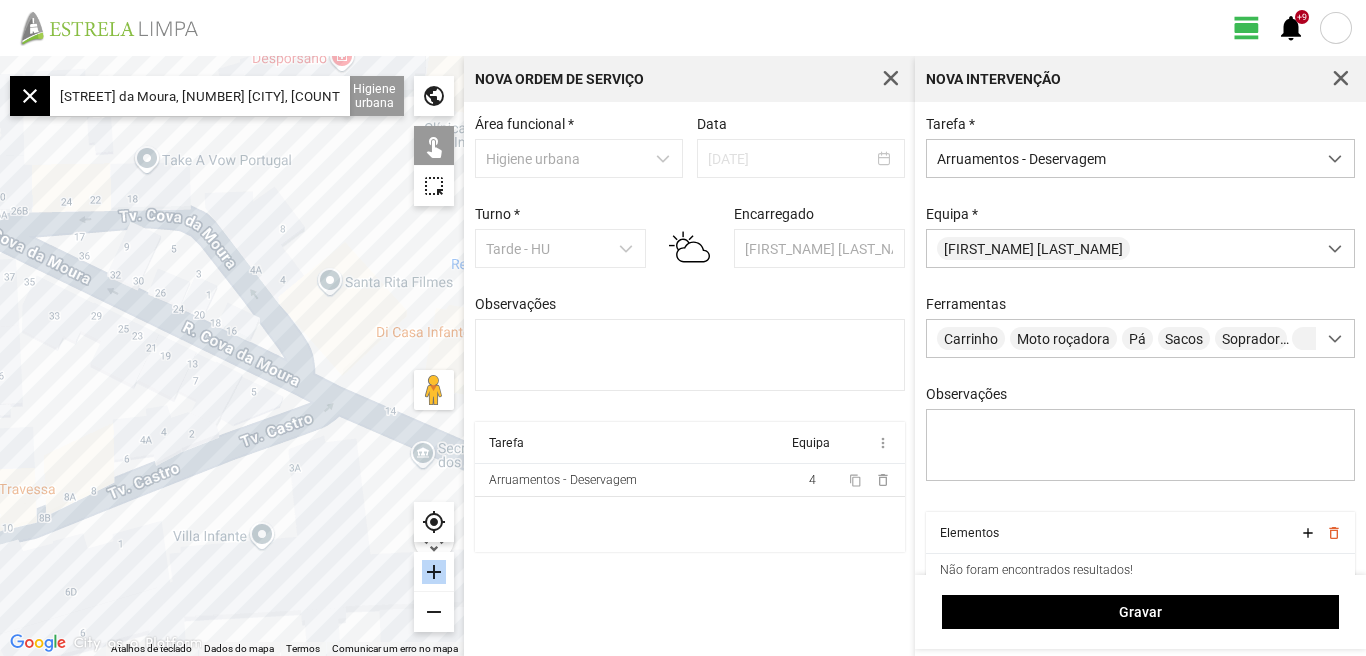 drag, startPoint x: 246, startPoint y: 263, endPoint x: 359, endPoint y: 309, distance: 122.0041 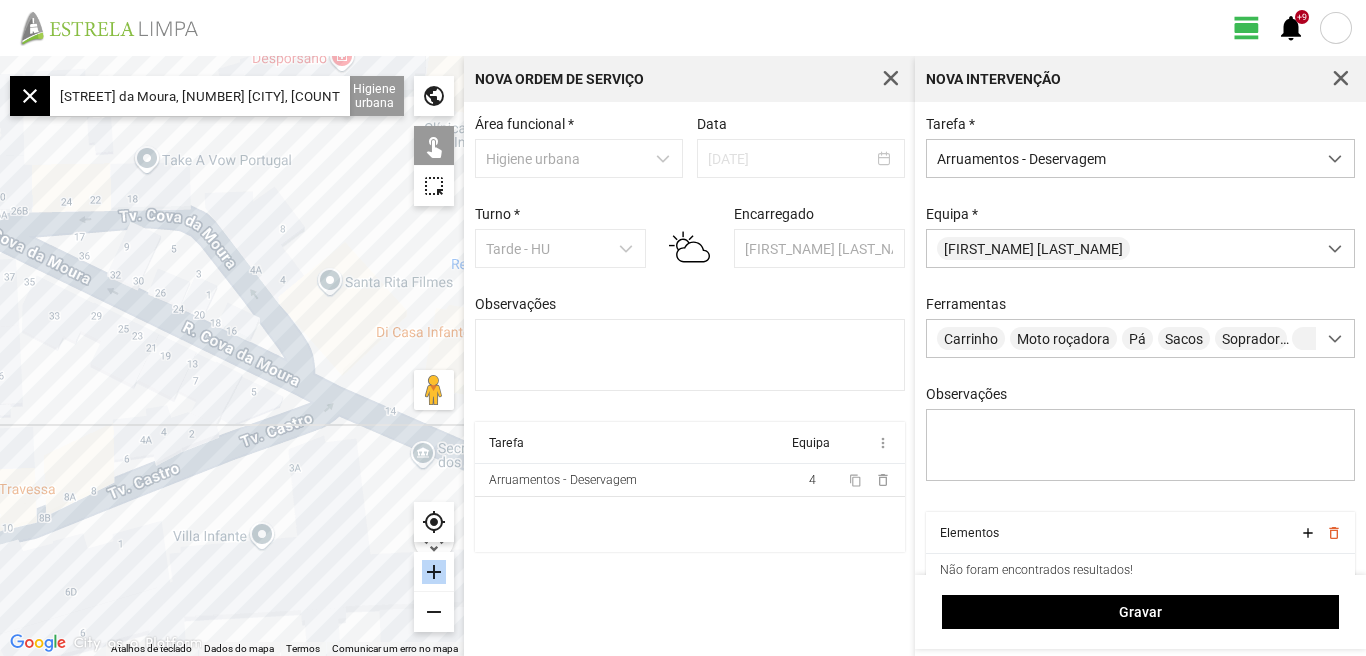 click on "Para navegar, prima as teclas de seta." at bounding box center (232, 356) 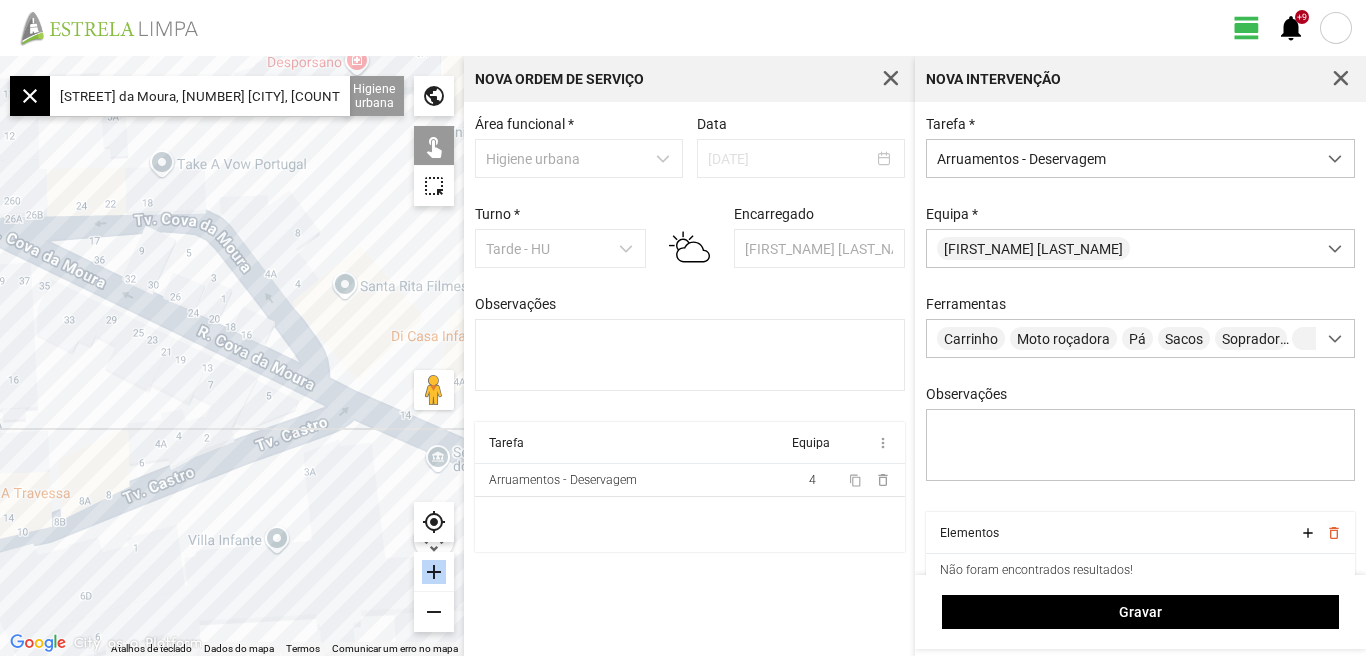 drag, startPoint x: 314, startPoint y: 259, endPoint x: 354, endPoint y: 264, distance: 40.311287 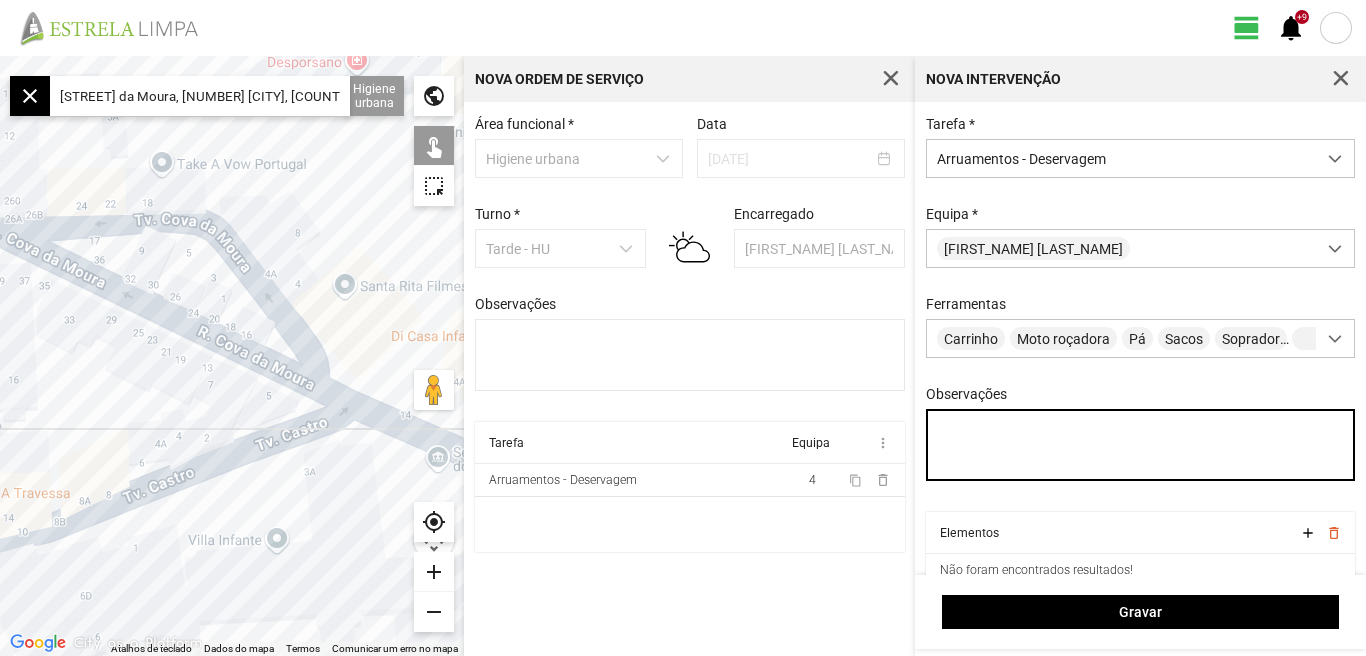 click on "Observações" at bounding box center [1141, 445] 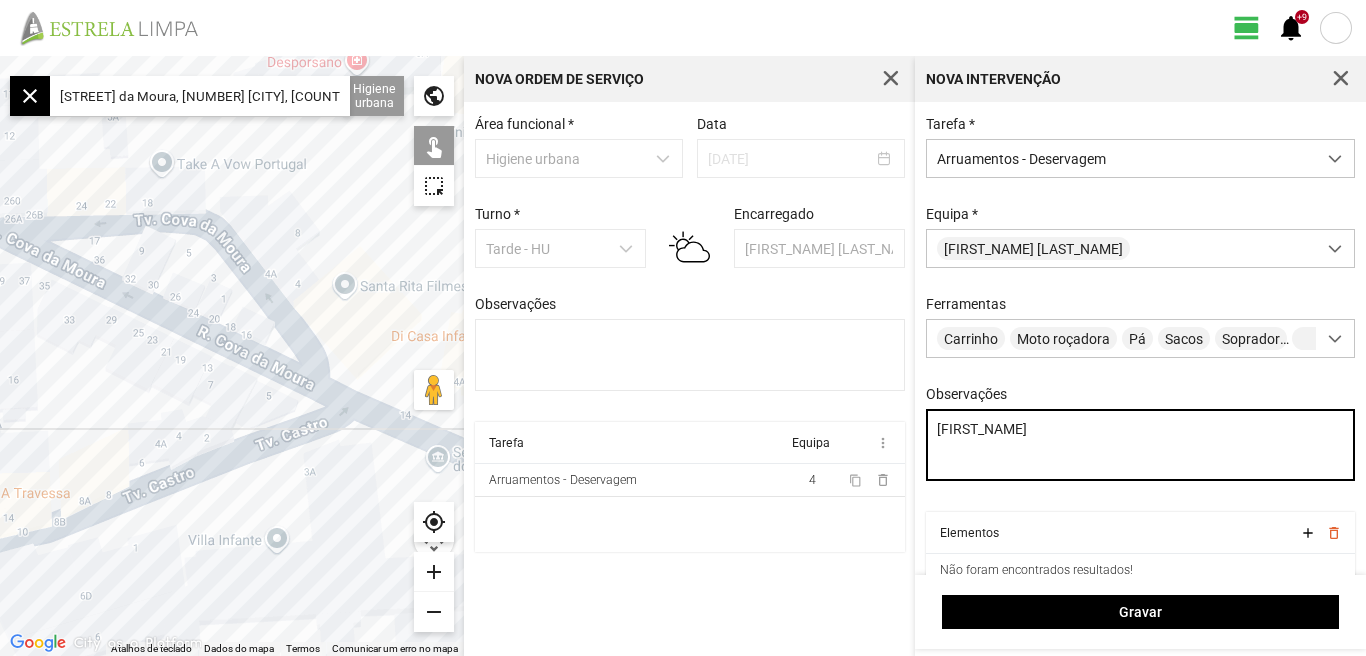 type on "[FIRST_NAME]" 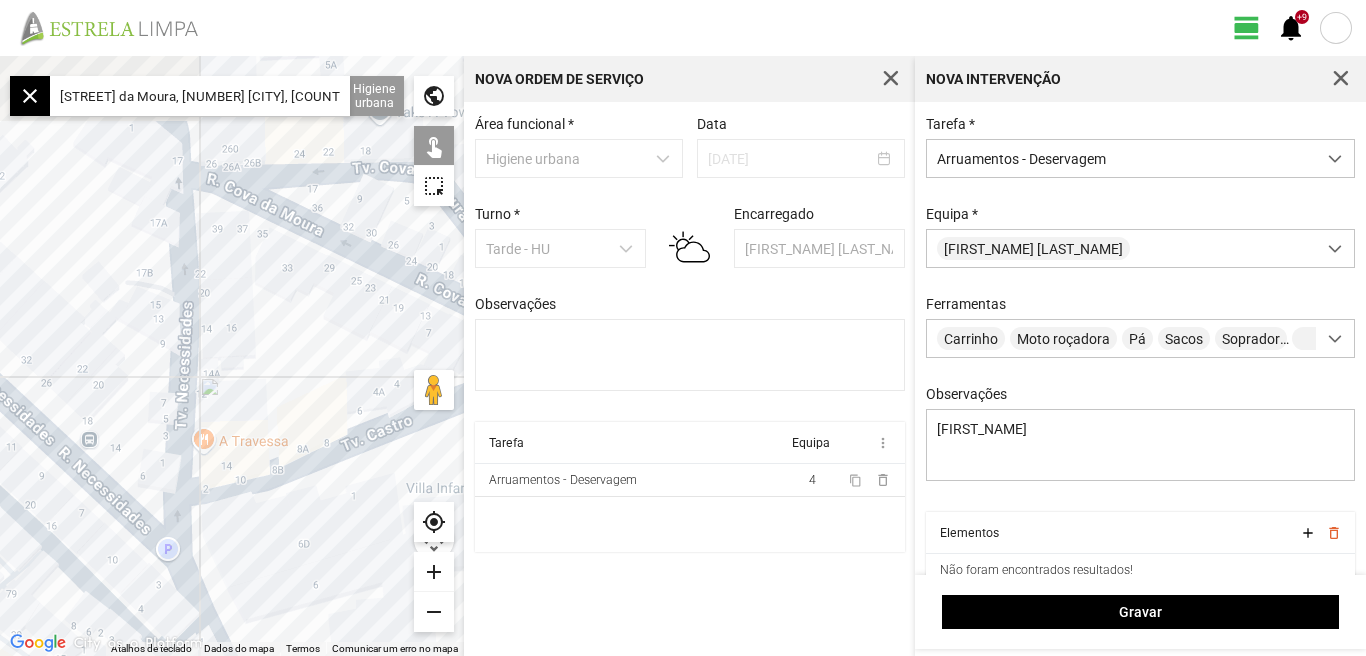 drag, startPoint x: 183, startPoint y: 419, endPoint x: 408, endPoint y: 366, distance: 231.15796 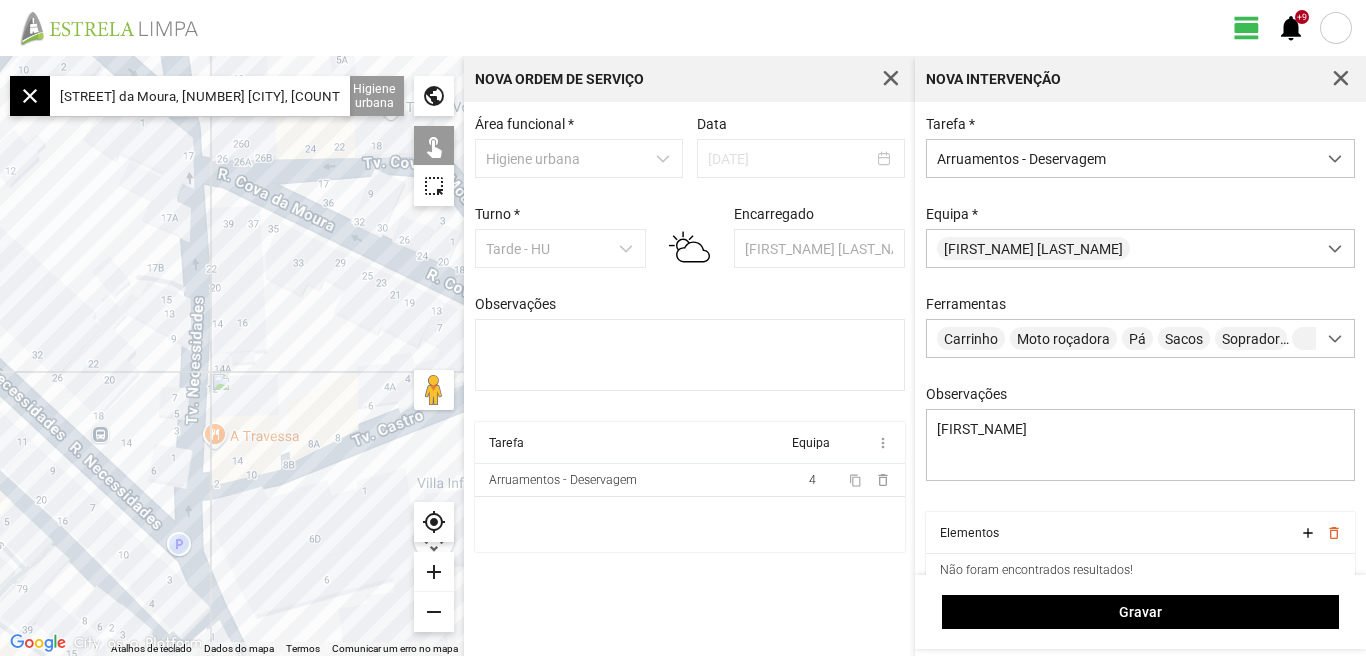 drag, startPoint x: 347, startPoint y: 367, endPoint x: 278, endPoint y: 377, distance: 69.72087 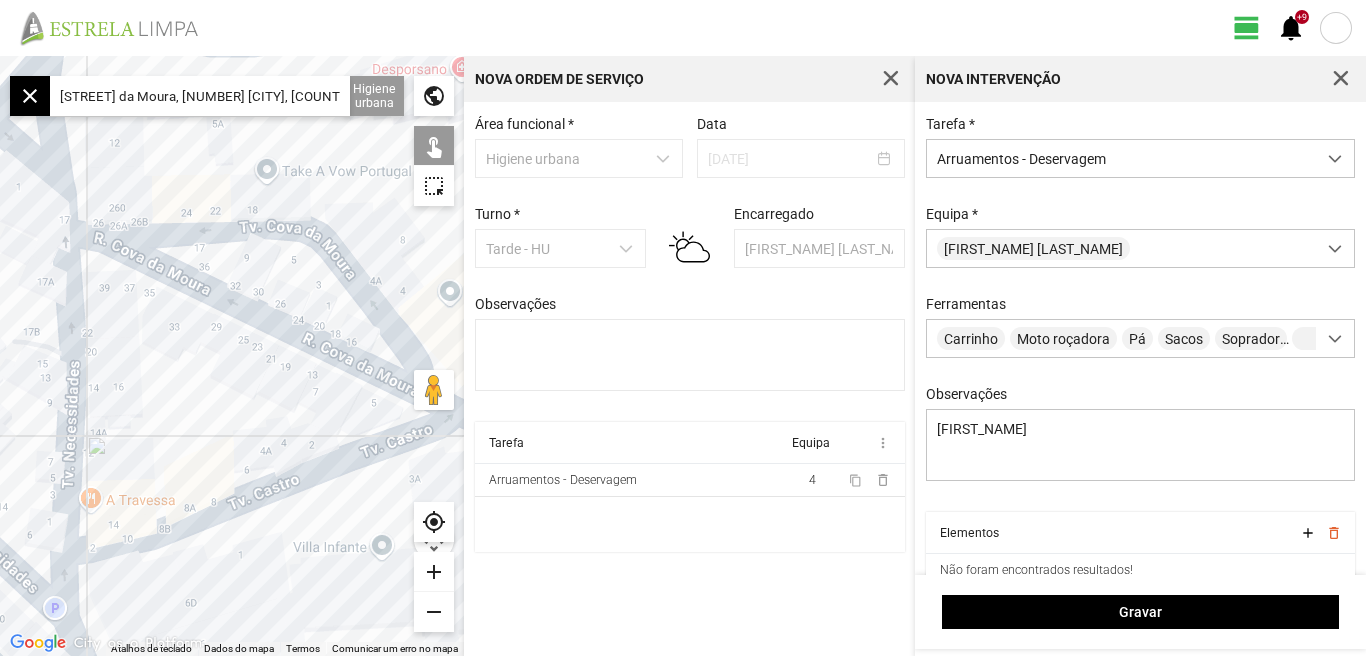 drag, startPoint x: 298, startPoint y: 346, endPoint x: 172, endPoint y: 411, distance: 141.778 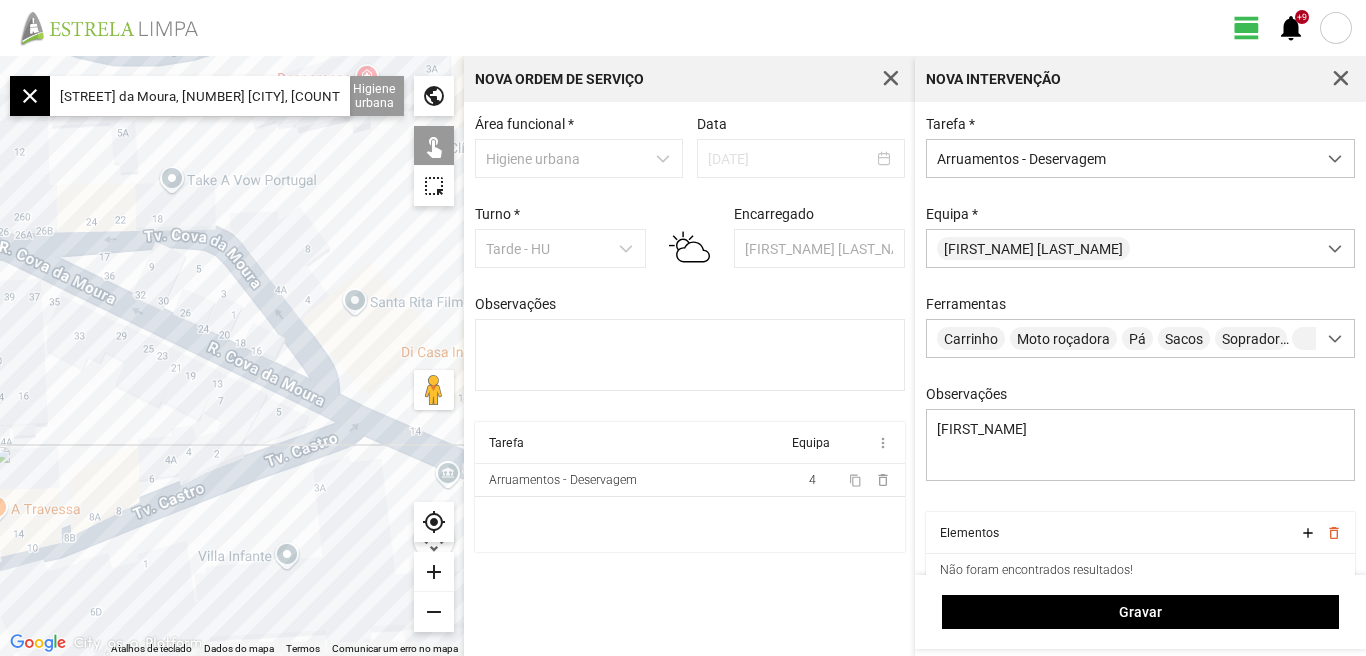 drag, startPoint x: 225, startPoint y: 397, endPoint x: 120, endPoint y: 407, distance: 105.47511 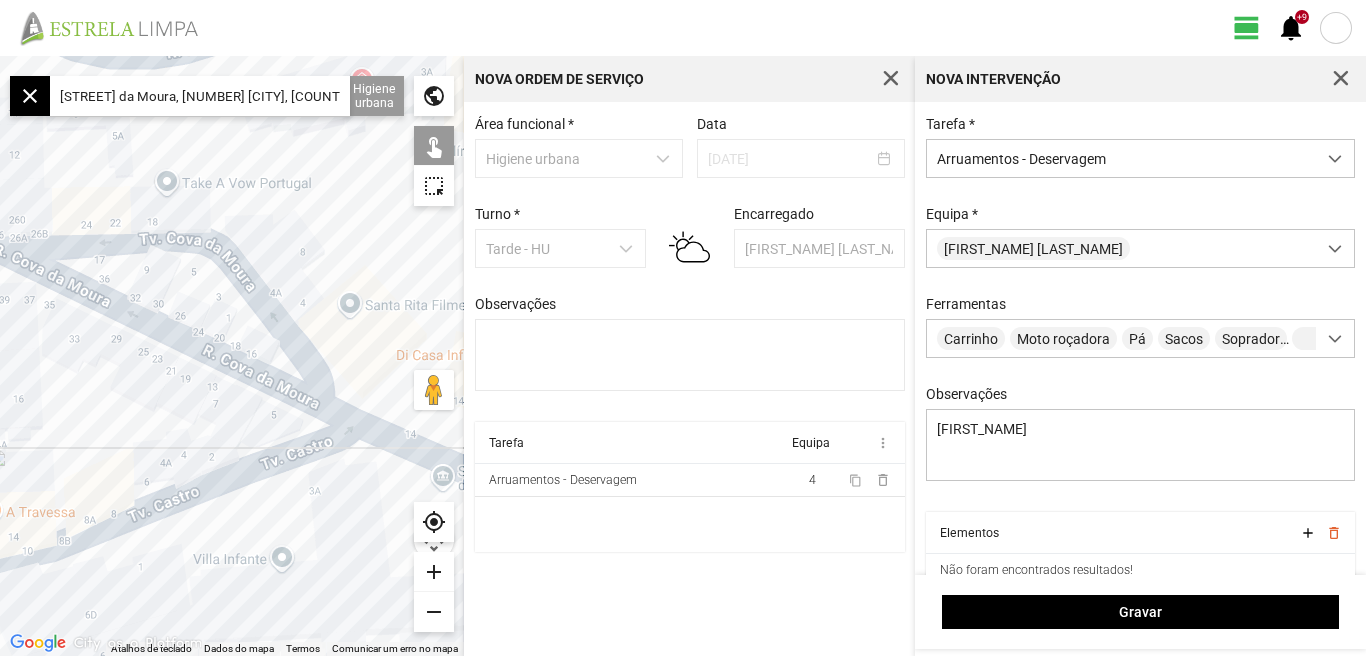 drag, startPoint x: 142, startPoint y: 421, endPoint x: 46, endPoint y: 385, distance: 102.528046 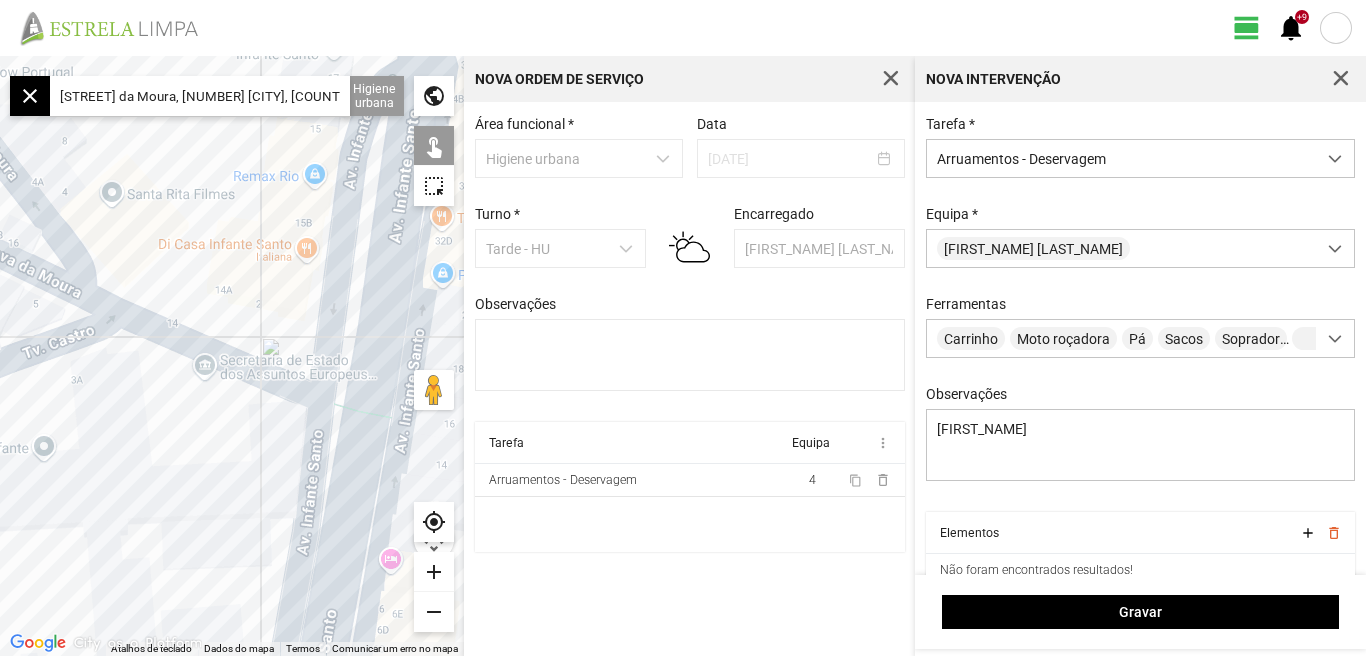 click on "Para navegar, prima as teclas de seta." at bounding box center (232, 356) 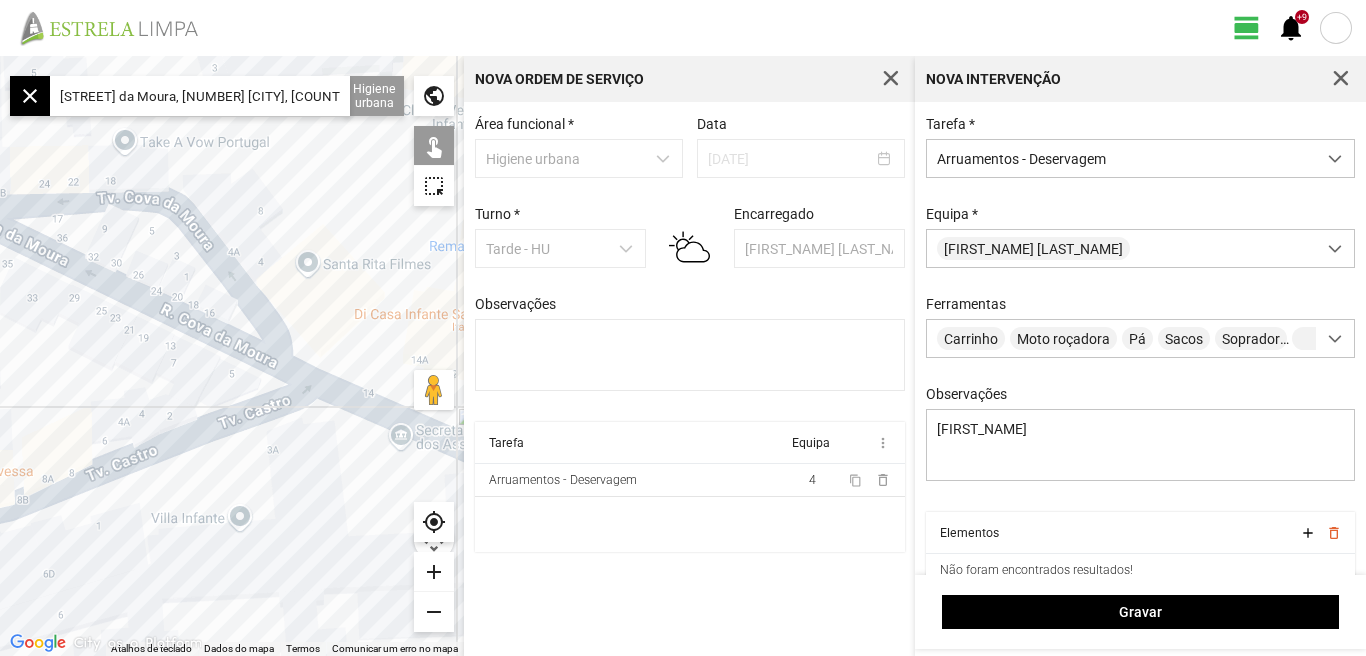 drag, startPoint x: 135, startPoint y: 458, endPoint x: 348, endPoint y: 534, distance: 226.1526 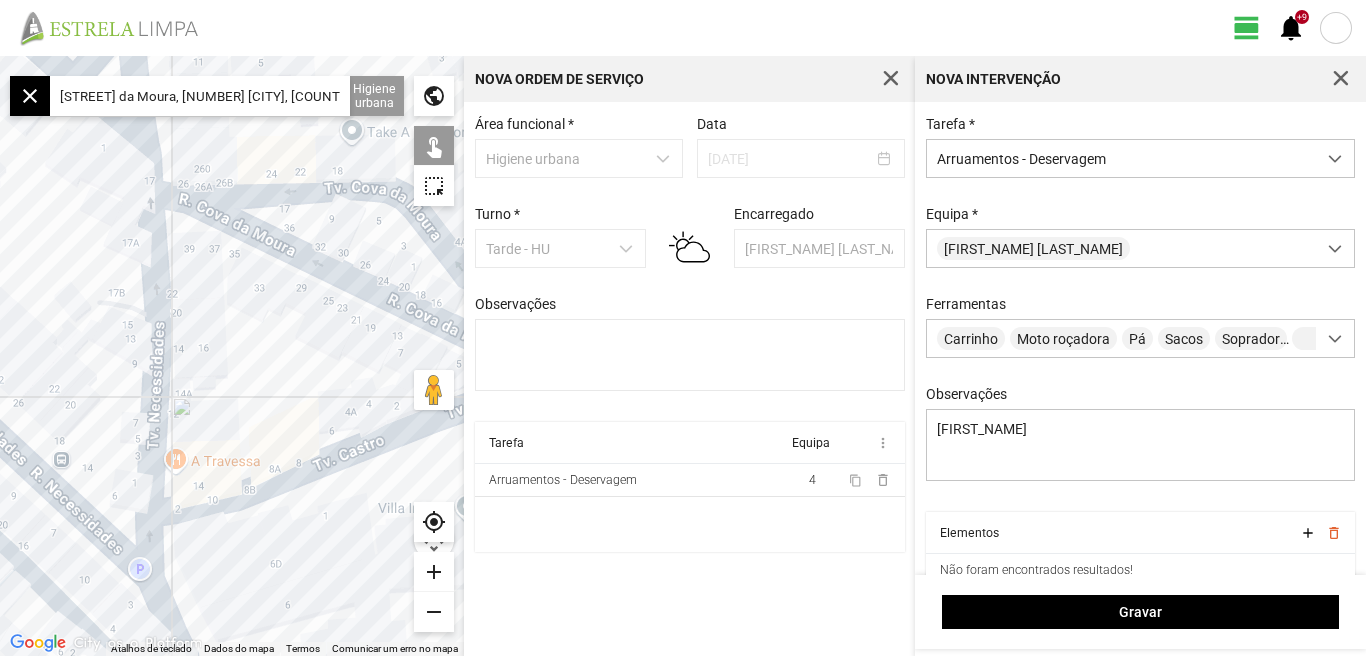 drag, startPoint x: 126, startPoint y: 380, endPoint x: 314, endPoint y: 337, distance: 192.85487 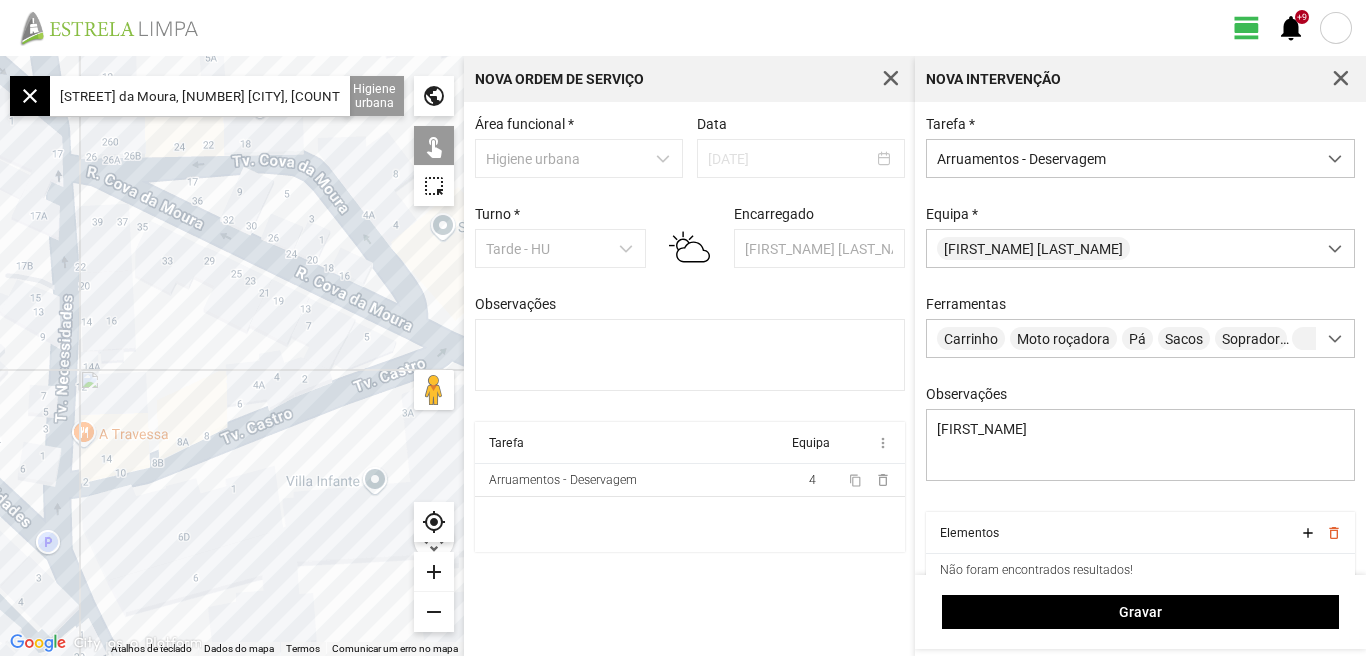drag, startPoint x: 273, startPoint y: 344, endPoint x: 178, endPoint y: 317, distance: 98.762344 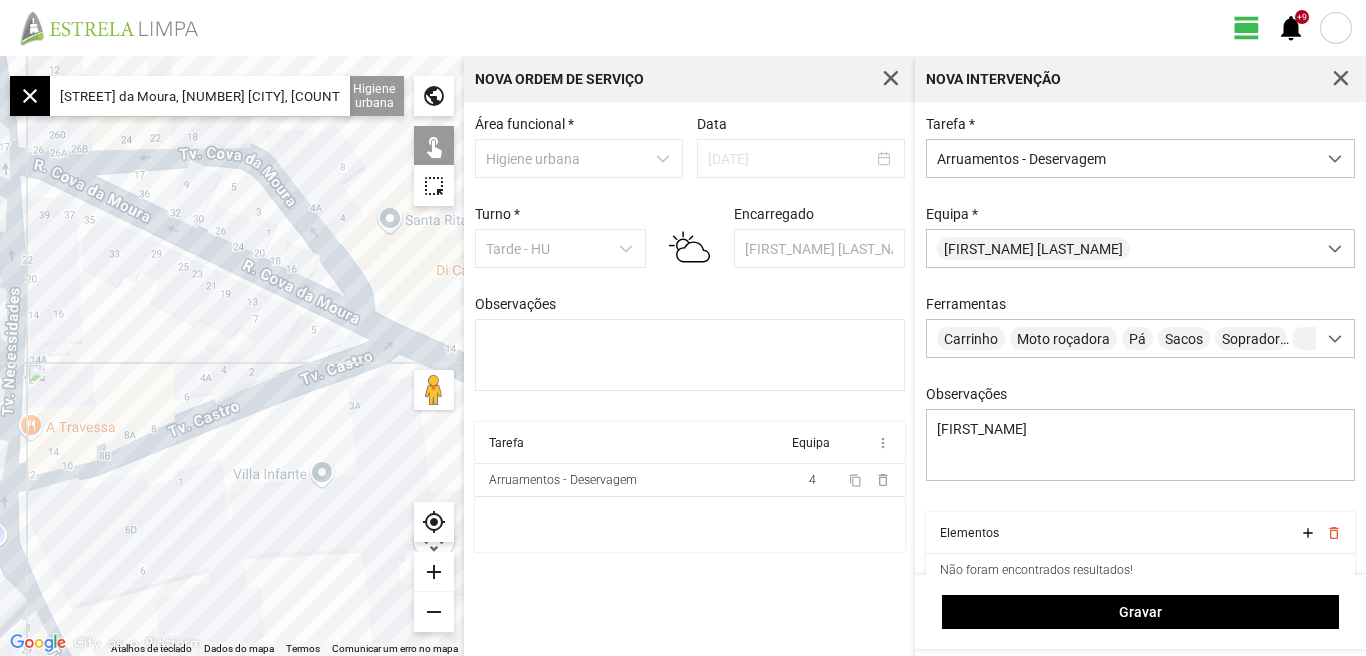 click on "Para navegar, prima as teclas de seta." at bounding box center [232, 356] 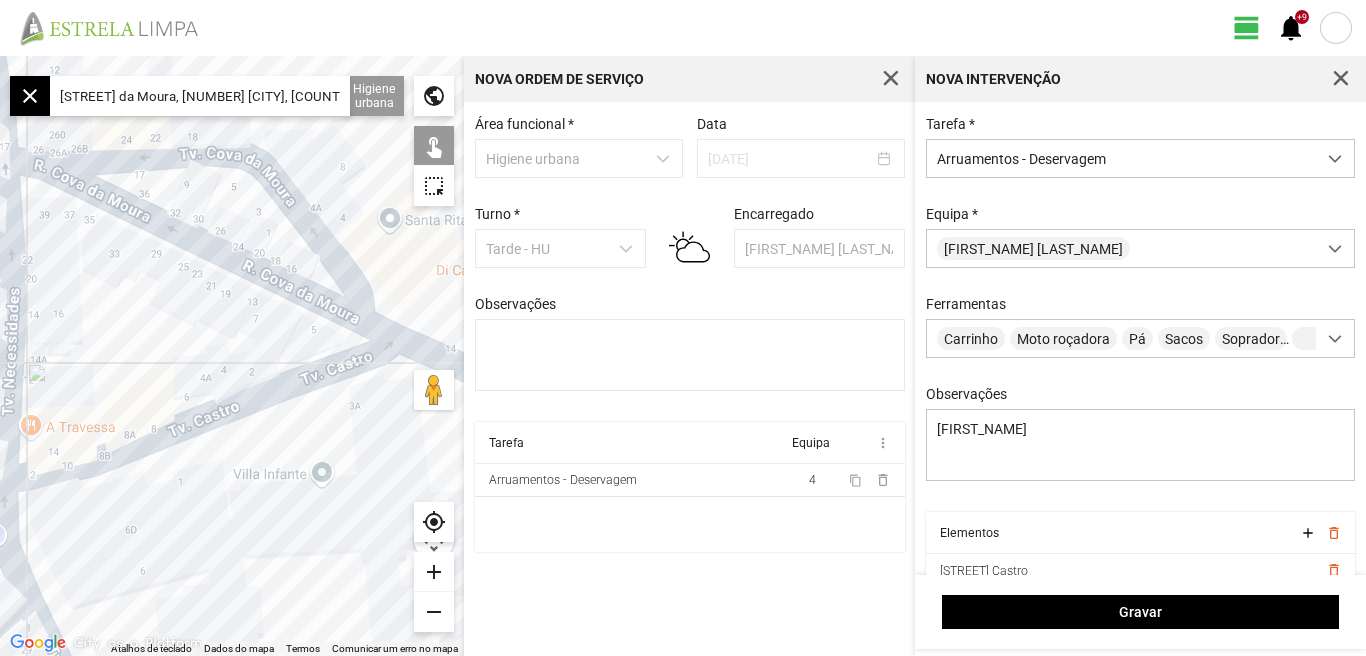 scroll, scrollTop: 85, scrollLeft: 0, axis: vertical 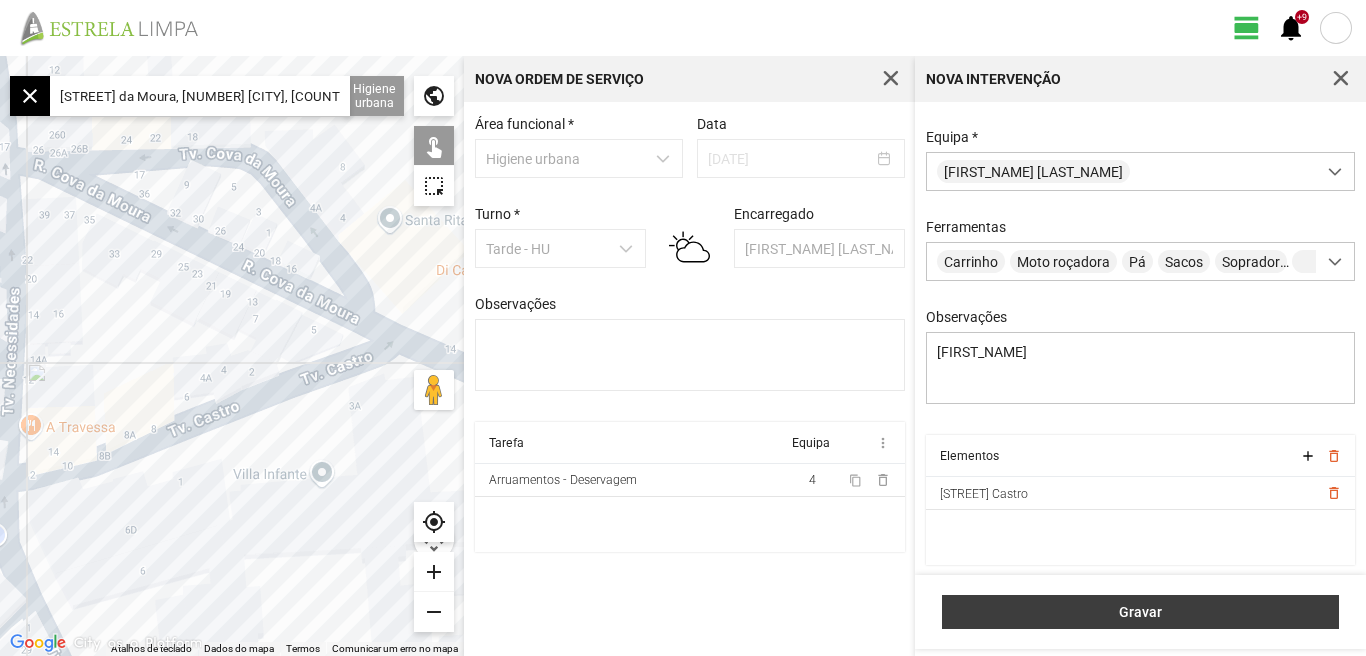click on "Gravar" at bounding box center [1141, 612] 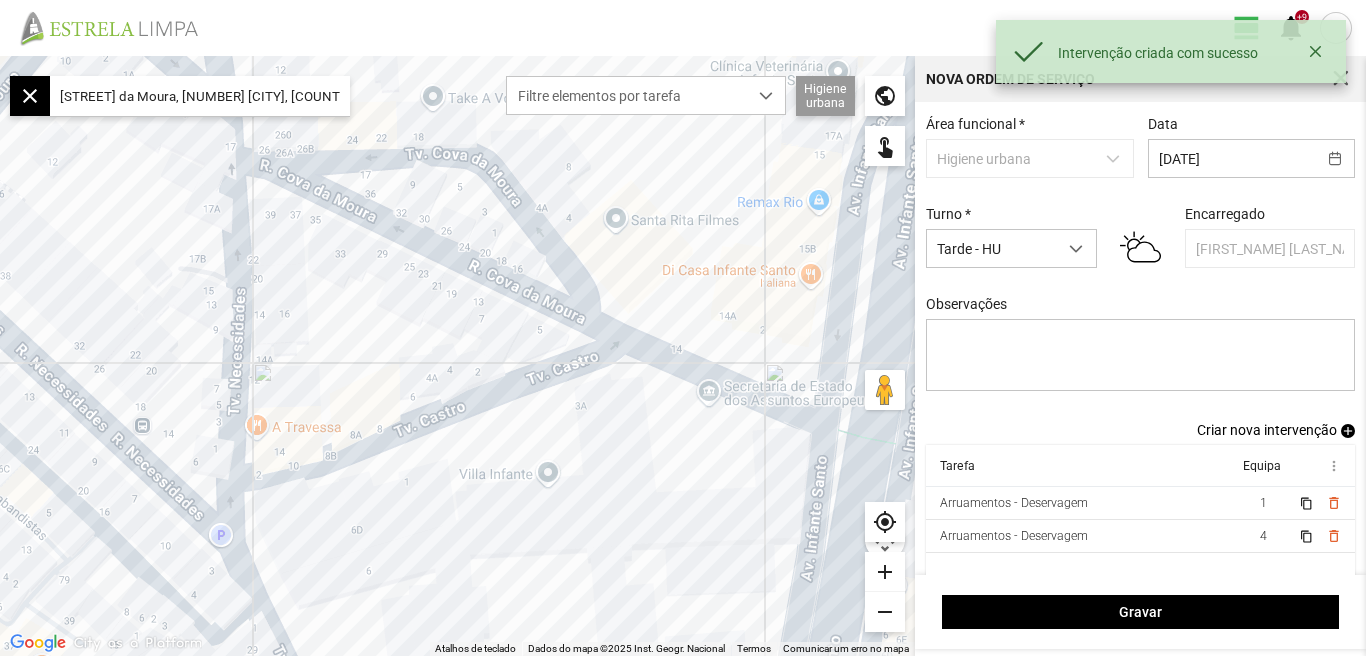 scroll, scrollTop: 17, scrollLeft: 0, axis: vertical 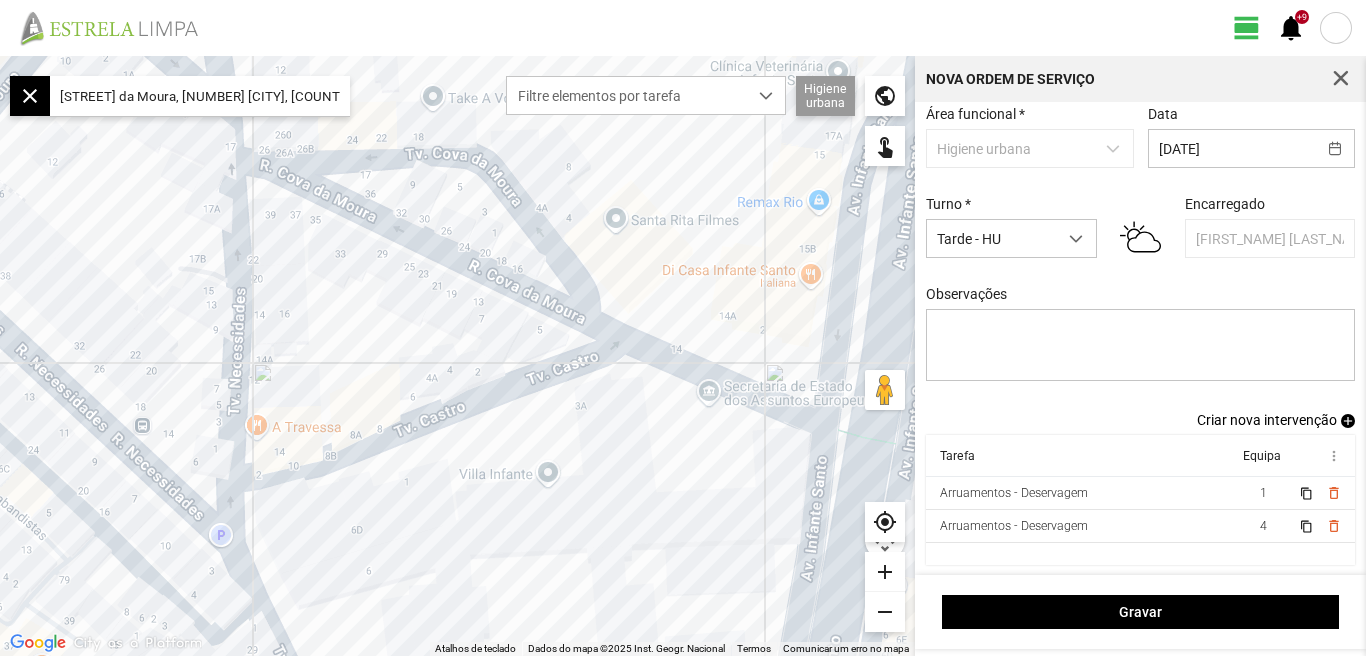 click on "Criar nova intervenção" at bounding box center [1267, 420] 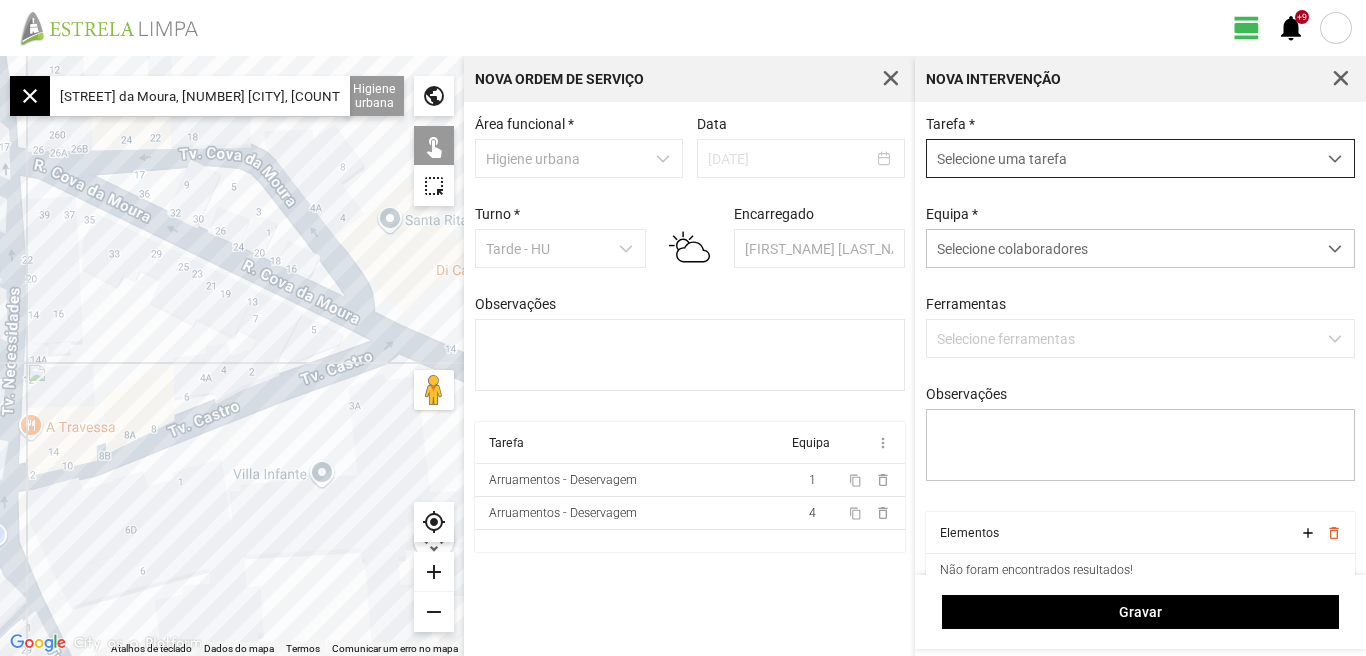 click at bounding box center [1335, 159] 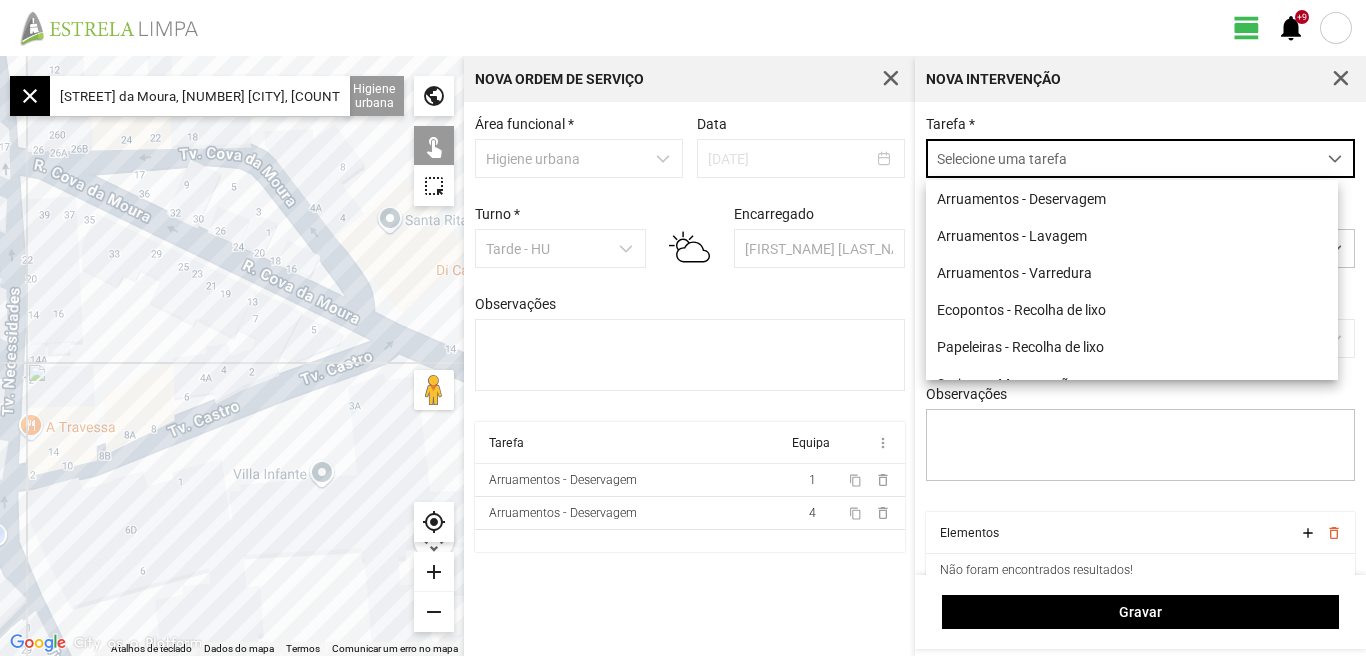 scroll, scrollTop: 11, scrollLeft: 89, axis: both 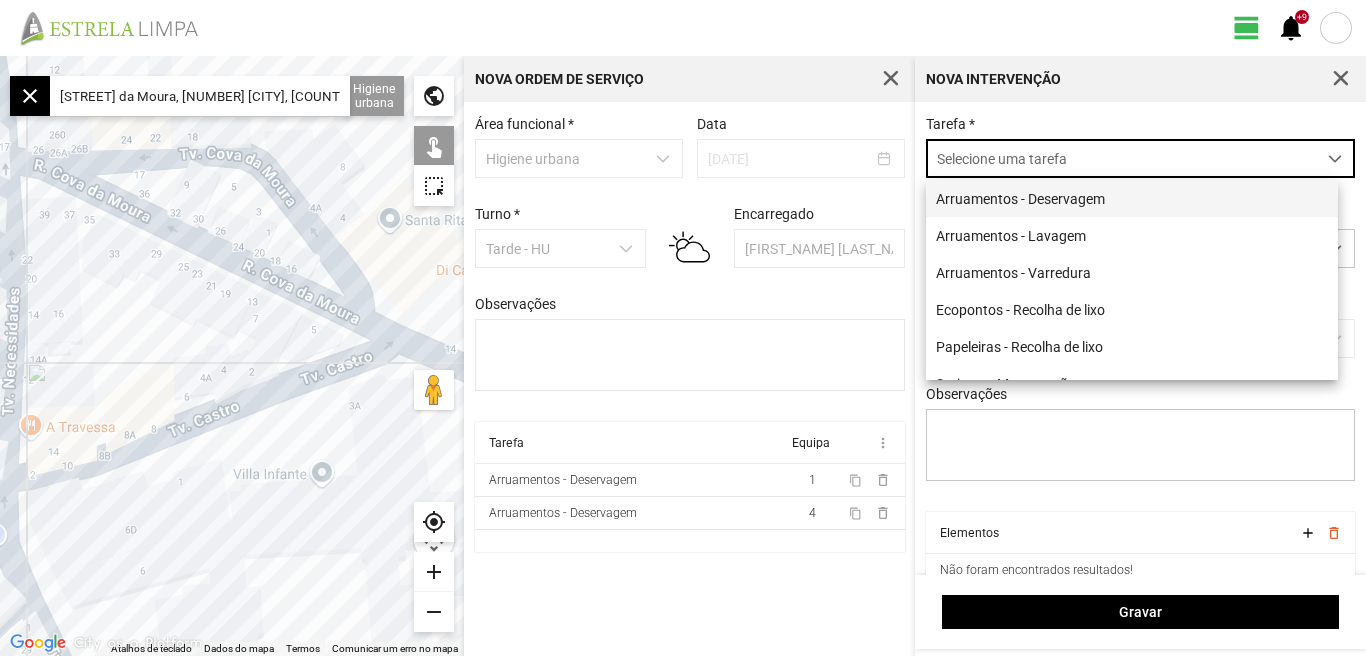 click on "Arruamentos - Deservagem" at bounding box center [1132, 198] 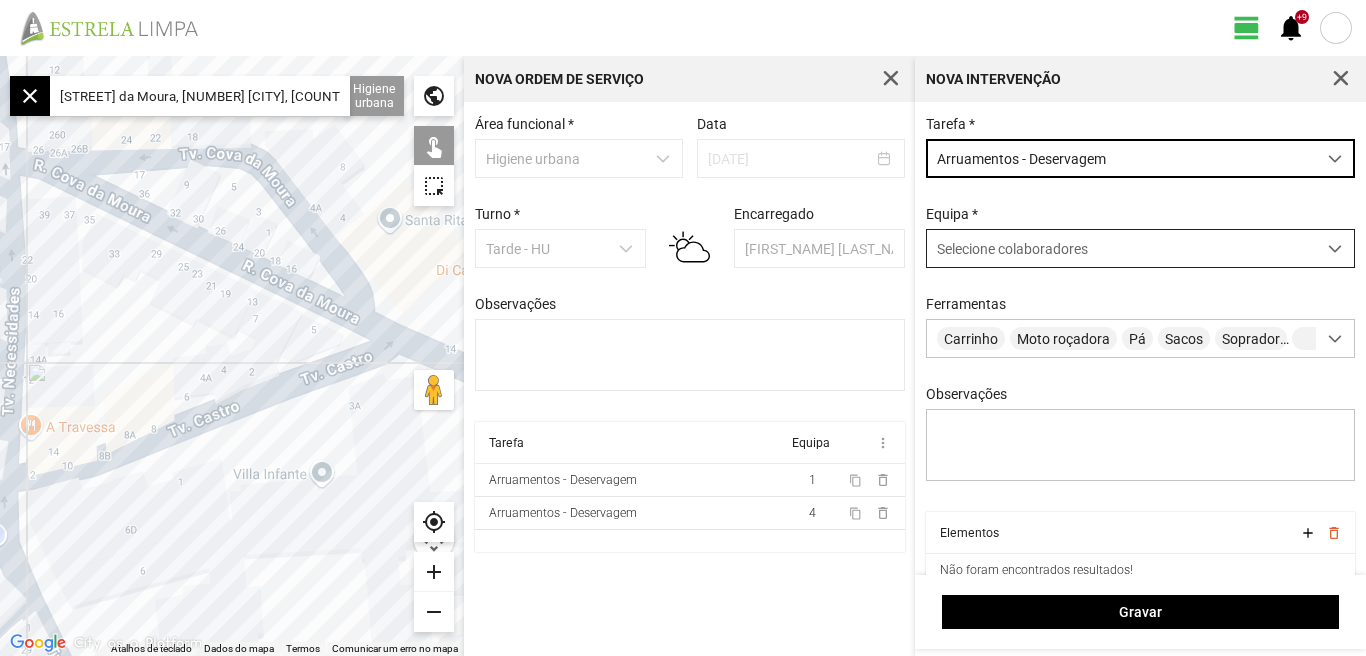 click at bounding box center [1335, 249] 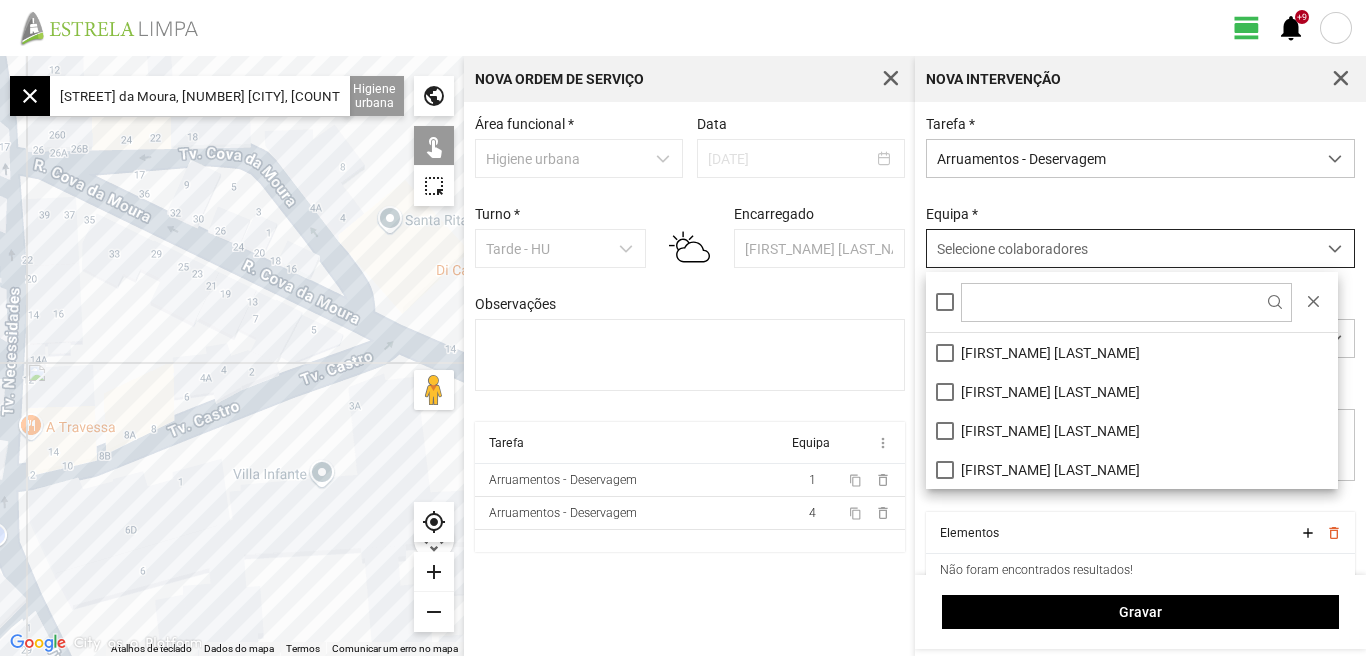 scroll, scrollTop: 11, scrollLeft: 89, axis: both 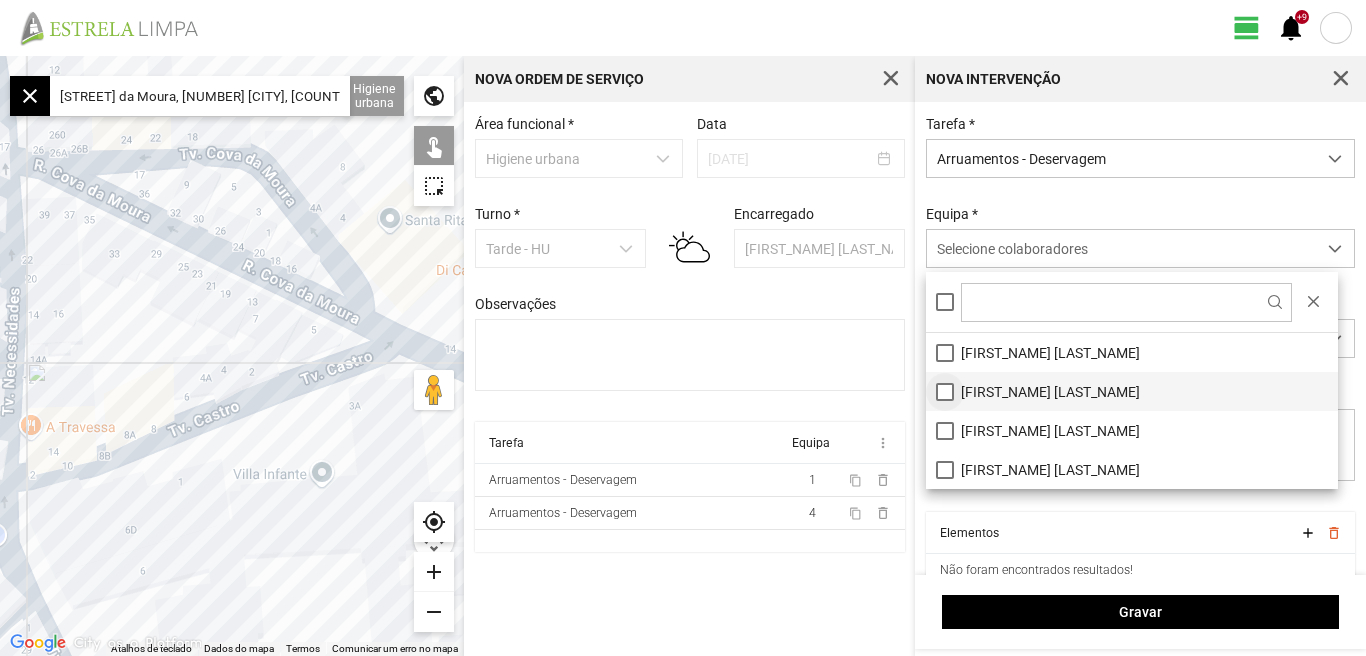 click on "[FIRST_NAME] [LAST_NAME]" at bounding box center [1132, 391] 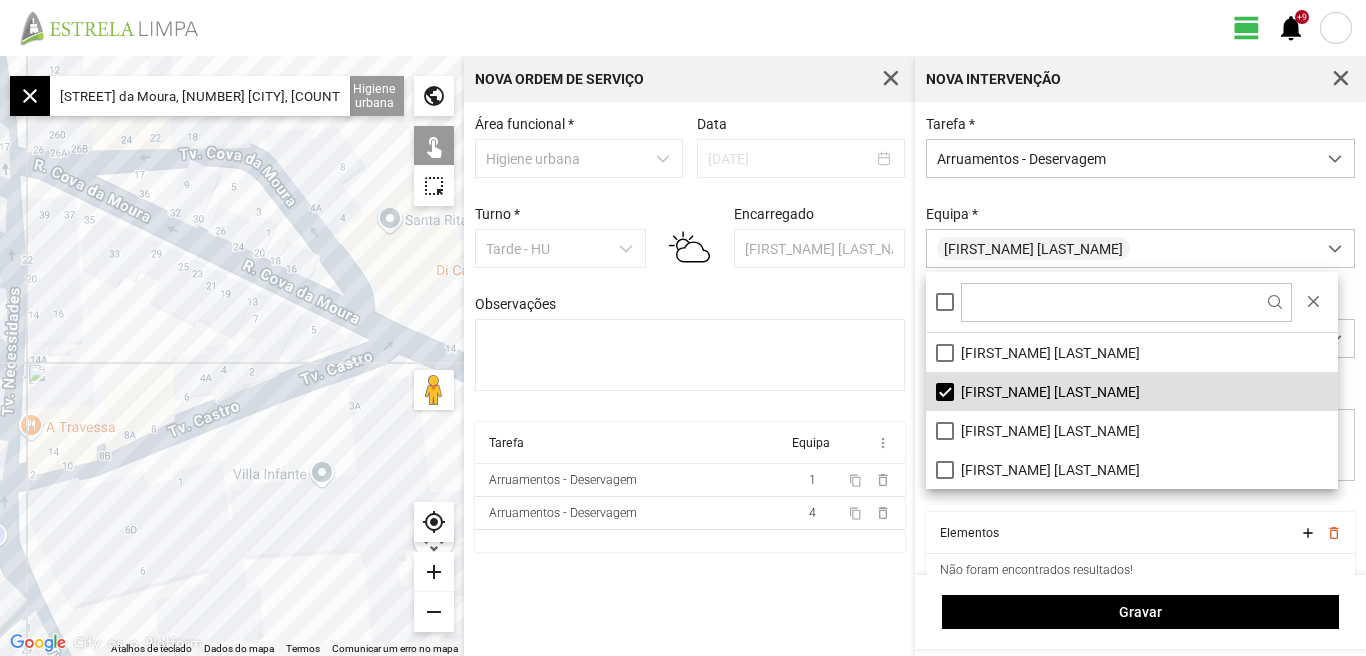 click on "Área funcional * Higiene urbana Data [DATE]   Turno * Tarde - HU Encarregado [FIRST_NAME] [LAST_NAME] Observações Tarefa Equipa more_vert    Arruamentos - Deservagem  1 content_copy    delete_outline     Arruamentos - Deservagem  4 content_copy    delete_outline" at bounding box center [689, 379] 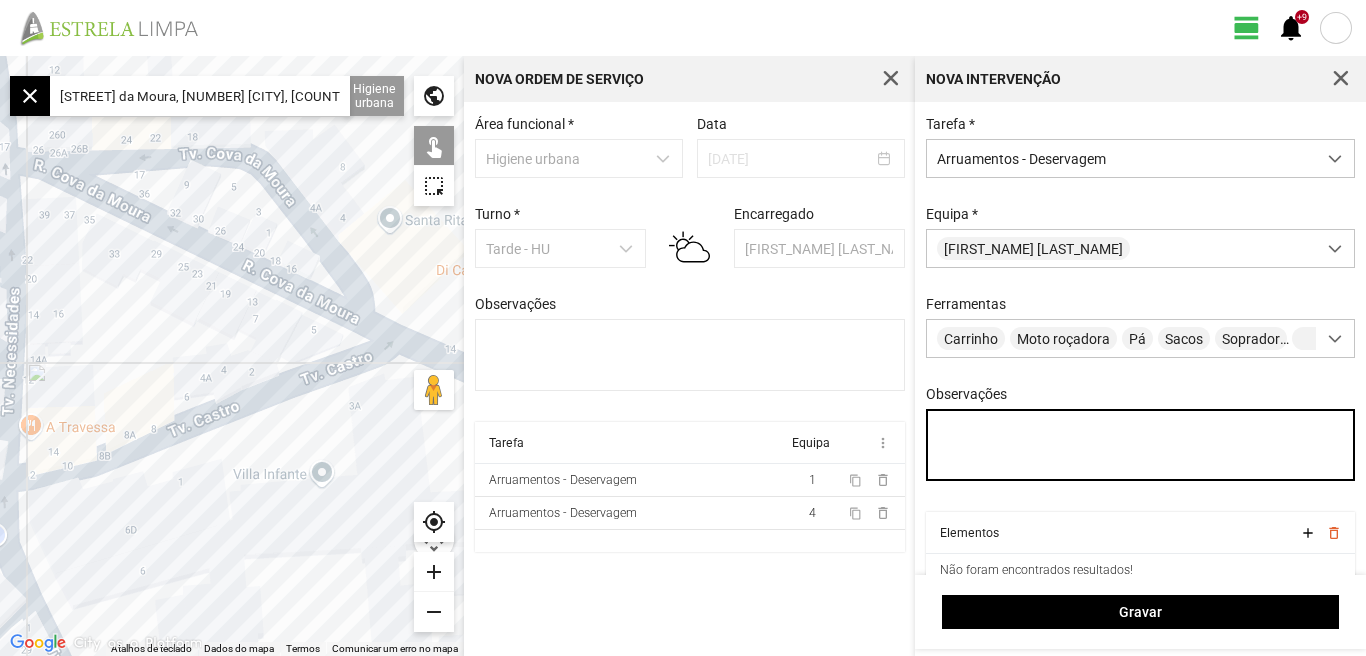 click on "Observações" at bounding box center [1141, 445] 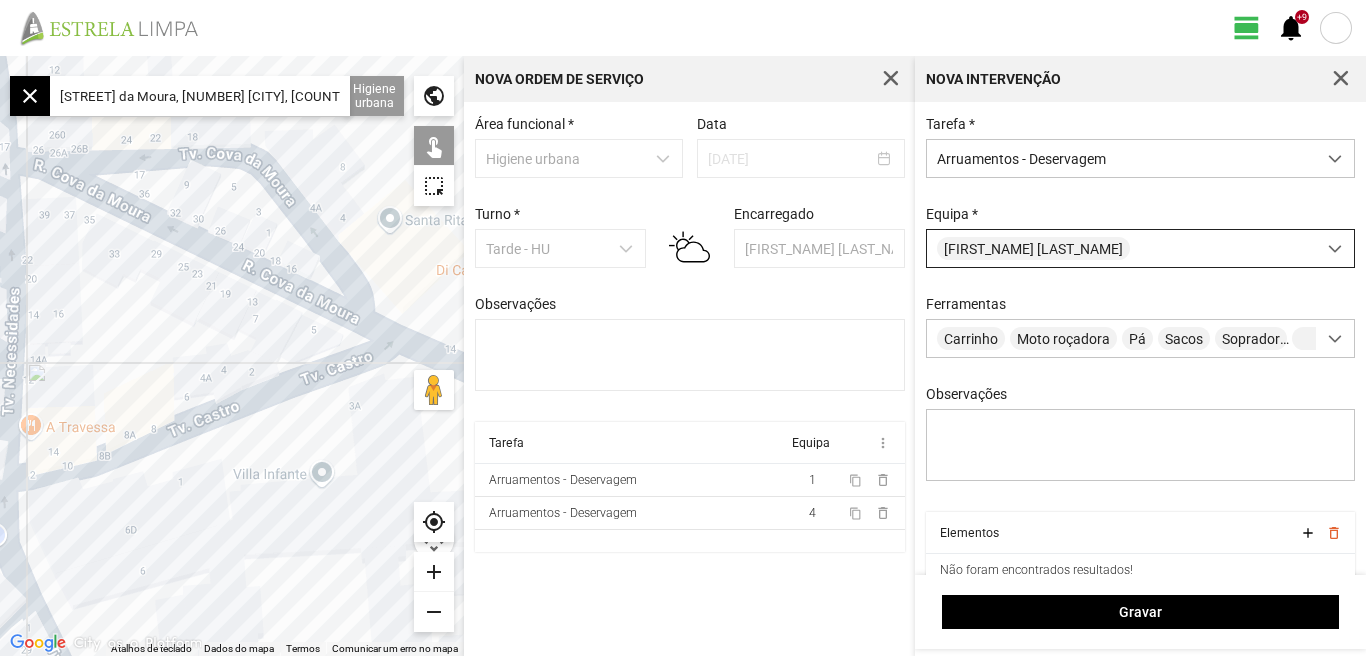 click at bounding box center [1335, 249] 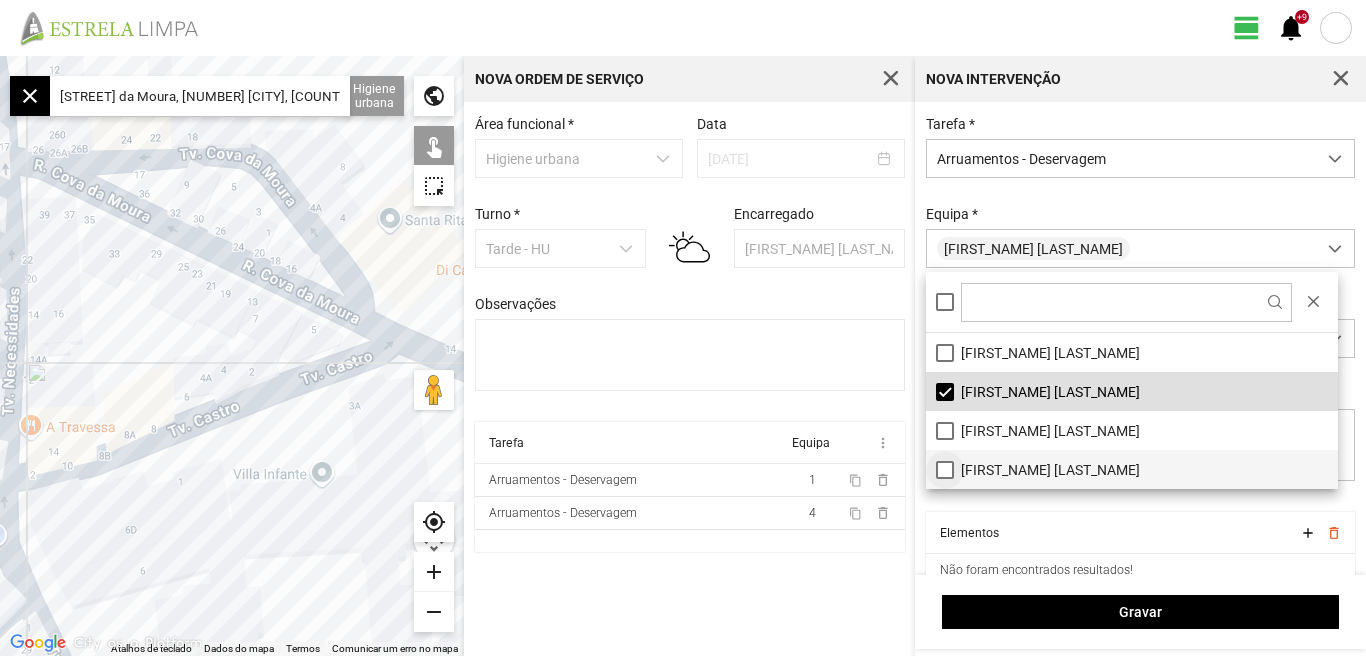 click on "[FIRST_NAME] [LAST_NAME]" at bounding box center [1132, 469] 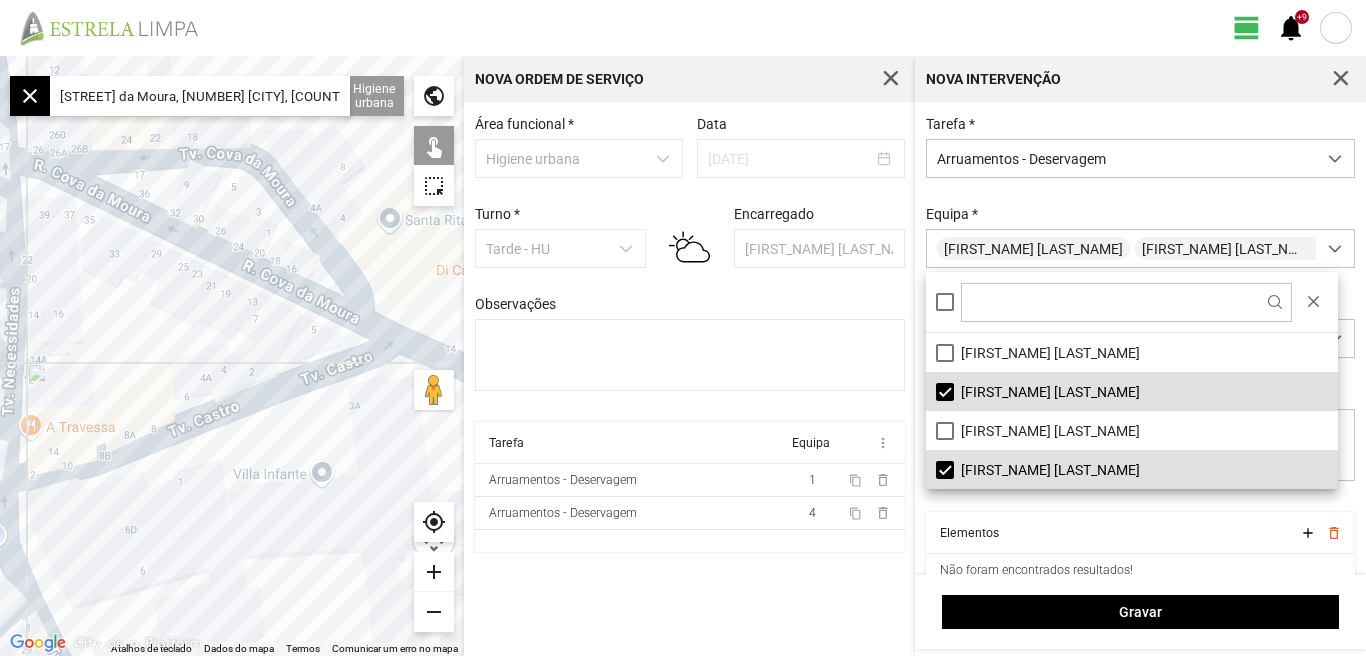click on "view_day   +9   notifications" at bounding box center [683, 28] 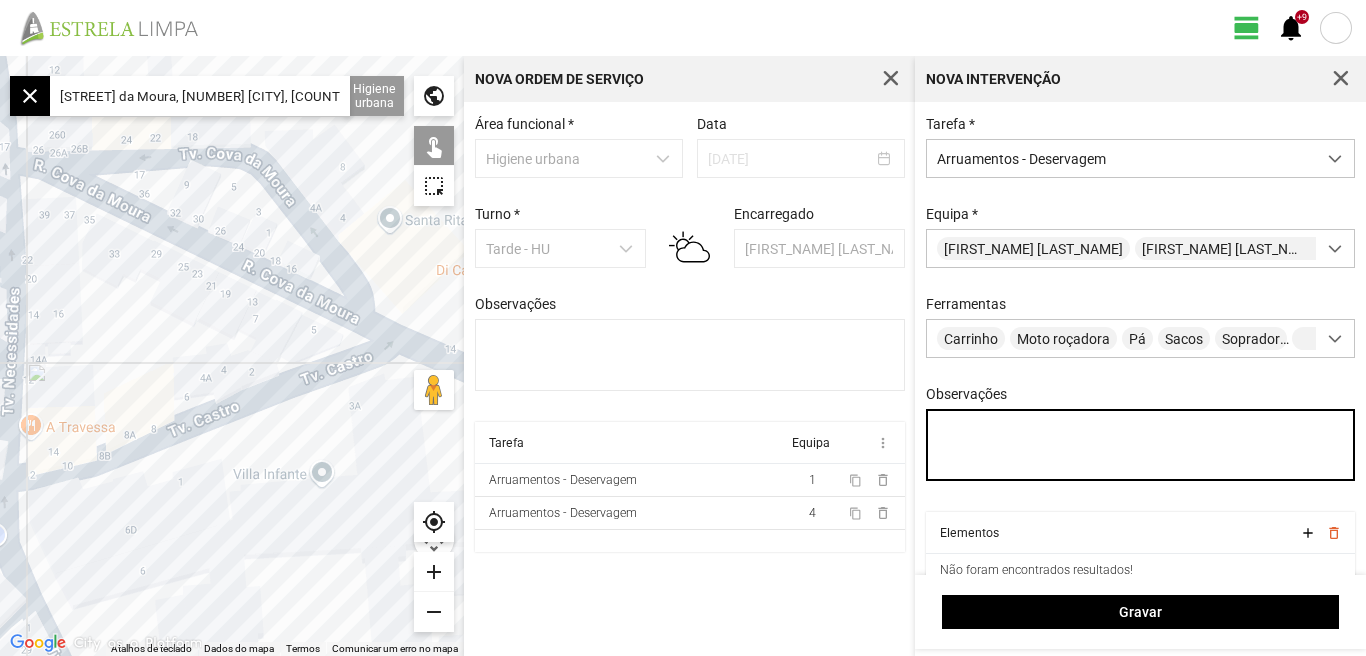 click on "Observações" at bounding box center (1141, 445) 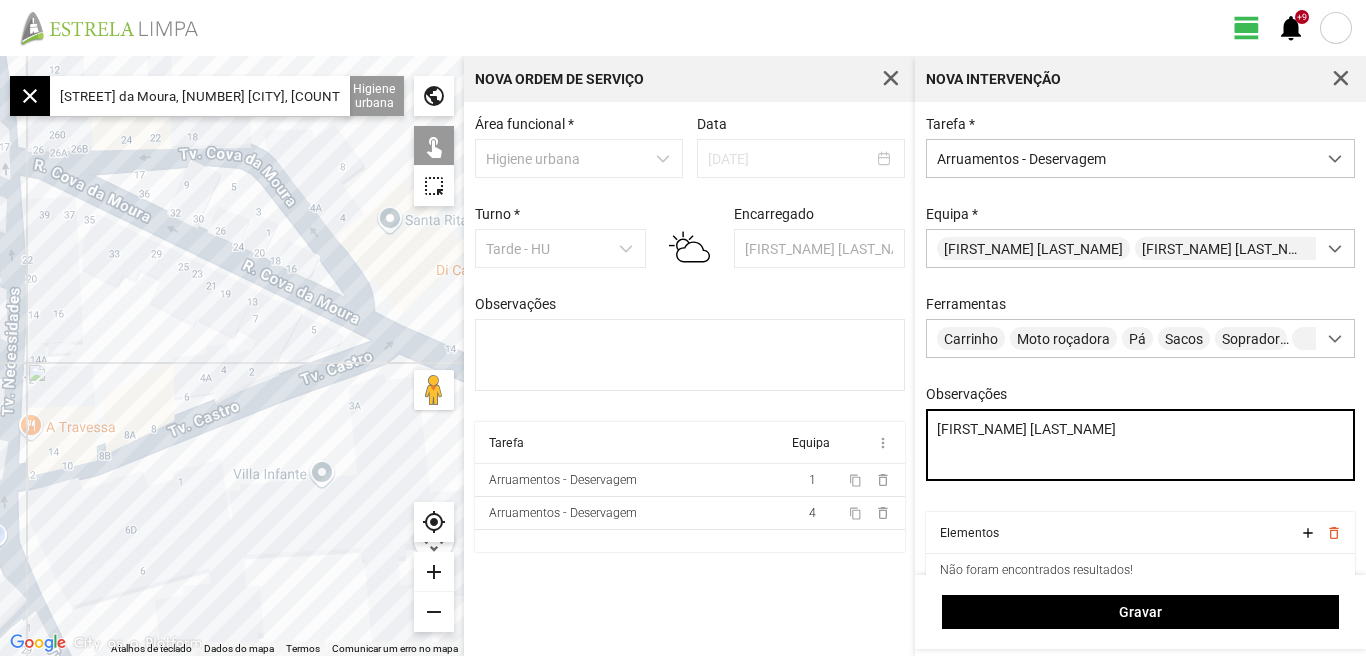 click on "[FIRST_NAME] [LAST_NAME]" at bounding box center (1141, 445) 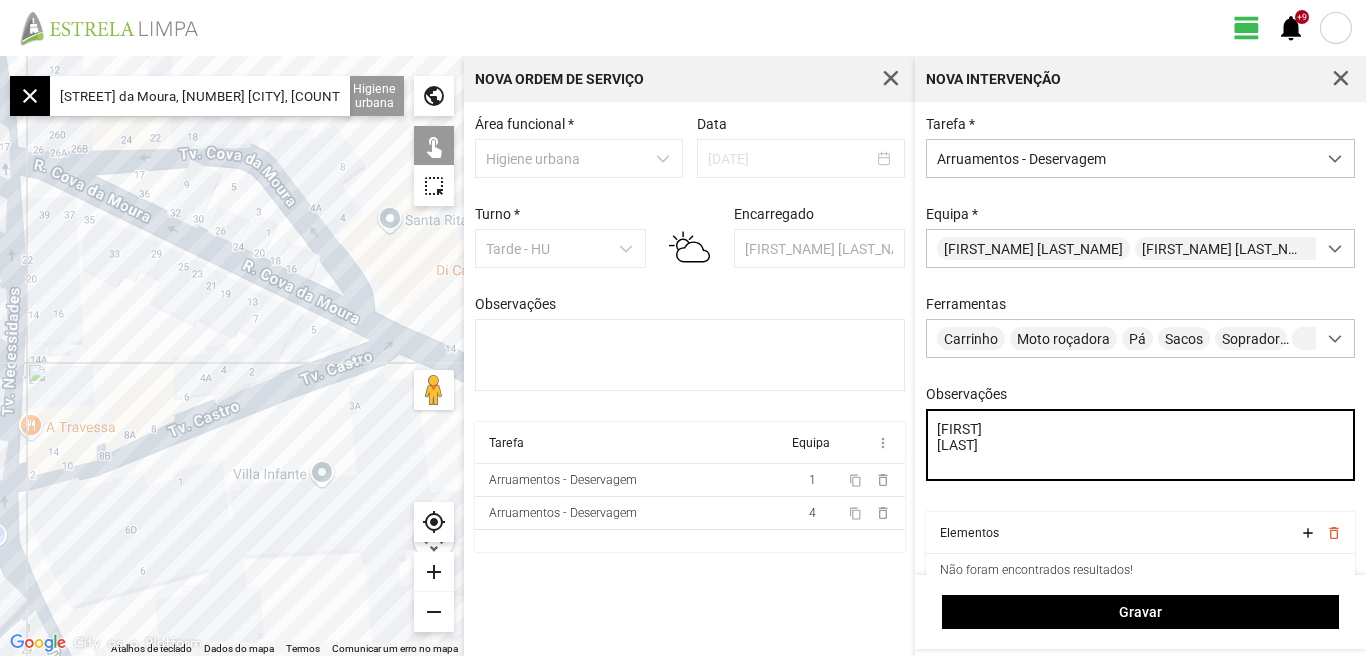 type on "[FIRST]
[LAST]" 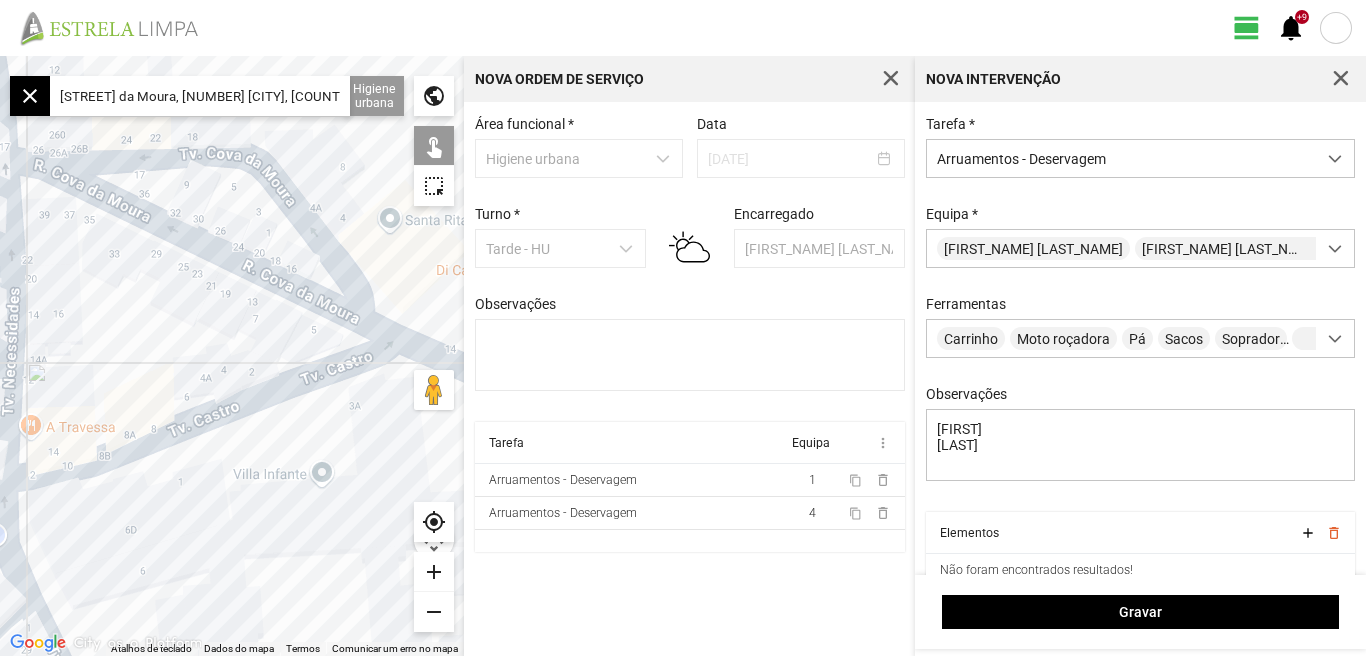 click on "[STREET] da Moura, [NUMBER] [CITY], [COUNTRY]" at bounding box center [200, 96] 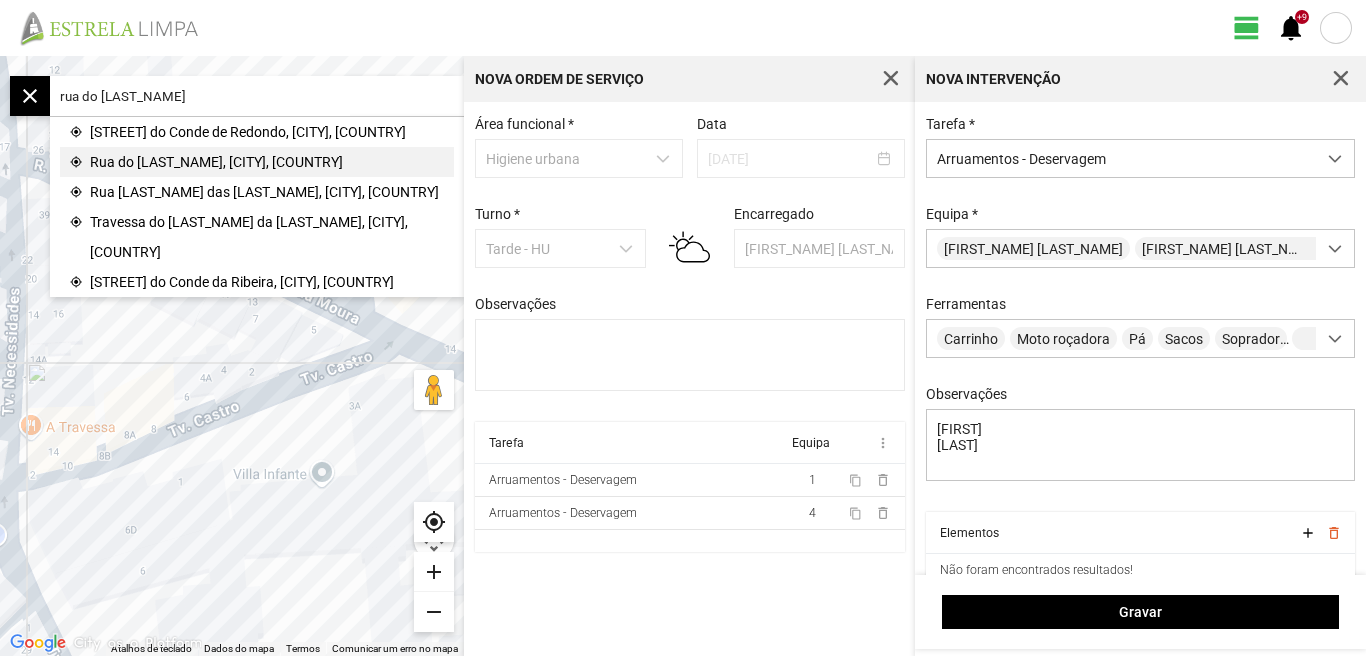 type on "rua do [LAST_NAME]" 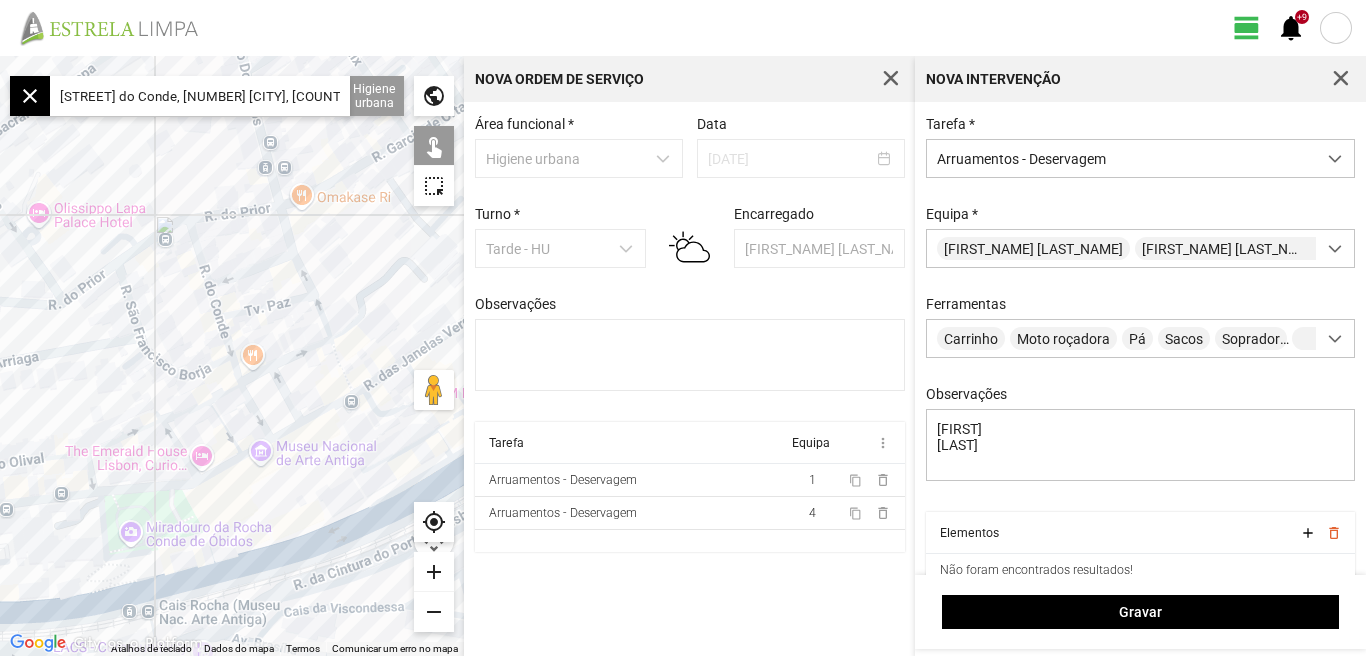 click on "add" at bounding box center (434, 572) 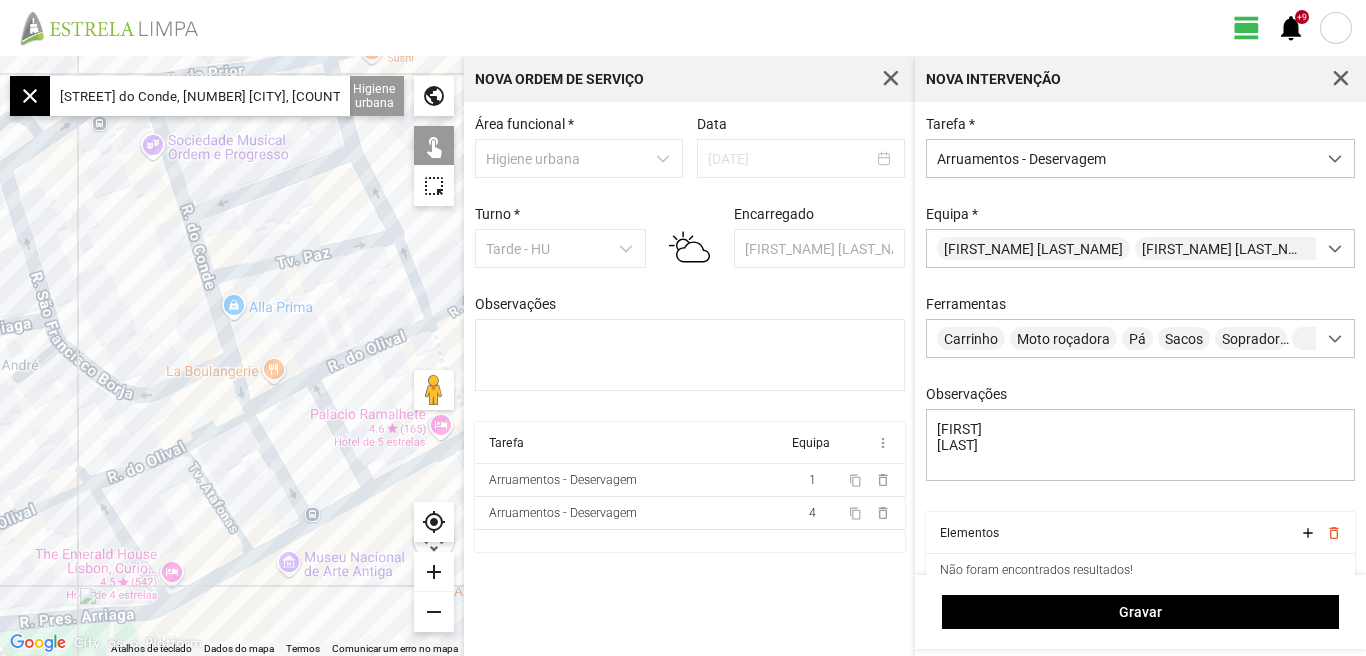 click on "add" at bounding box center (434, 572) 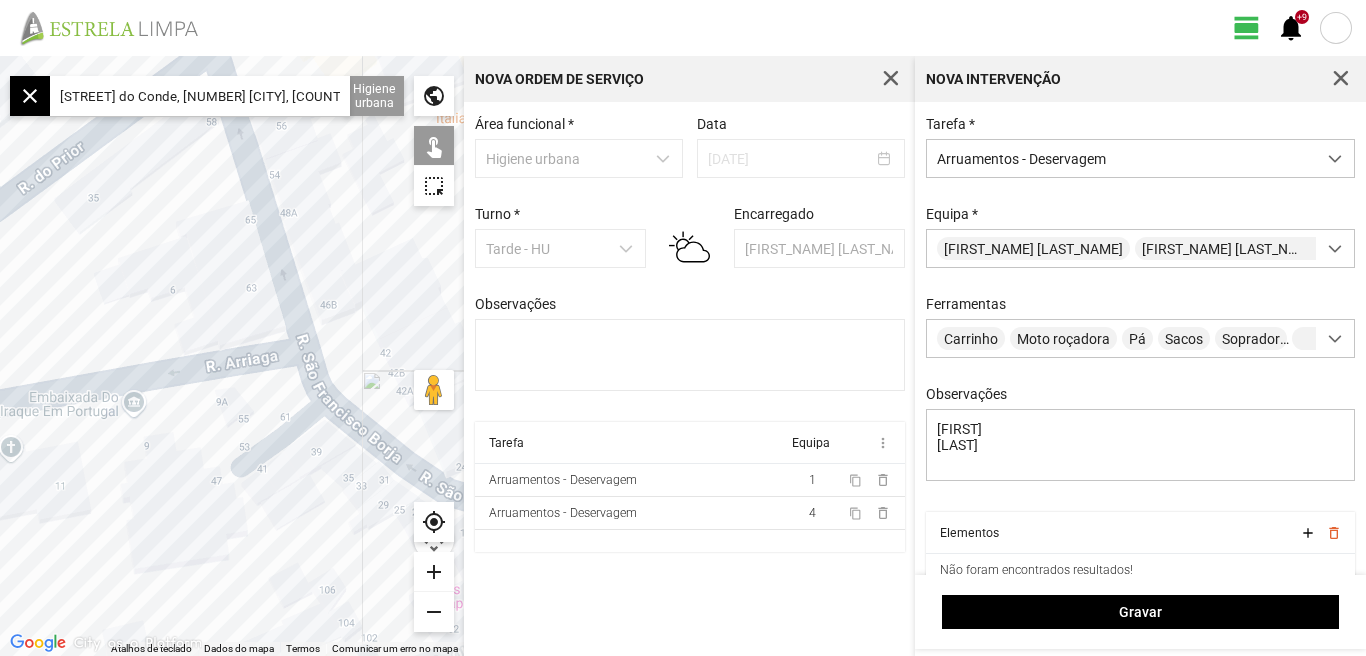 drag, startPoint x: 264, startPoint y: 255, endPoint x: 707, endPoint y: 323, distance: 448.18857 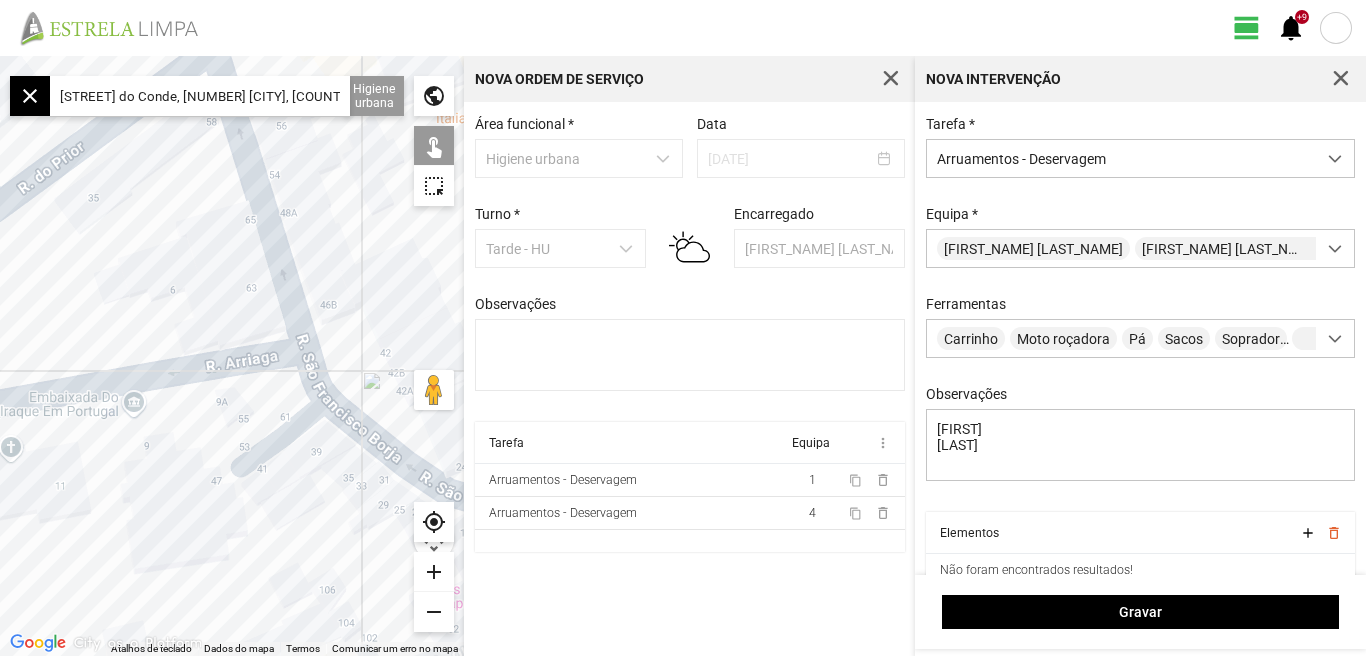 click on "← Mover para a esquerda → Mover para a direita ↑ Mover para cima ↓ Mover para baixo + Aumentar (zoom) - Diminuir (zoom) Casa Avançar 75% para a esquerda Fim Avançar 75% para a direita Página para cima Avançar 75% para cima Página para baixo Avançar 75% para baixo Para navegar, prima as teclas de seta. Atalhos de teclado Dados do mapa Dados do mapa ©2025 Inst. Geogr. Nacional Dados do mapa ©2025 Inst. Geogr. Nacional 10 m  Clique no botão para alternar entre as unidades métricas e imperiais Termos Comunicar um erro no mapa  close
[STREET], [POSTAL_CODE] [CITY], [COUNTRY] Arruamentos - Deservagem  Higiene urbana  Sarjetas  Arruamentos  Ecopontos  Papeleiras  public  touch_app   highlight_alt  my_location add remove Nova Ordem de Serviço Área funcional * Higiene urbana Data [DATE]   Turno * Tarde - HU Encarregado [LAST] [FIRST] Observações Tarefa Equipa more_vert    Arruamentos - Deservagem  1 content_copy    delete_outline     Arruamentos - Deservagem  4 content_copy      Tarefa *" at bounding box center [683, 356] 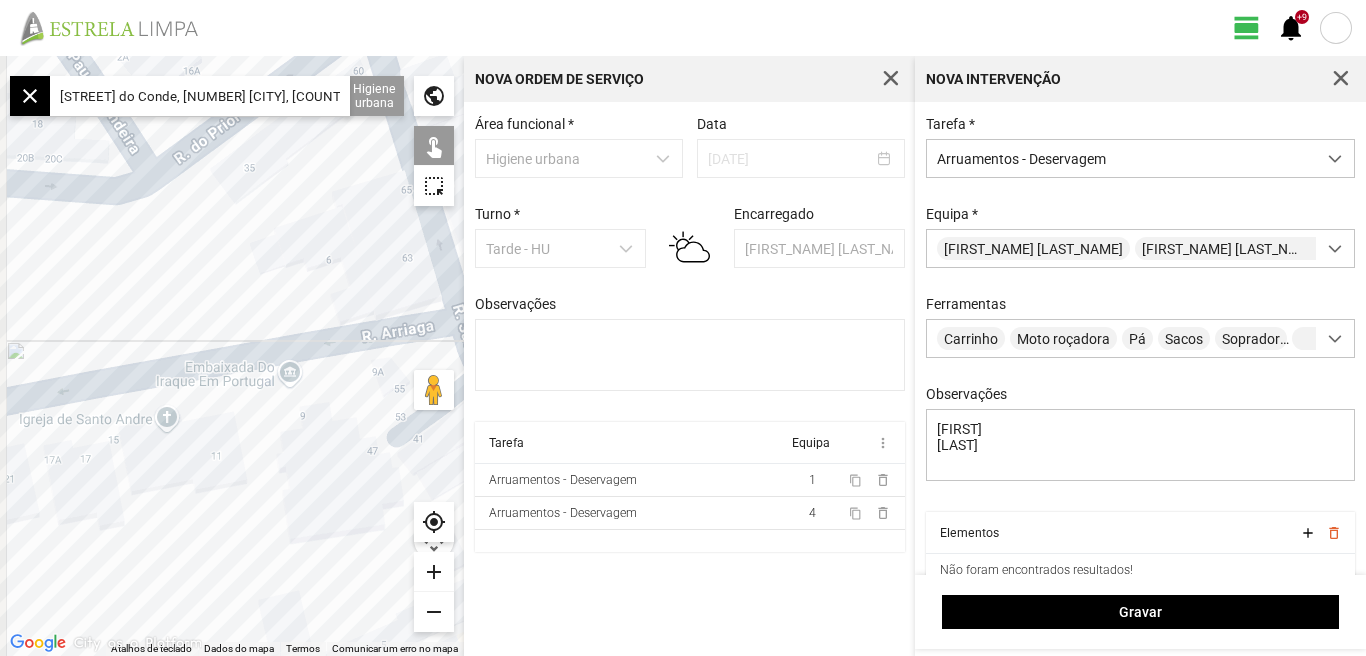 drag, startPoint x: 274, startPoint y: 246, endPoint x: 444, endPoint y: 217, distance: 172.4558 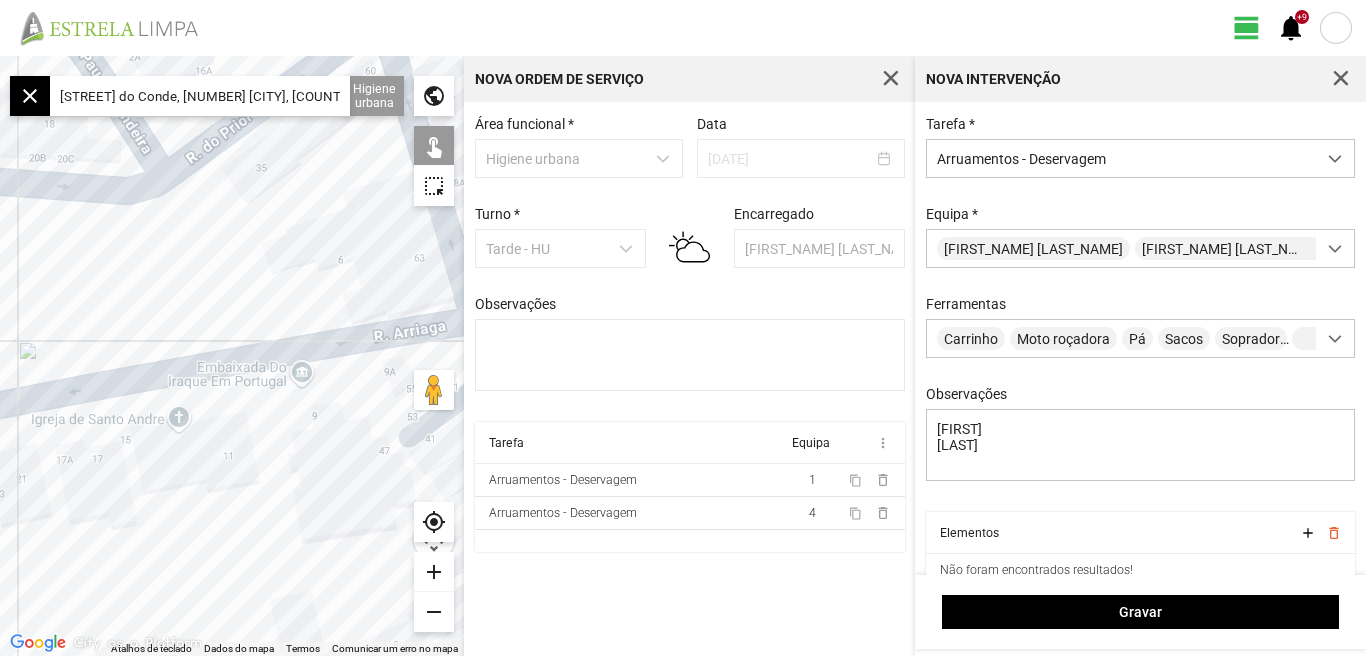 click on "Para navegar, prima as teclas de seta." at bounding box center [232, 356] 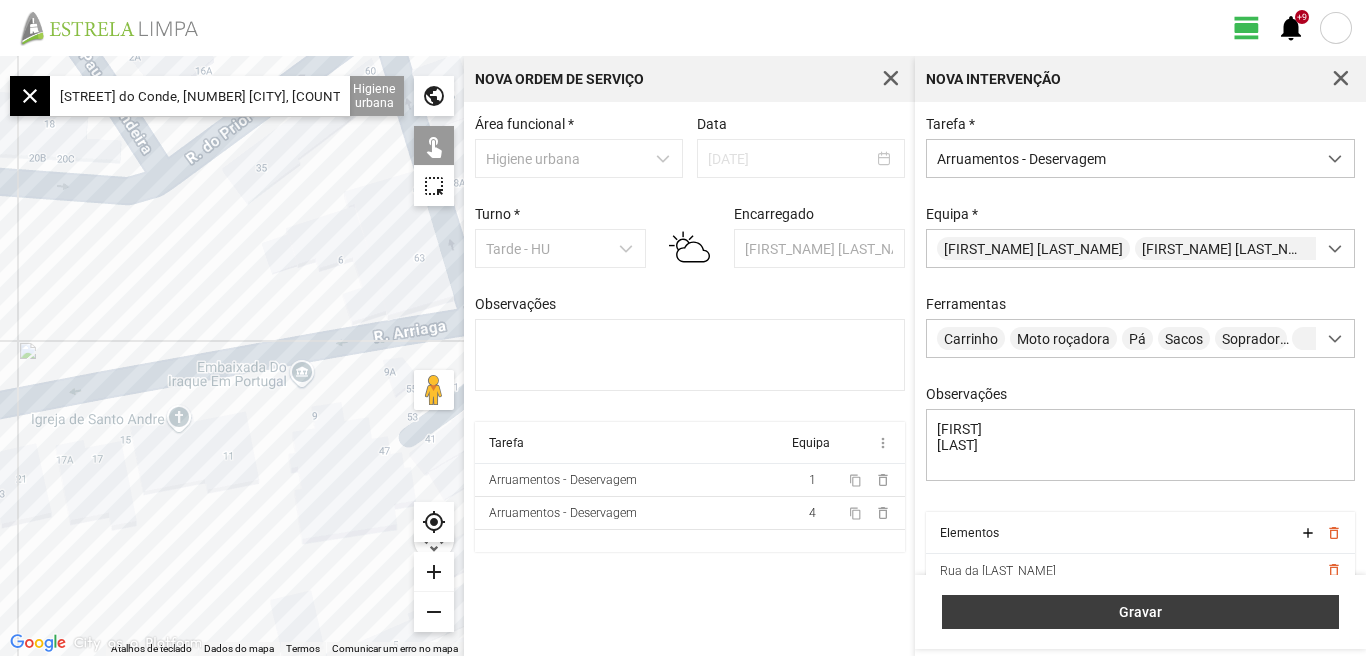 click on "Gravar" at bounding box center [1141, 612] 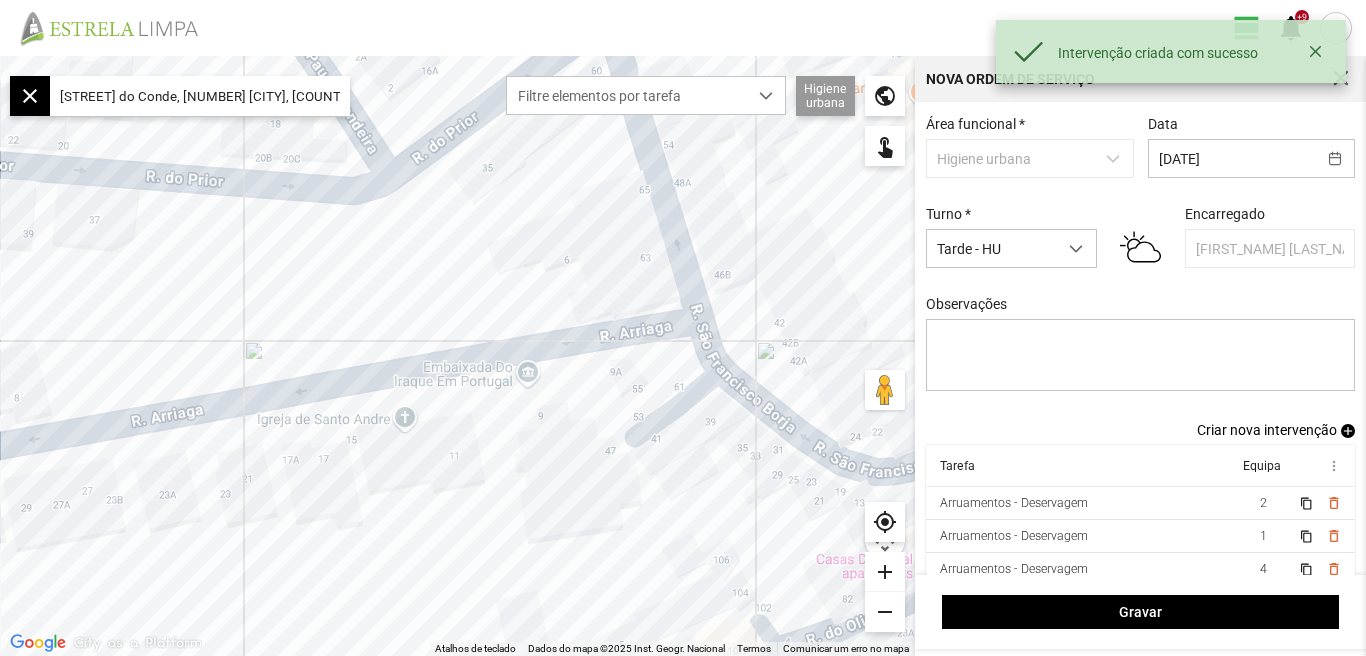 scroll, scrollTop: 17, scrollLeft: 0, axis: vertical 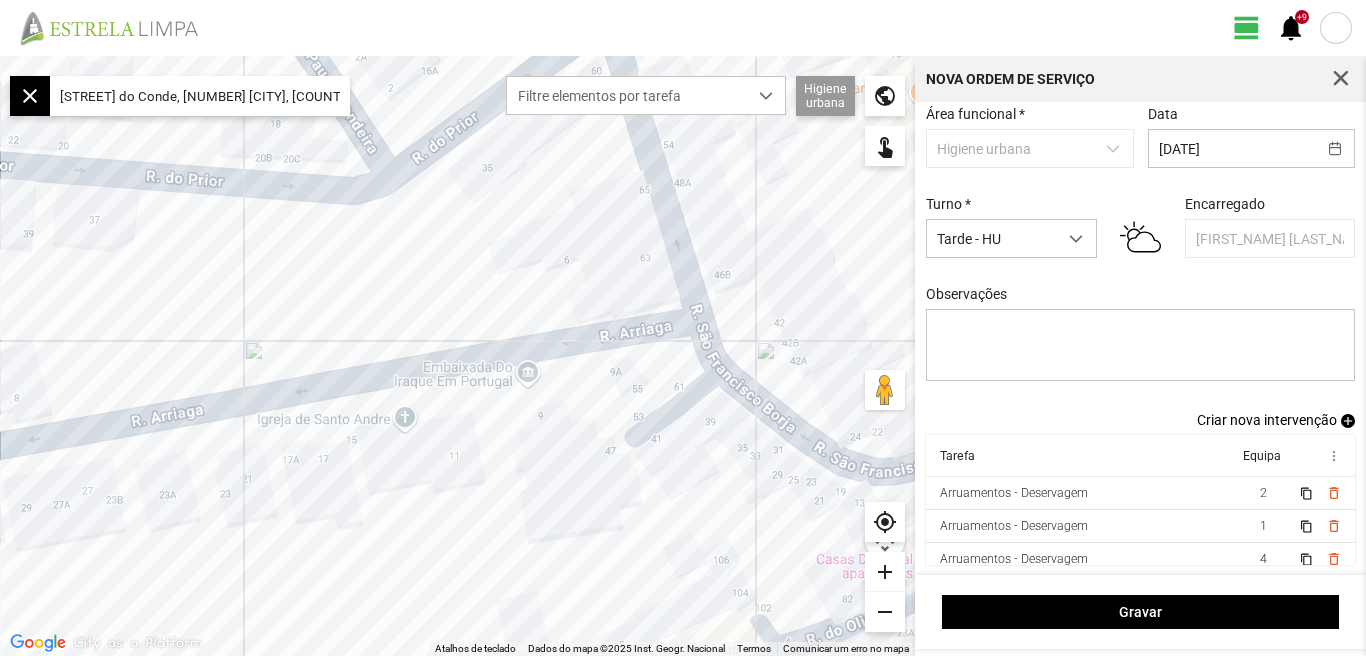 click on "Criar nova intervenção" at bounding box center (1267, 420) 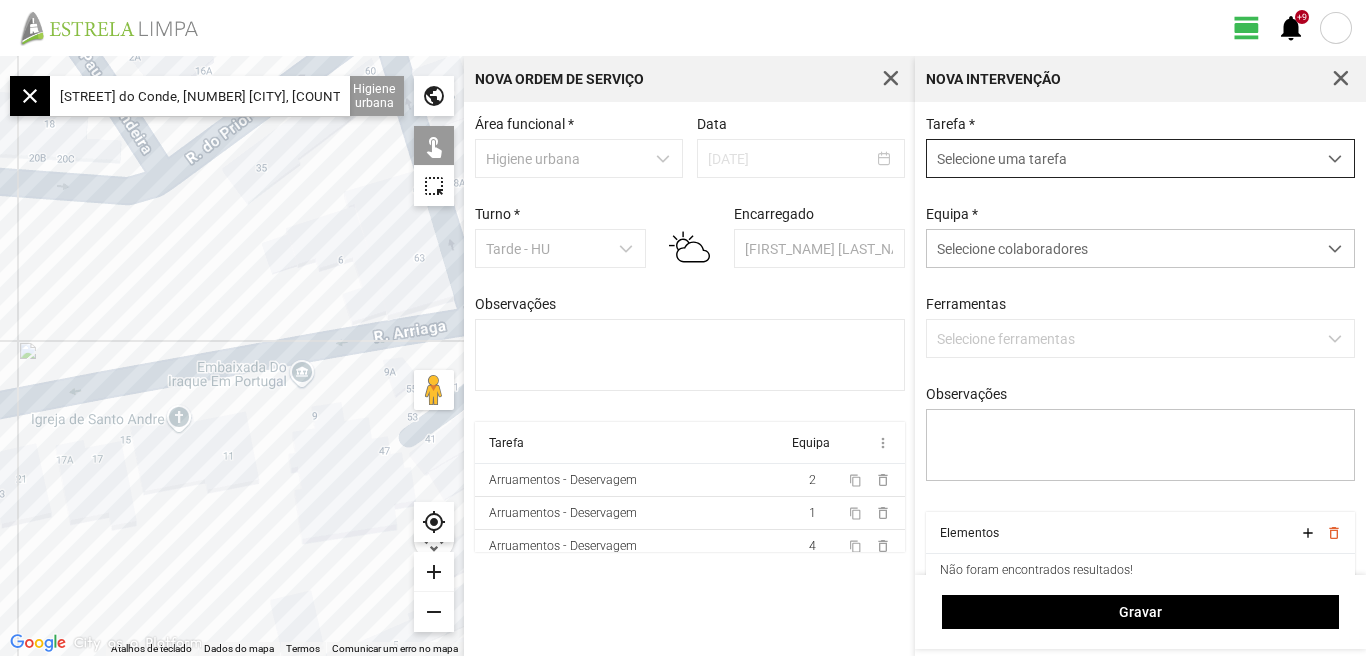 click at bounding box center (1335, 158) 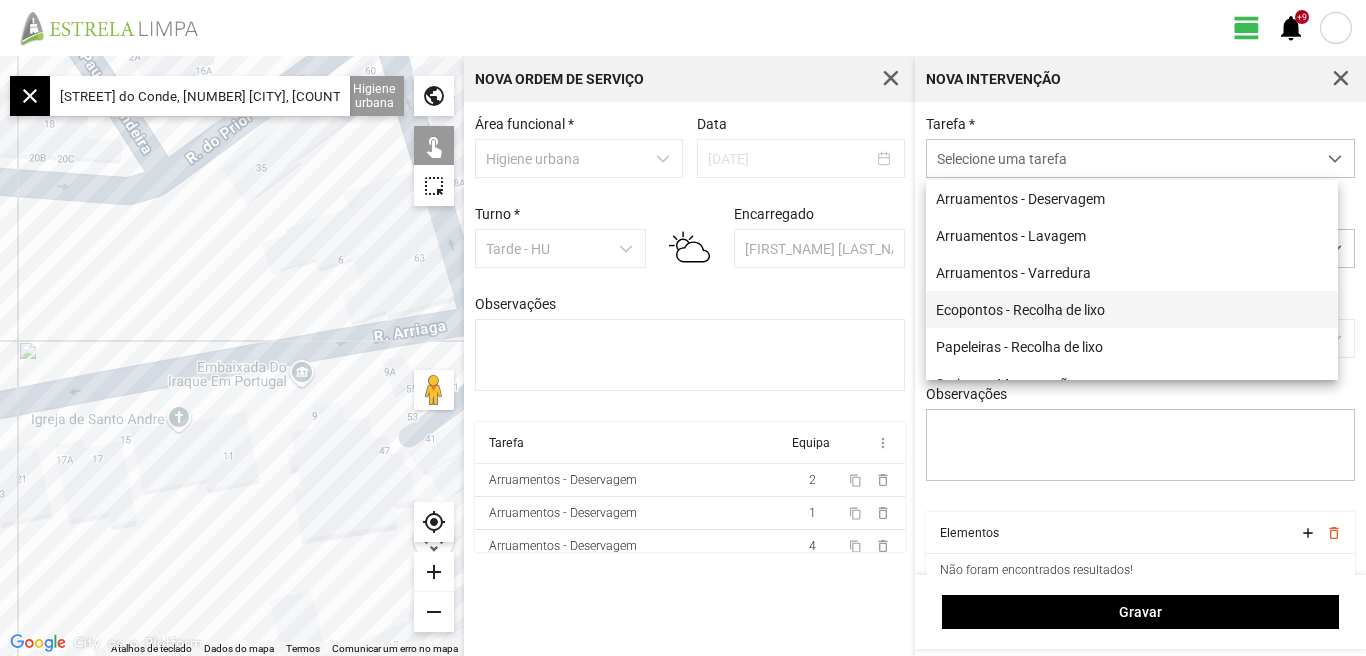 click on "Ecopontos - Recolha de lixo" at bounding box center (1132, 309) 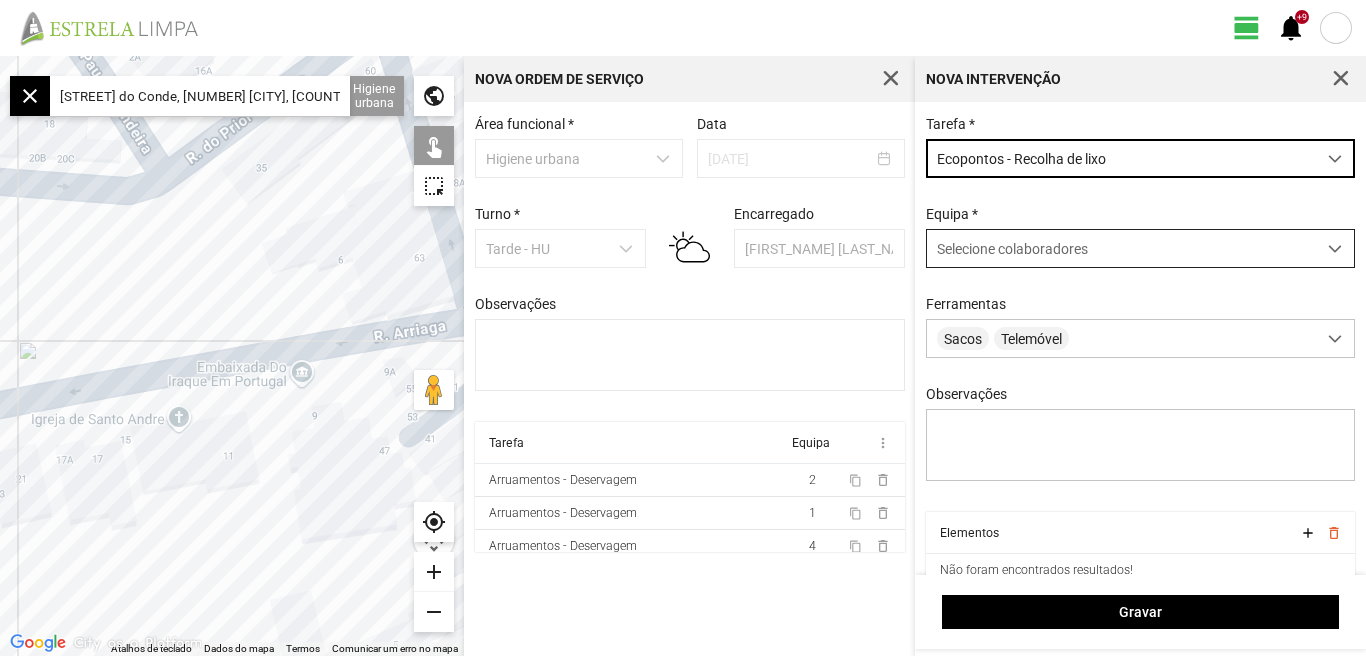 click at bounding box center (1335, 249) 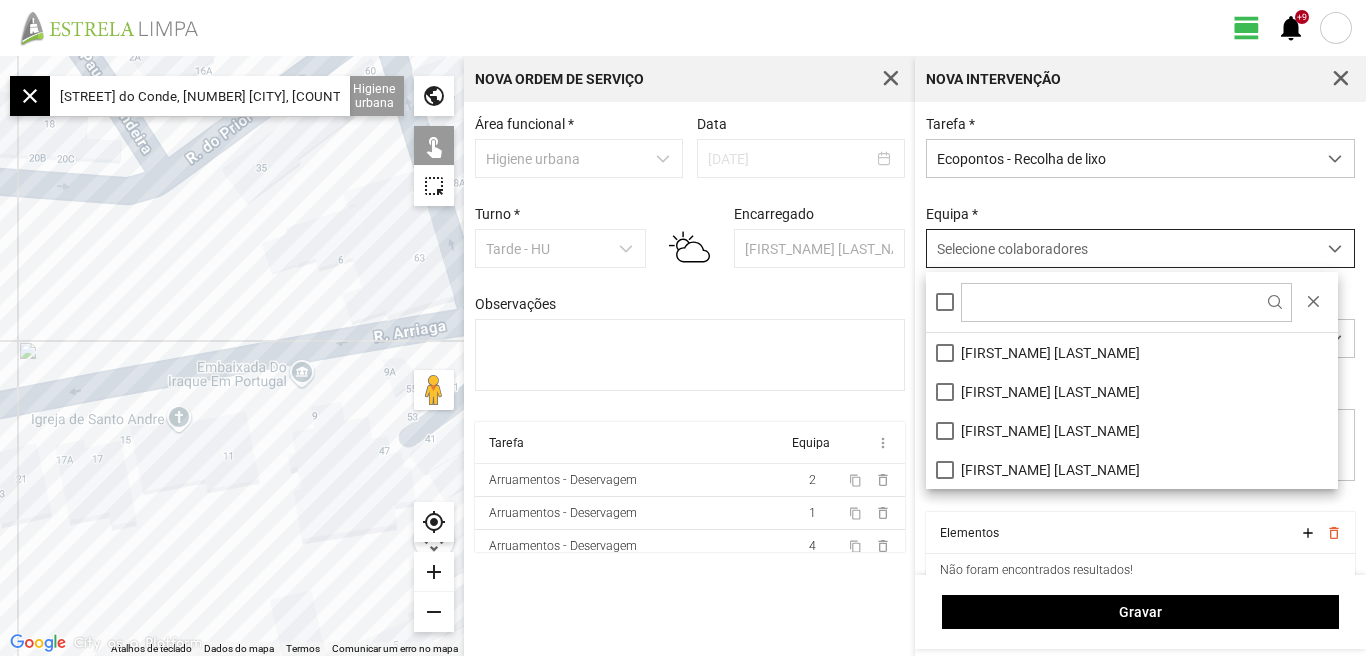 scroll, scrollTop: 11, scrollLeft: 89, axis: both 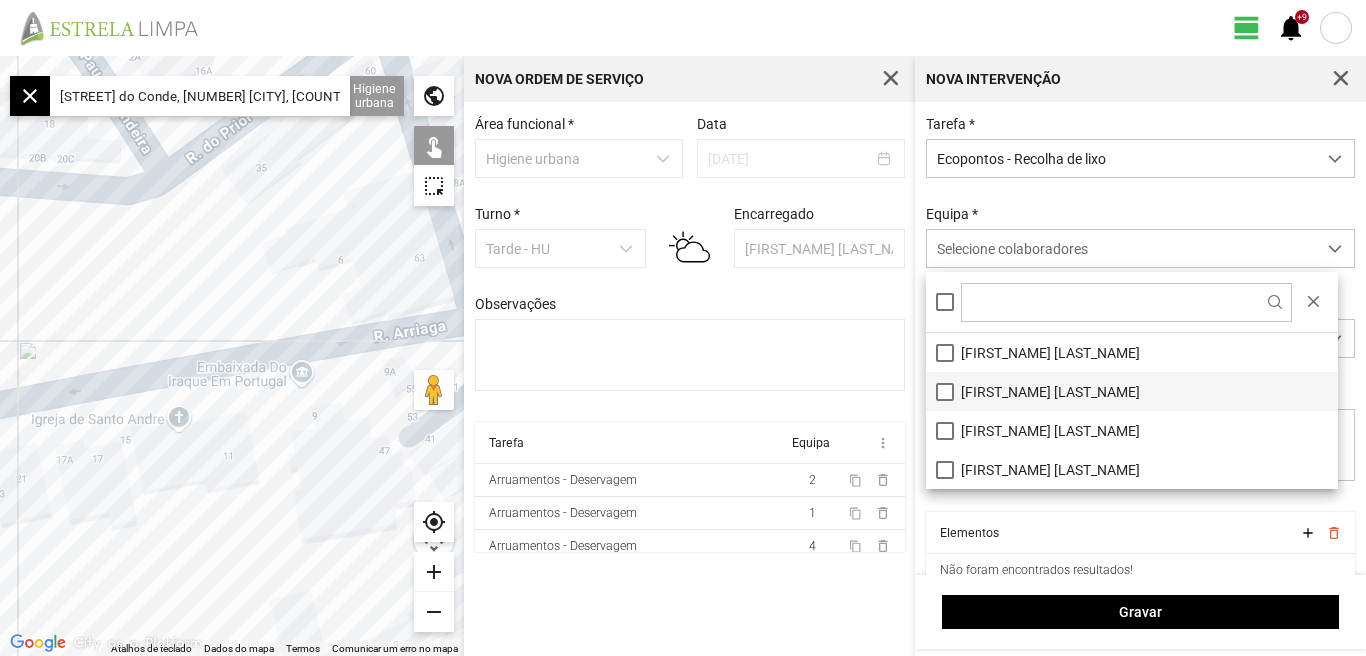 click on "[FIRST_NAME] [LAST_NAME]" at bounding box center (1132, 391) 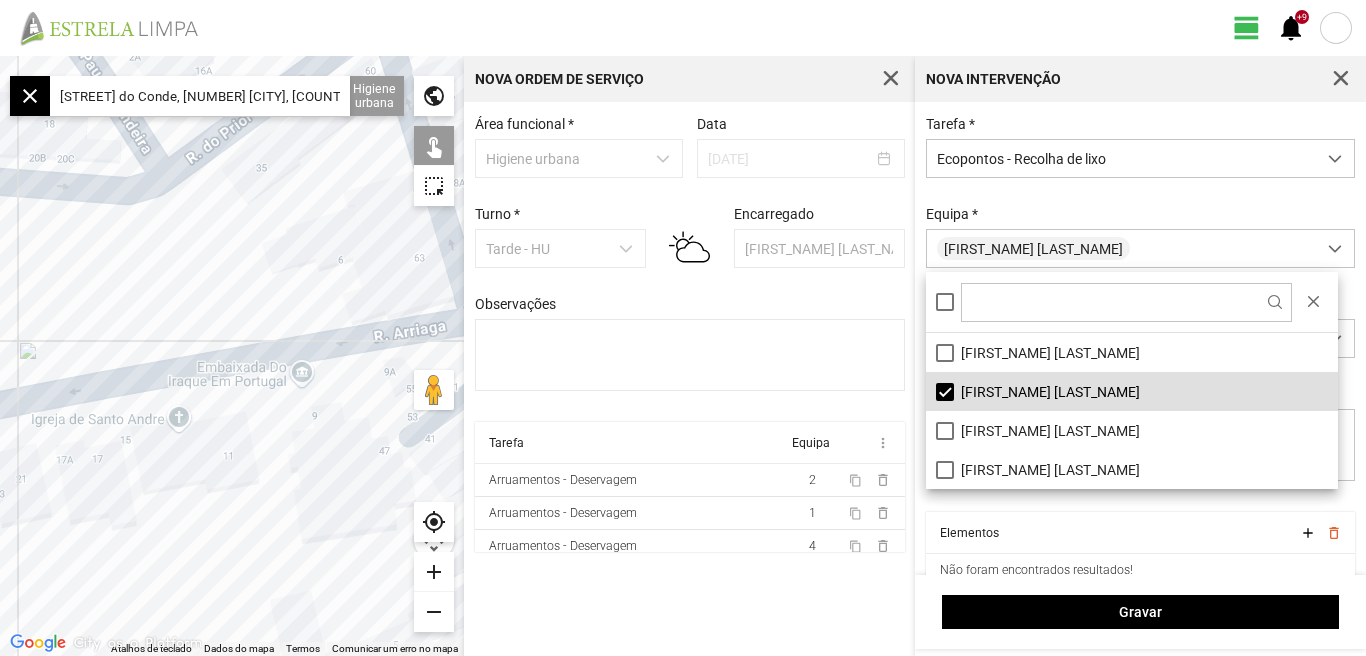 click on "view_day   +9   notifications" at bounding box center (683, 28) 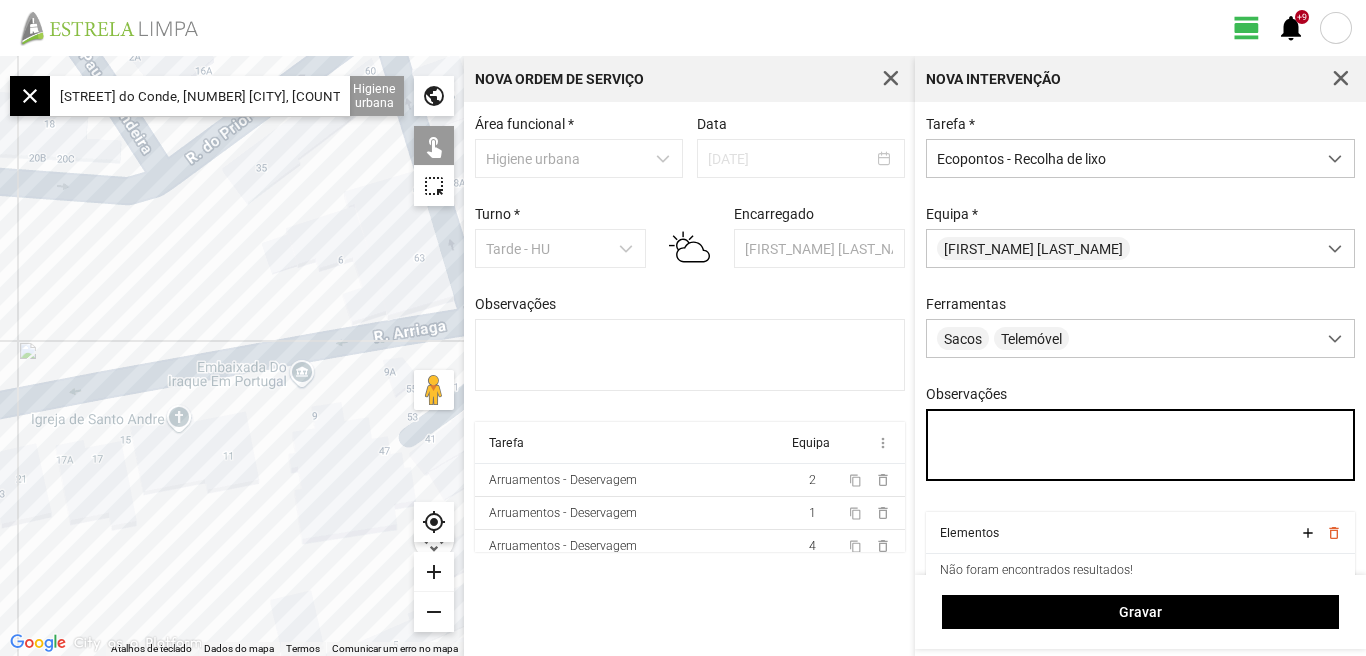 click on "Observações" at bounding box center (1141, 445) 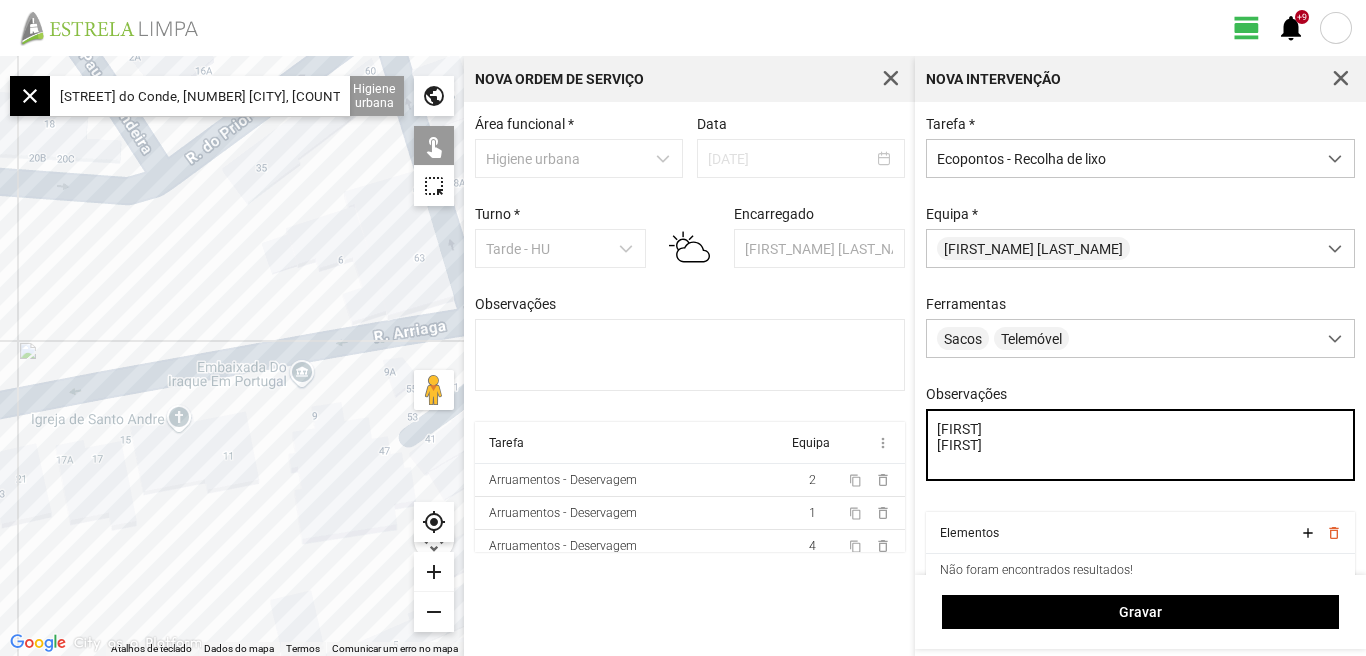 type on "[FIRST]
[FIRST]" 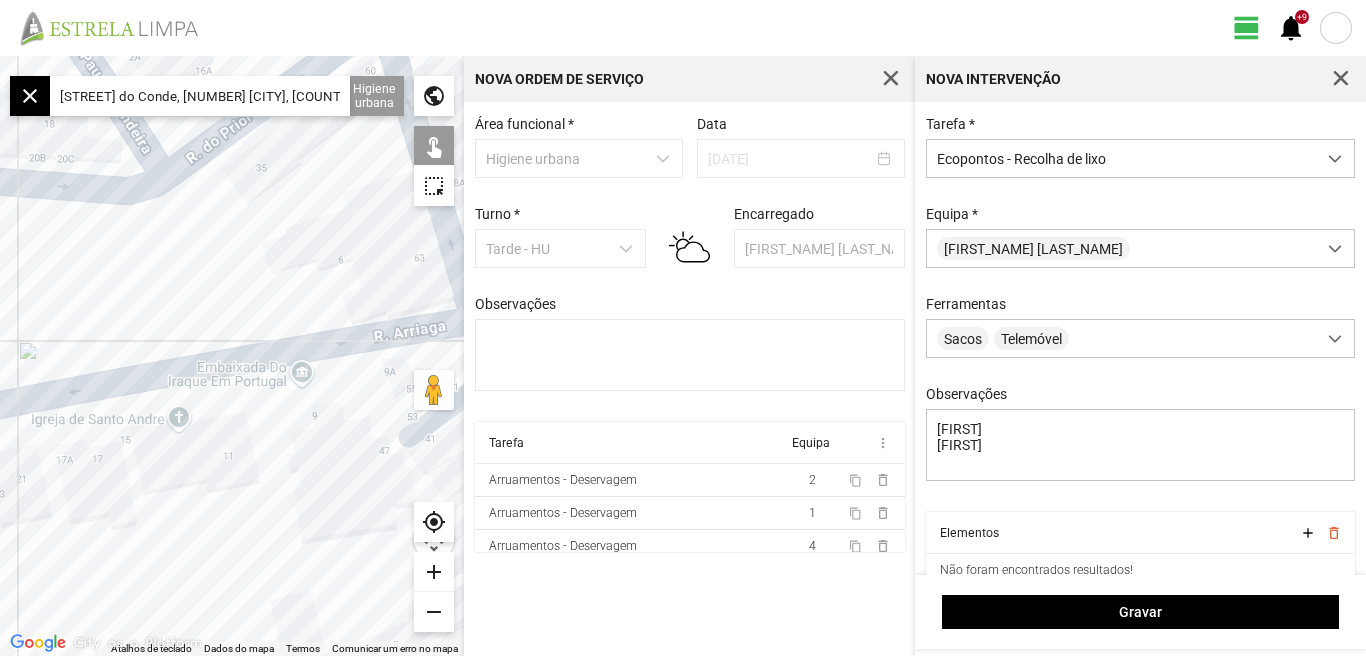 click on "[STREET] do Conde, [NUMBER] [CITY], [COUNTRY]" at bounding box center [200, 96] 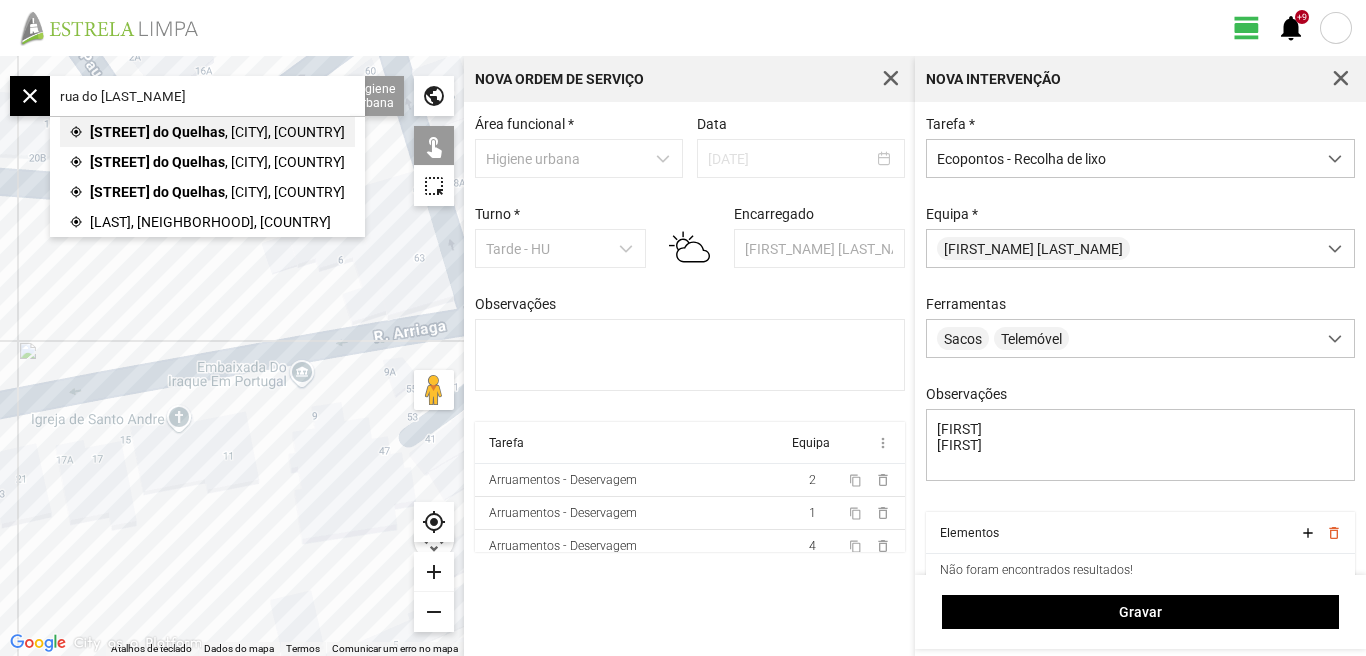 type on "rua do [LAST_NAME]" 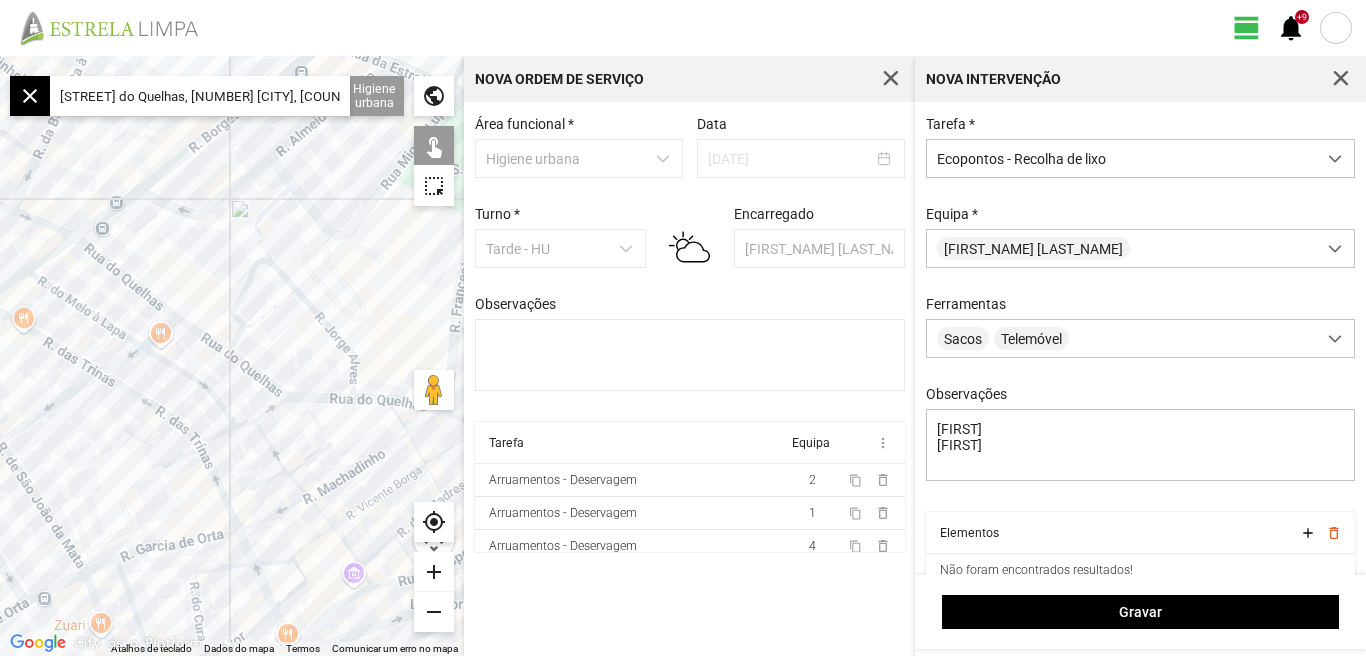click on "Para navegar, prima as teclas de seta." at bounding box center [232, 356] 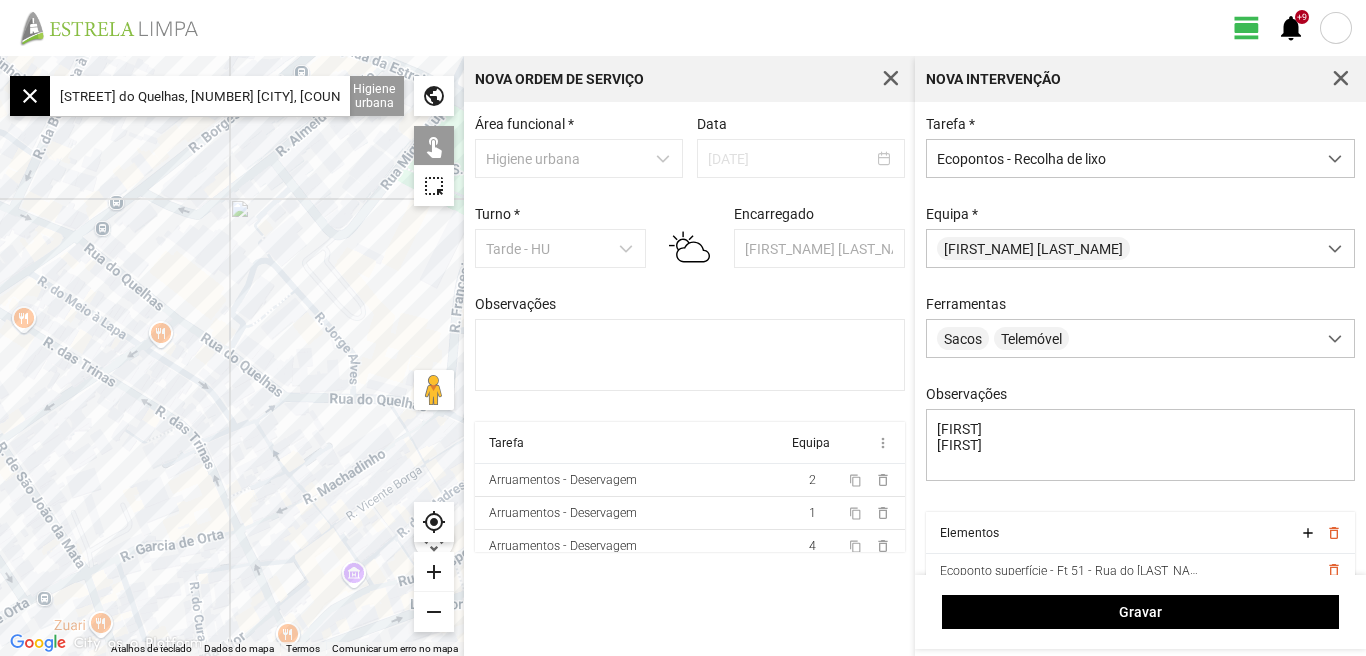 click on "Para navegar, prima as teclas de seta." at bounding box center [232, 356] 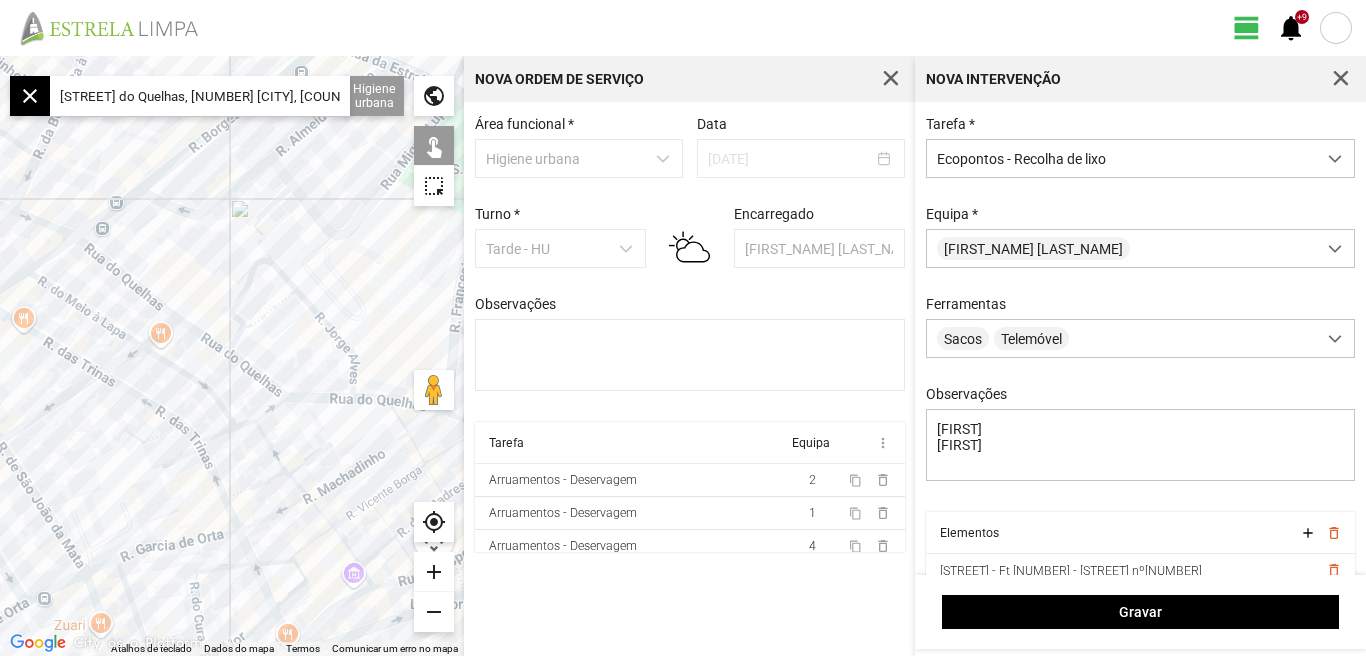 scroll, scrollTop: 85, scrollLeft: 0, axis: vertical 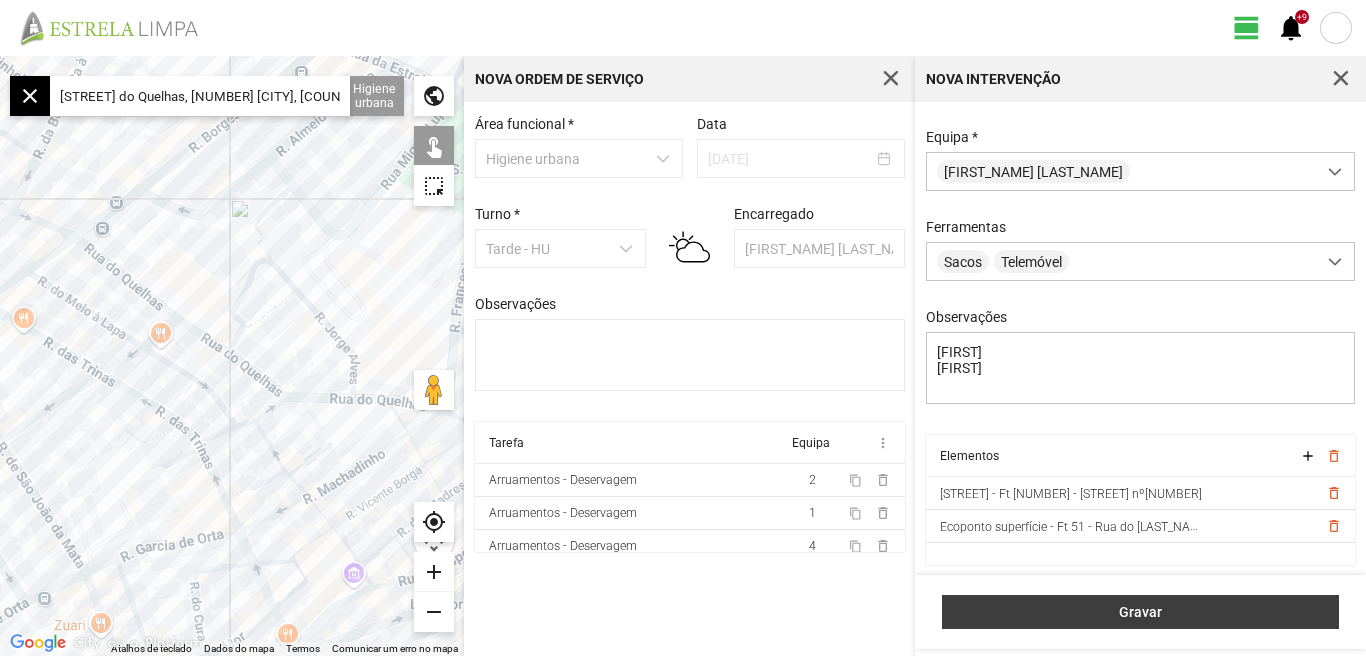 click on "Gravar" at bounding box center [1141, 612] 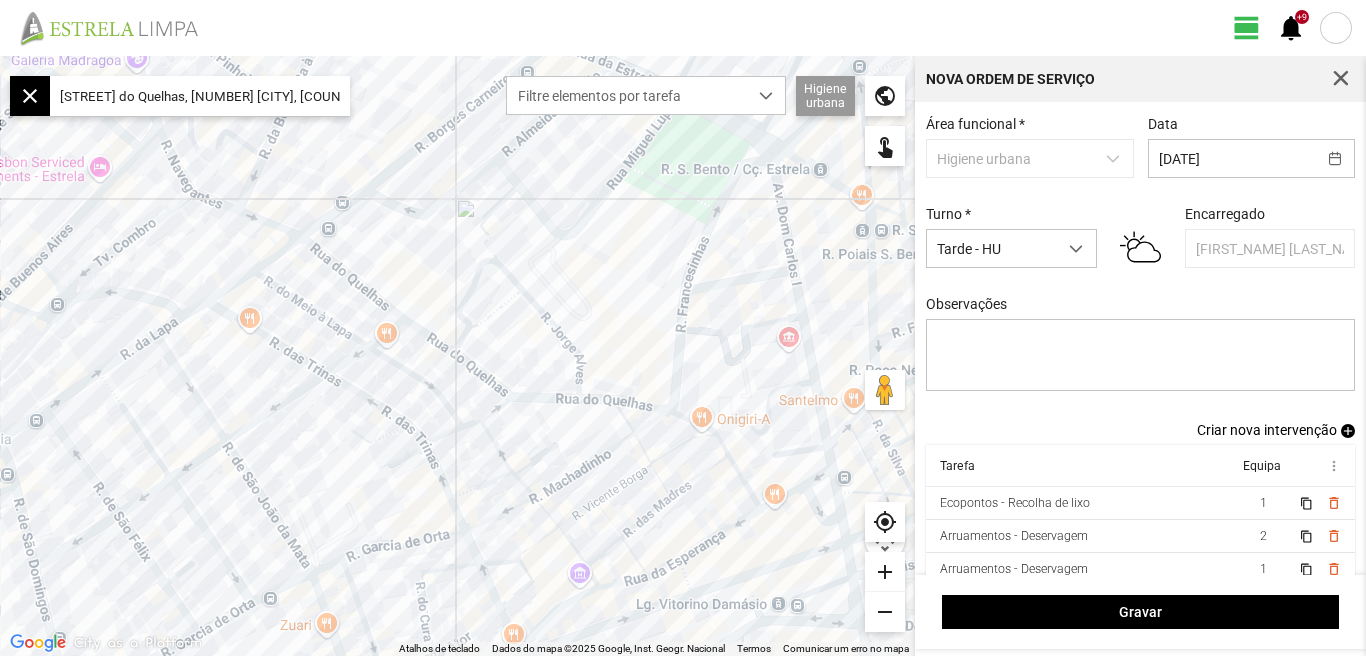 scroll, scrollTop: 17, scrollLeft: 0, axis: vertical 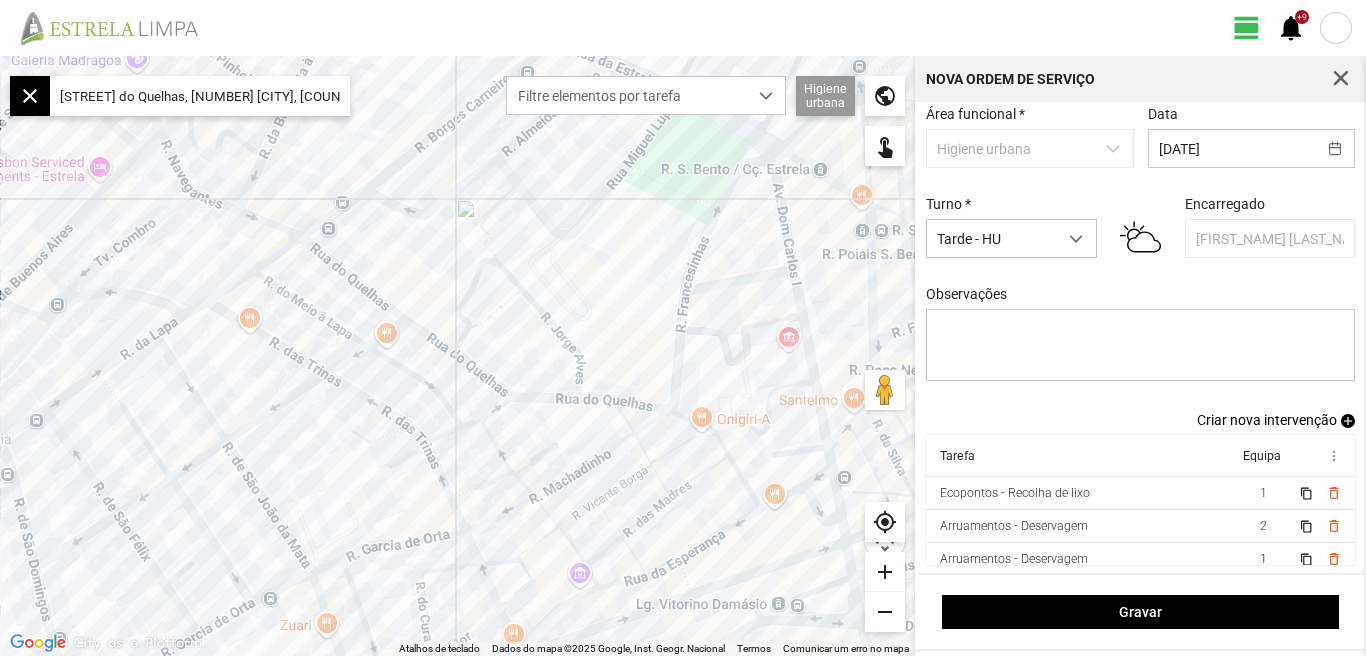 click on "Criar nova intervenção" at bounding box center [1267, 420] 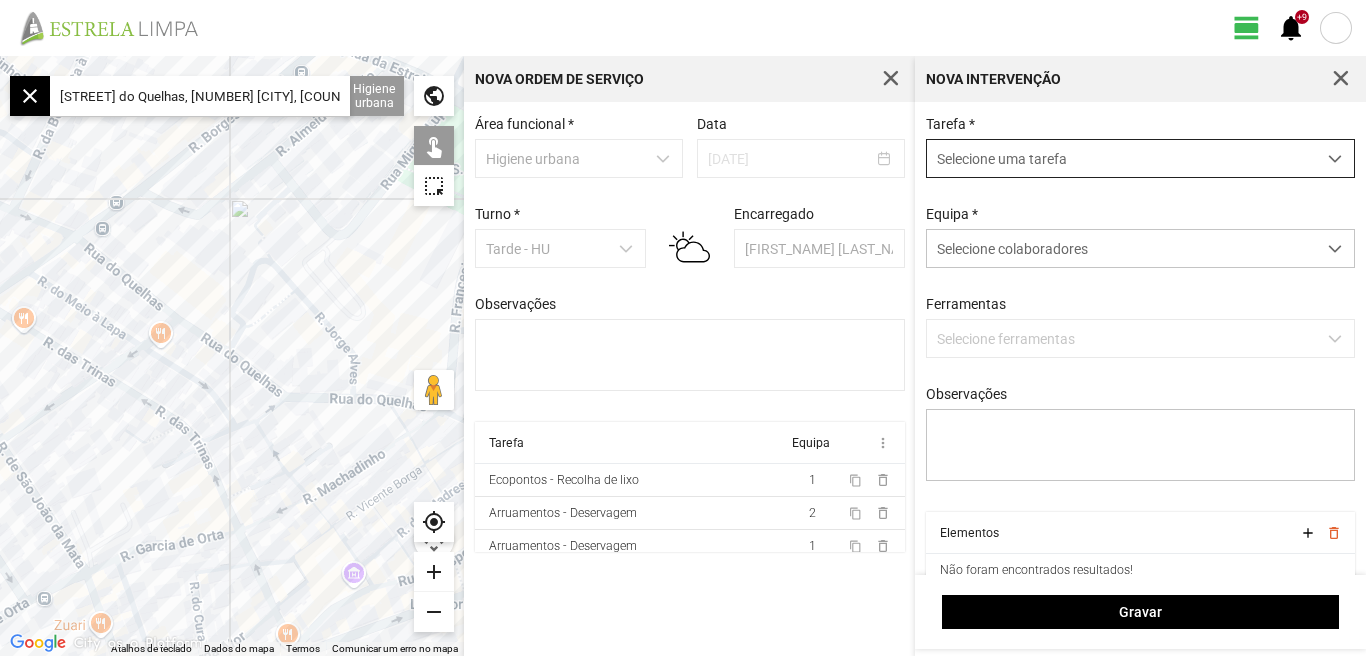 click at bounding box center [1335, 159] 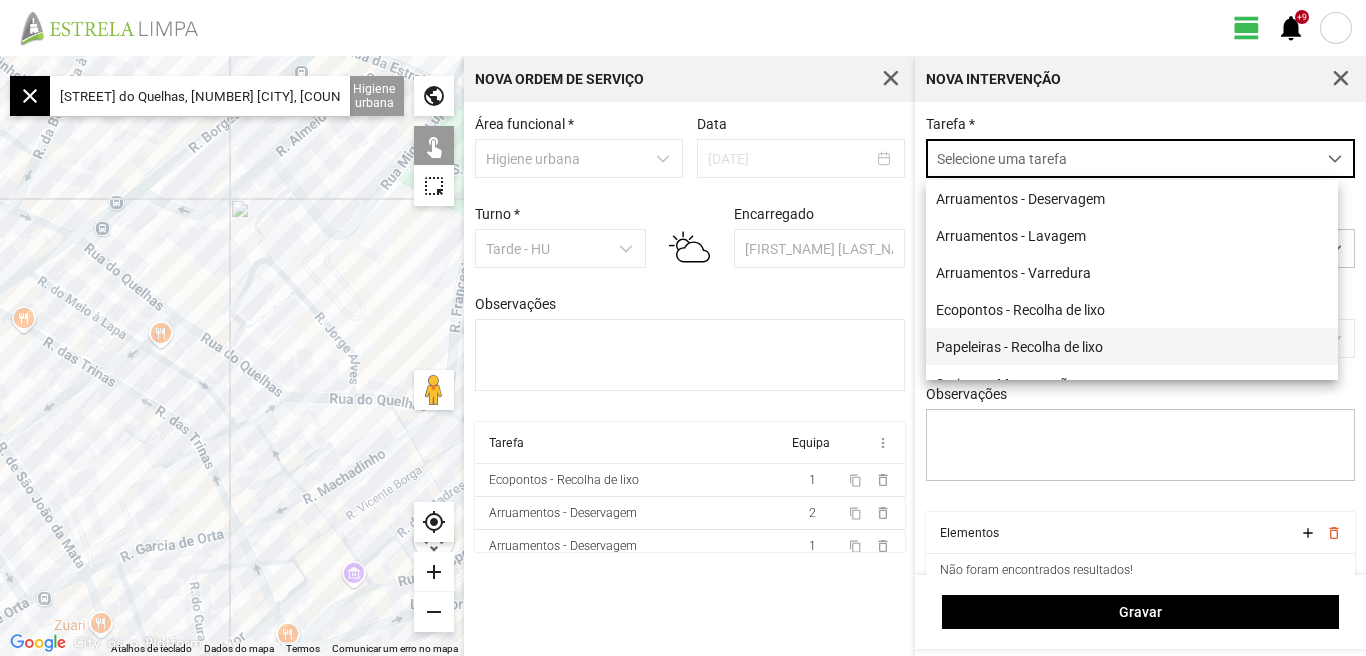click on "Papeleiras - Recolha de lixo" at bounding box center (1132, 346) 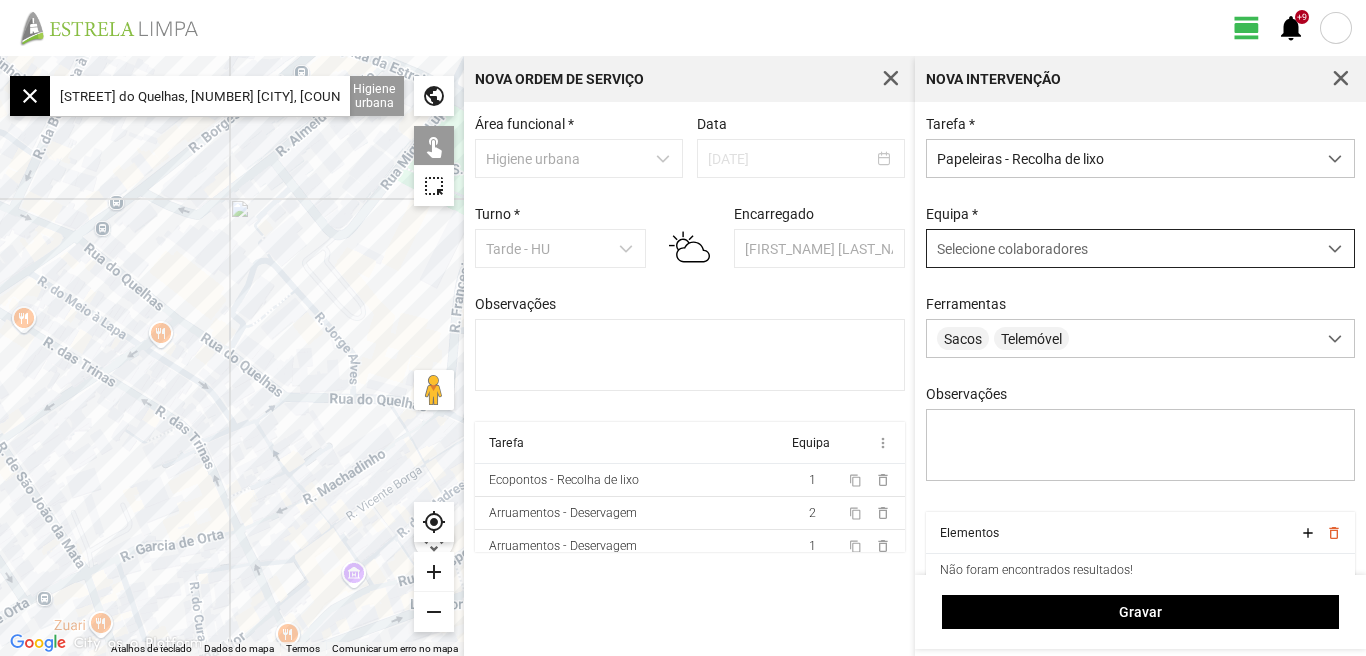 click at bounding box center (1335, 248) 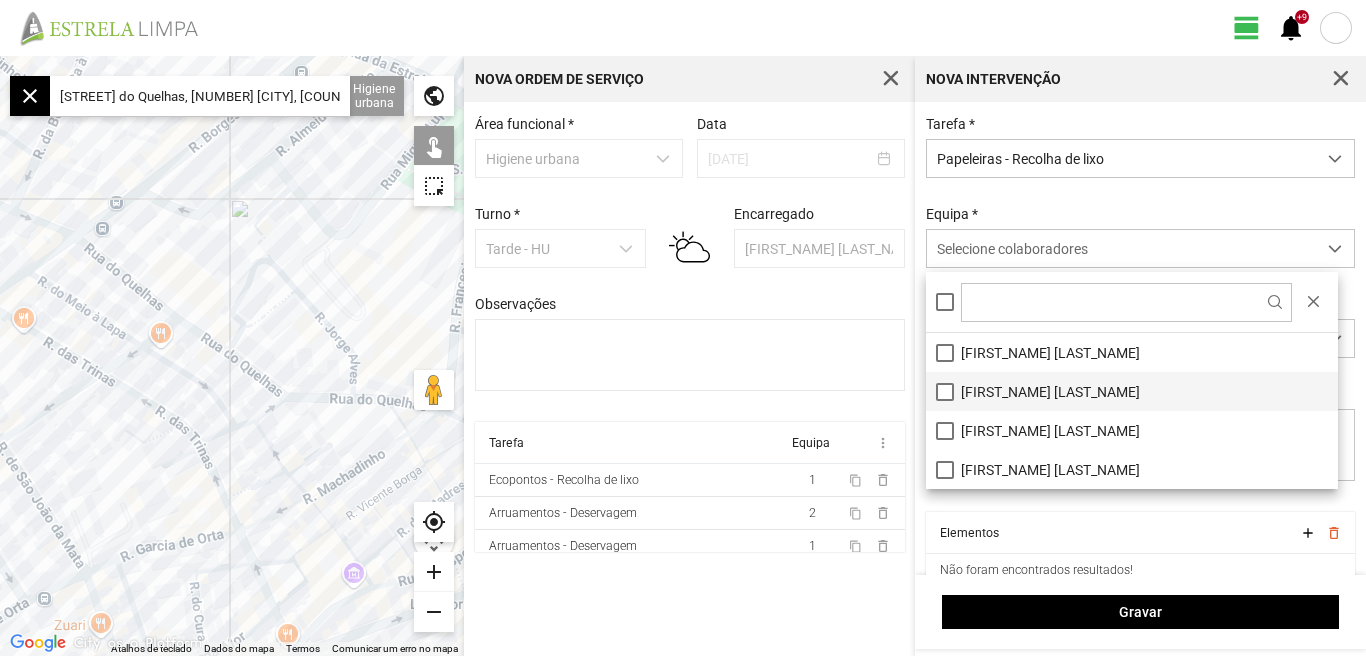 click on "[FIRST_NAME] [LAST_NAME]" at bounding box center (1132, 391) 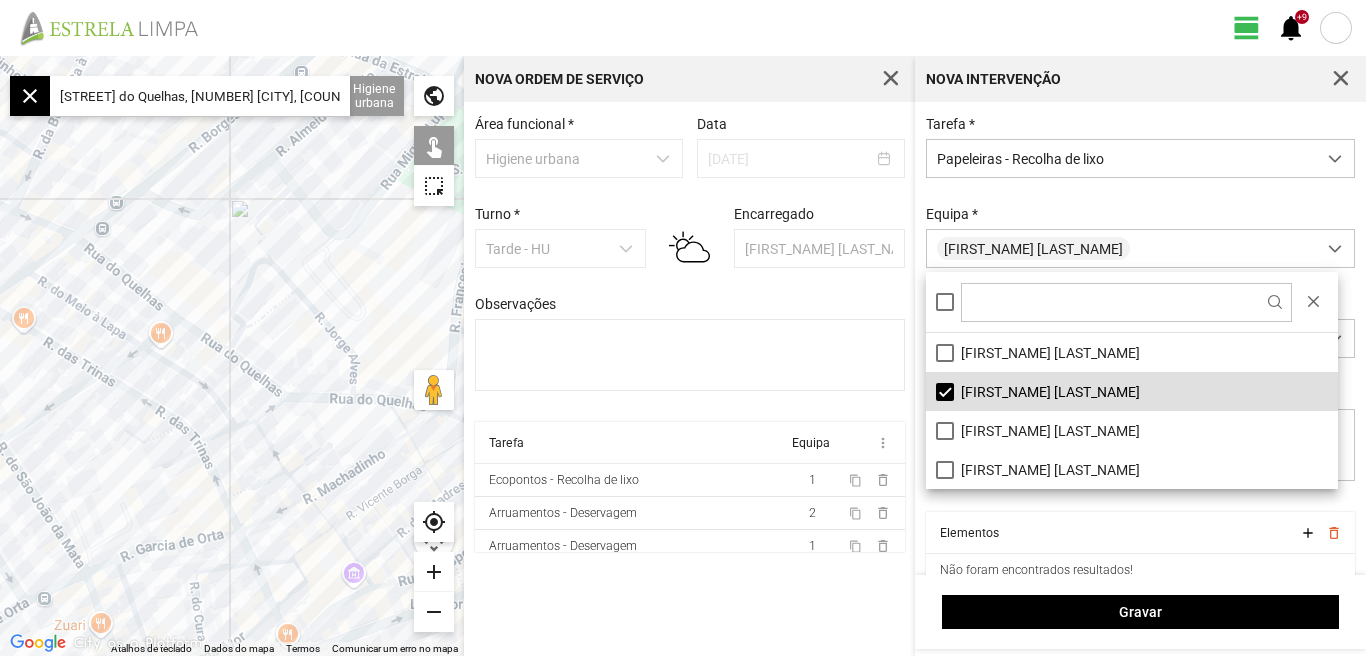 click on "view_day   +9   notifications" at bounding box center [683, 28] 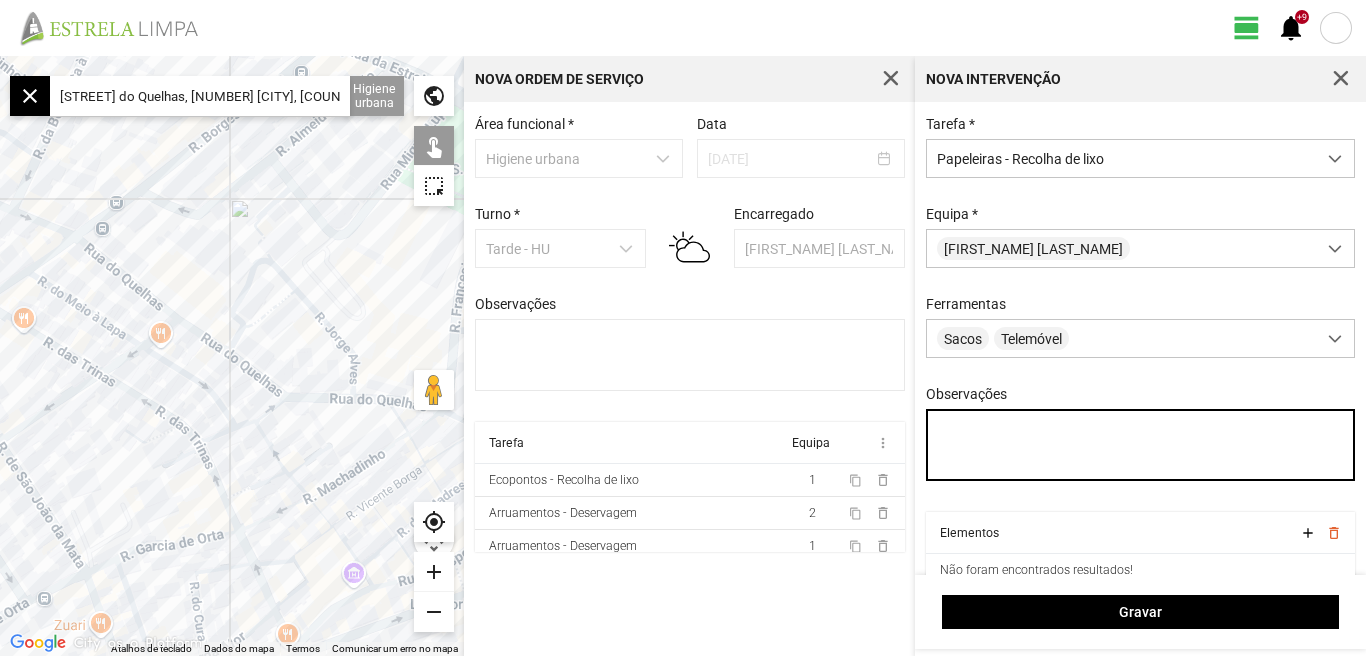 click on "Observações" at bounding box center (1141, 445) 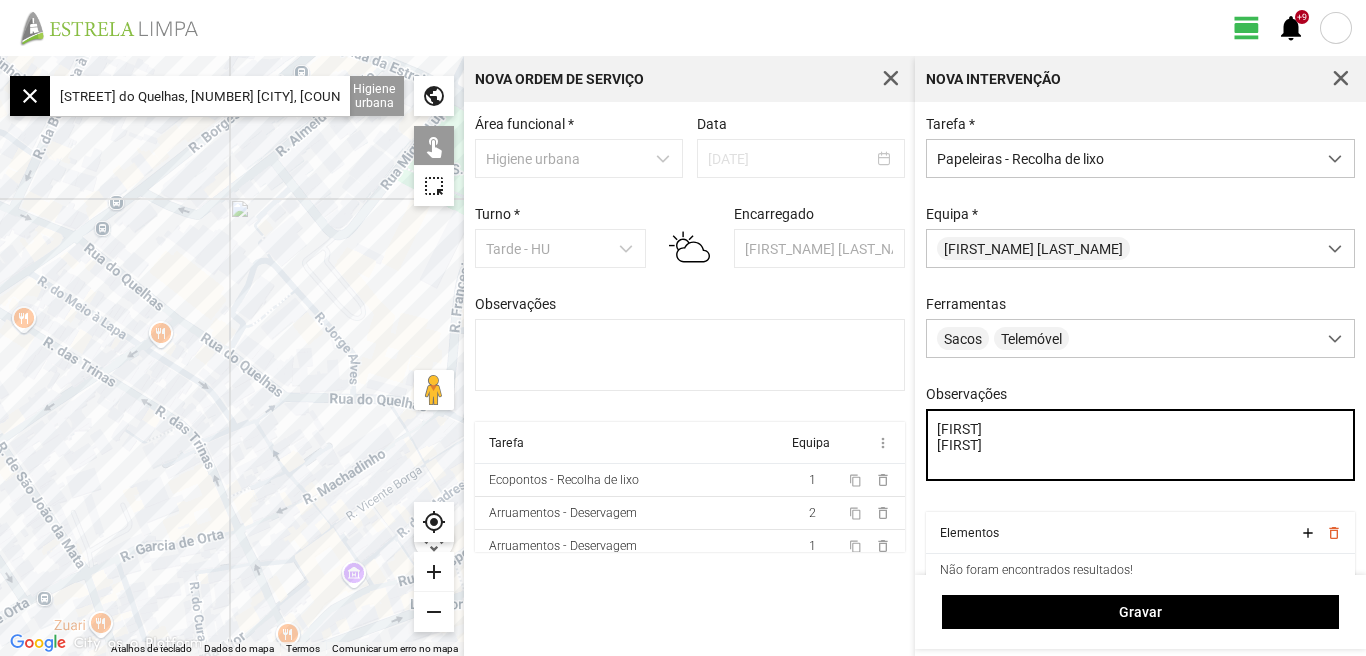 type on "[FIRST]
[FIRST]" 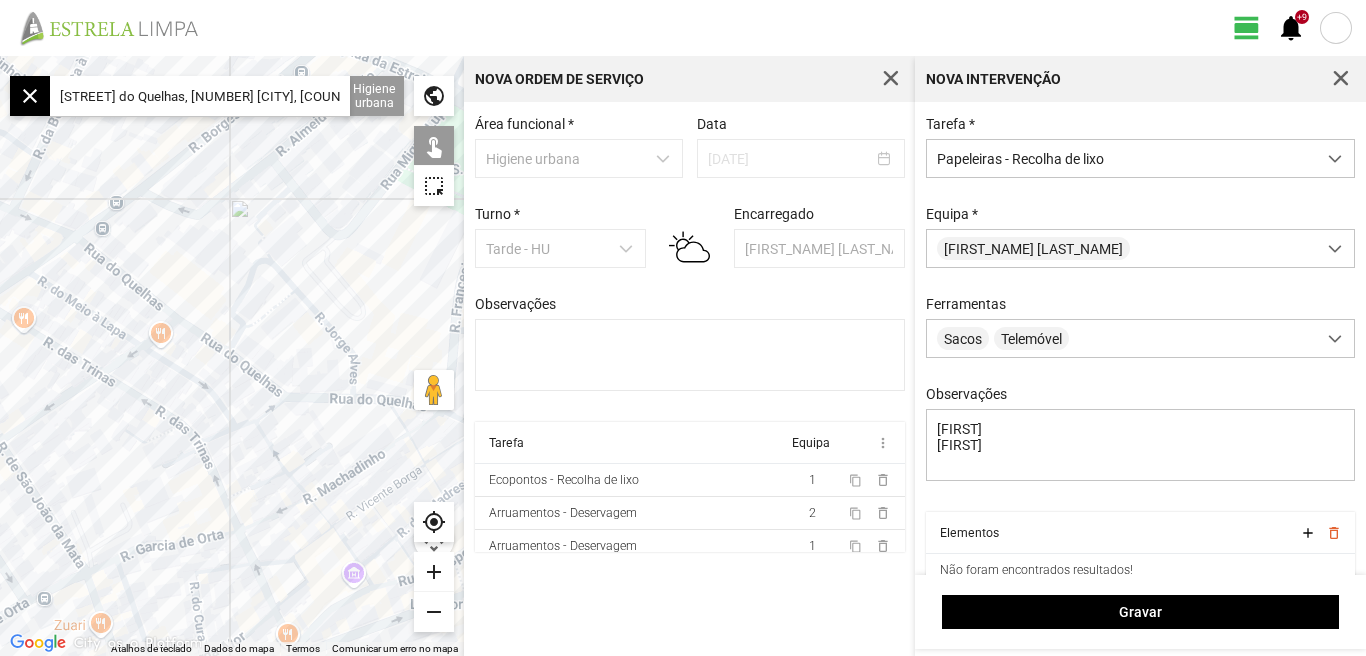 click on "Para navegar, prima as teclas de seta." at bounding box center (232, 356) 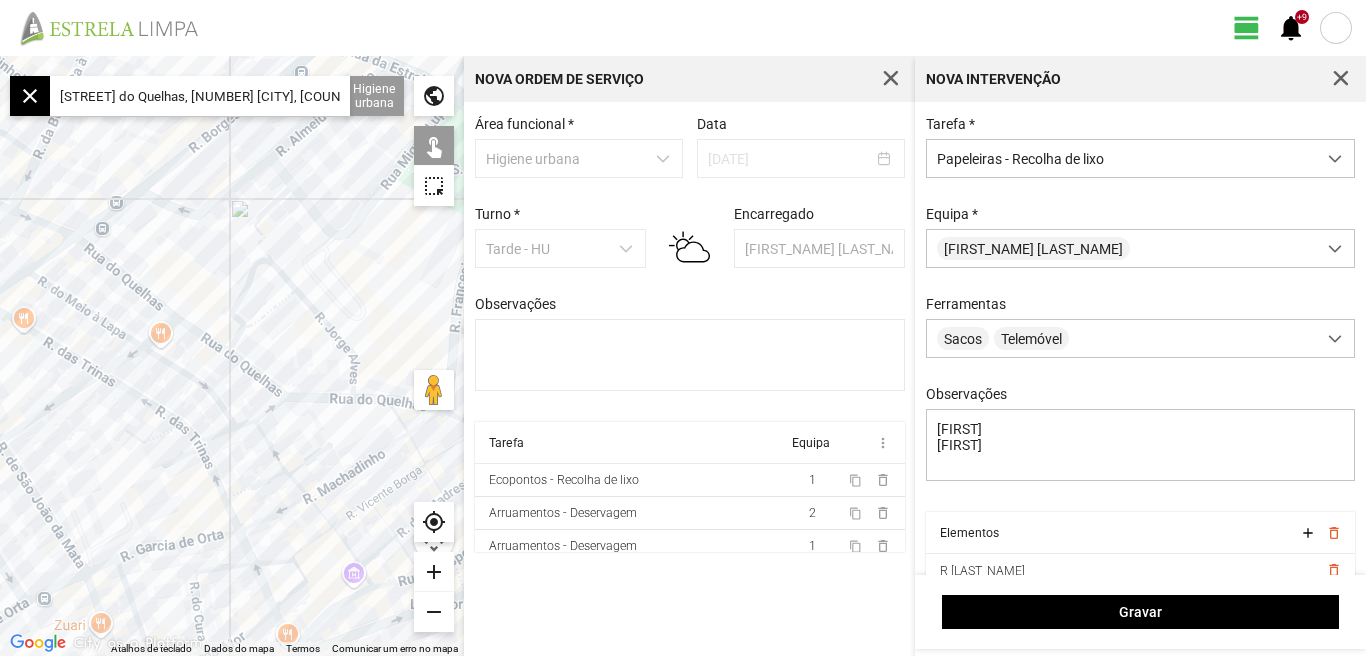 click on "Para navegar, prima as teclas de seta." at bounding box center (232, 356) 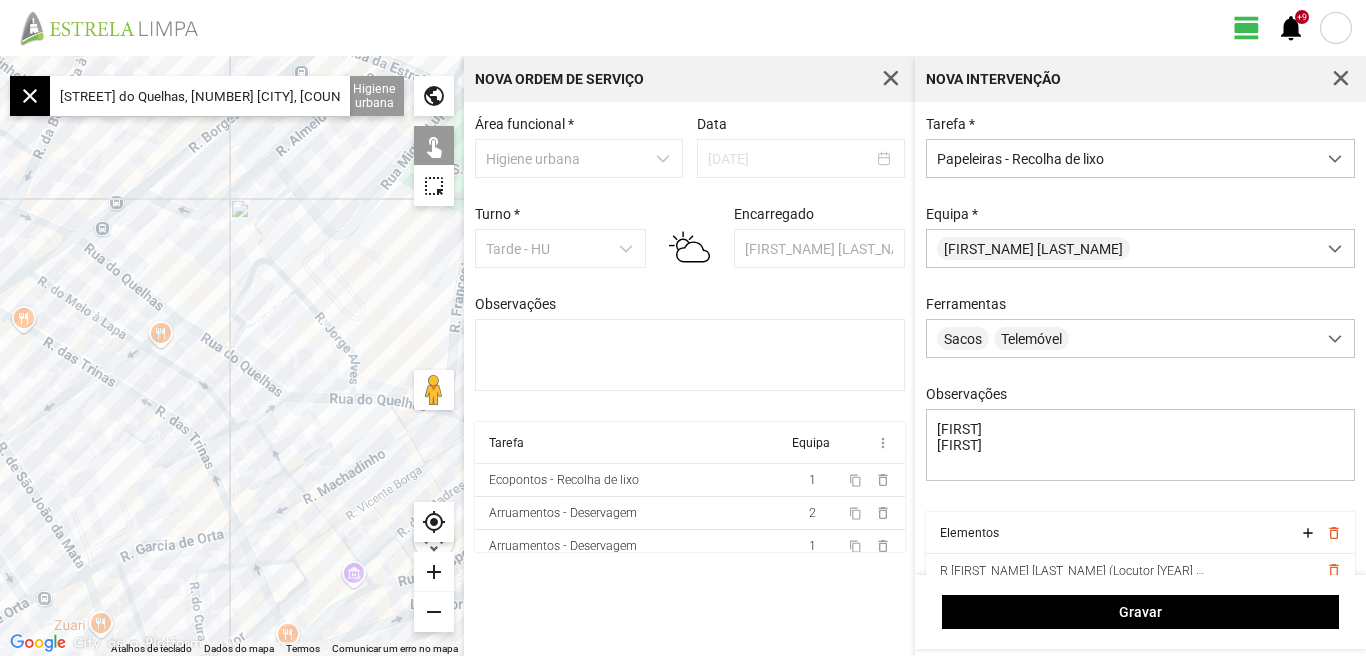 scroll, scrollTop: 85, scrollLeft: 0, axis: vertical 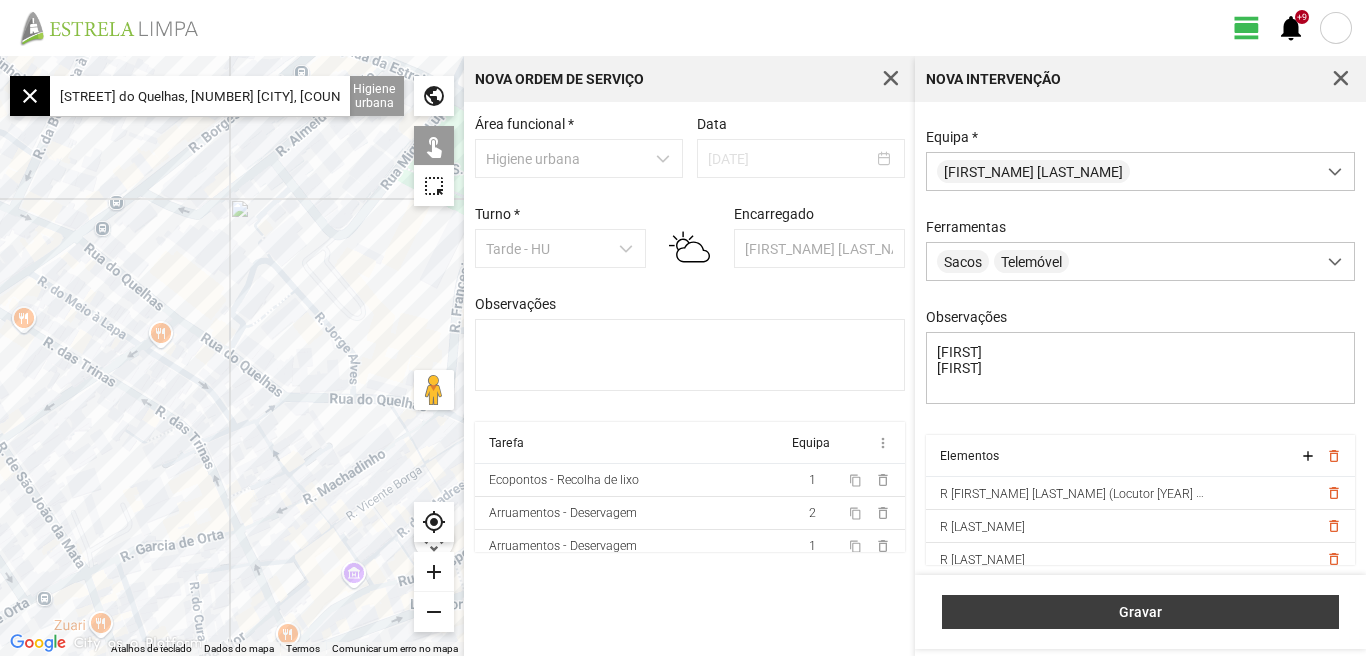click on "Gravar" at bounding box center [1141, 612] 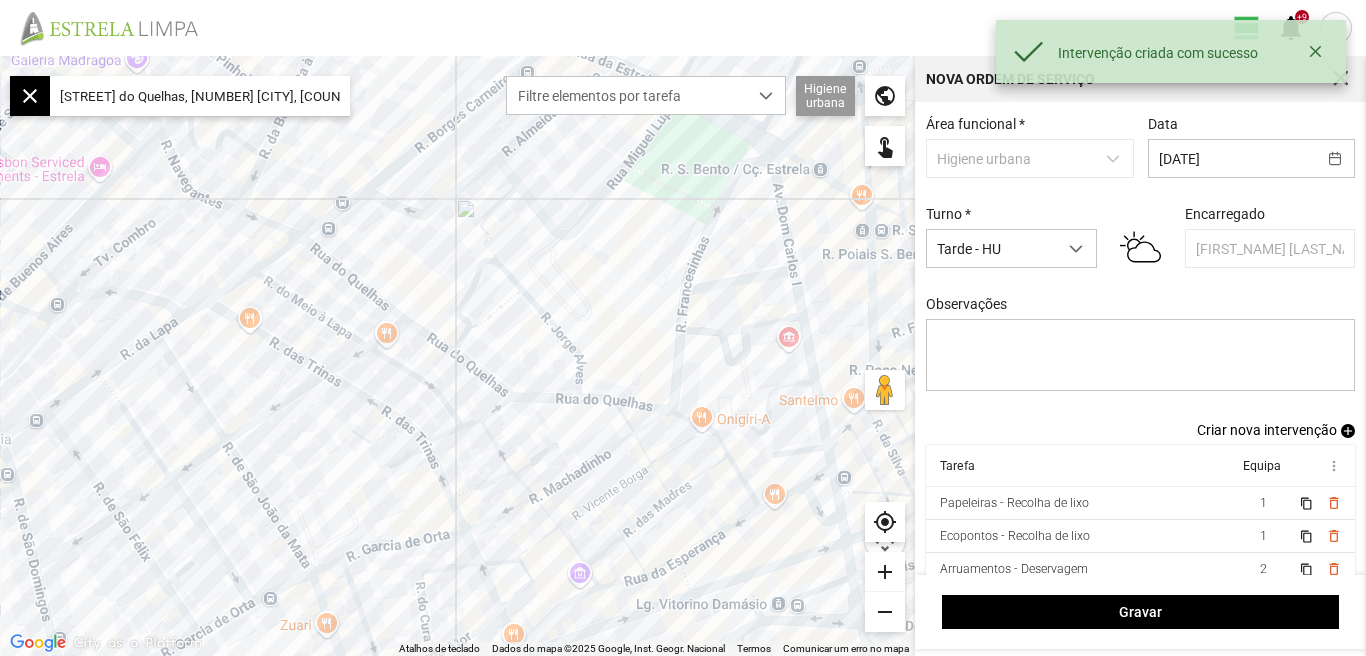 scroll, scrollTop: 17, scrollLeft: 0, axis: vertical 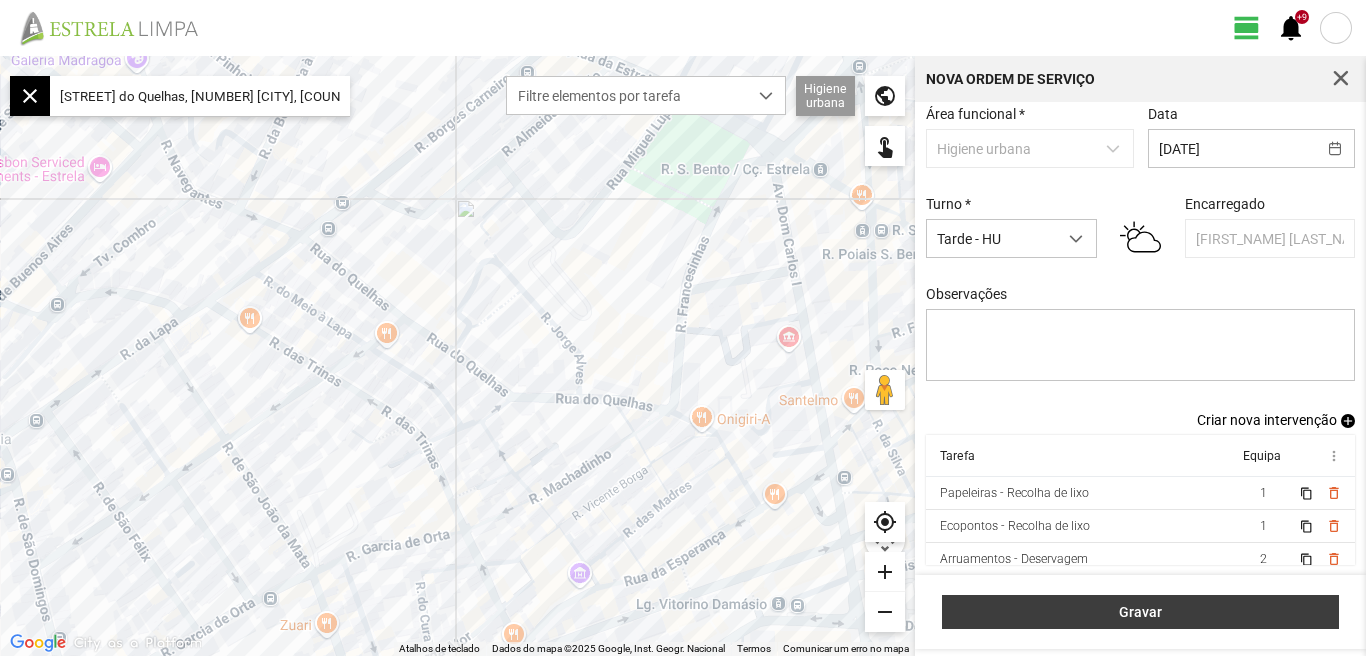 click on "Gravar" at bounding box center (1141, 612) 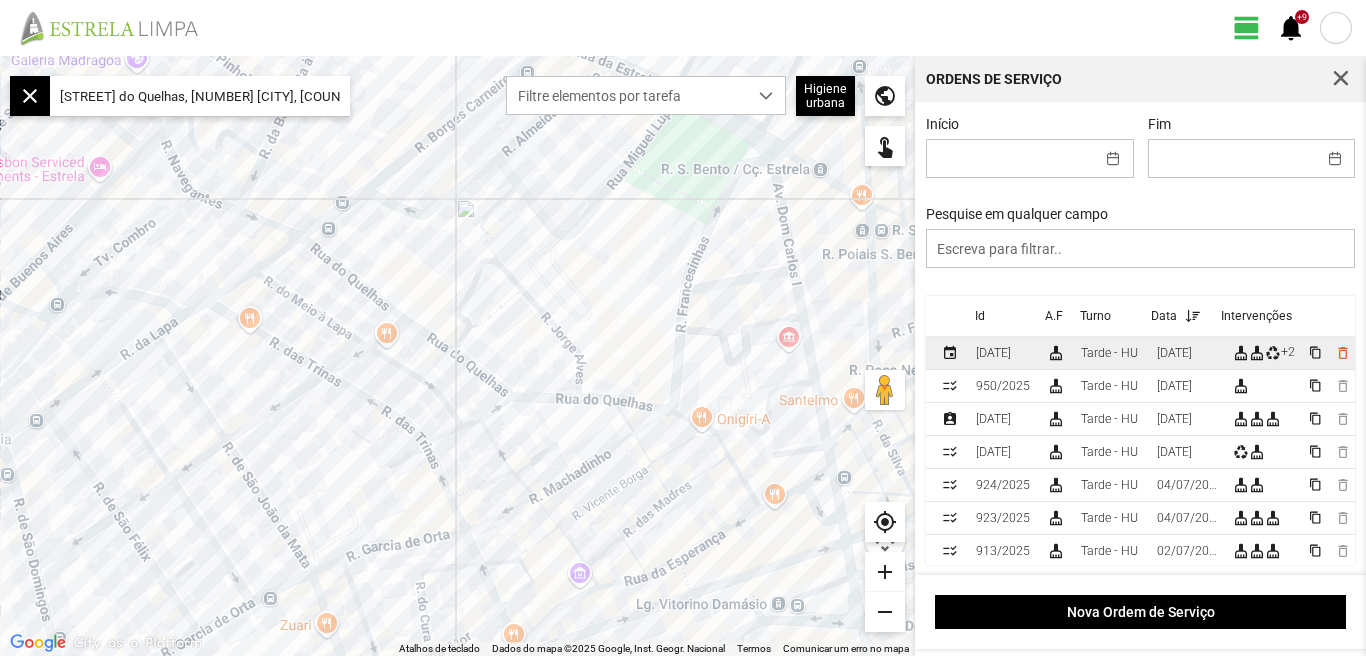 click on "[DATE]" at bounding box center (993, 353) 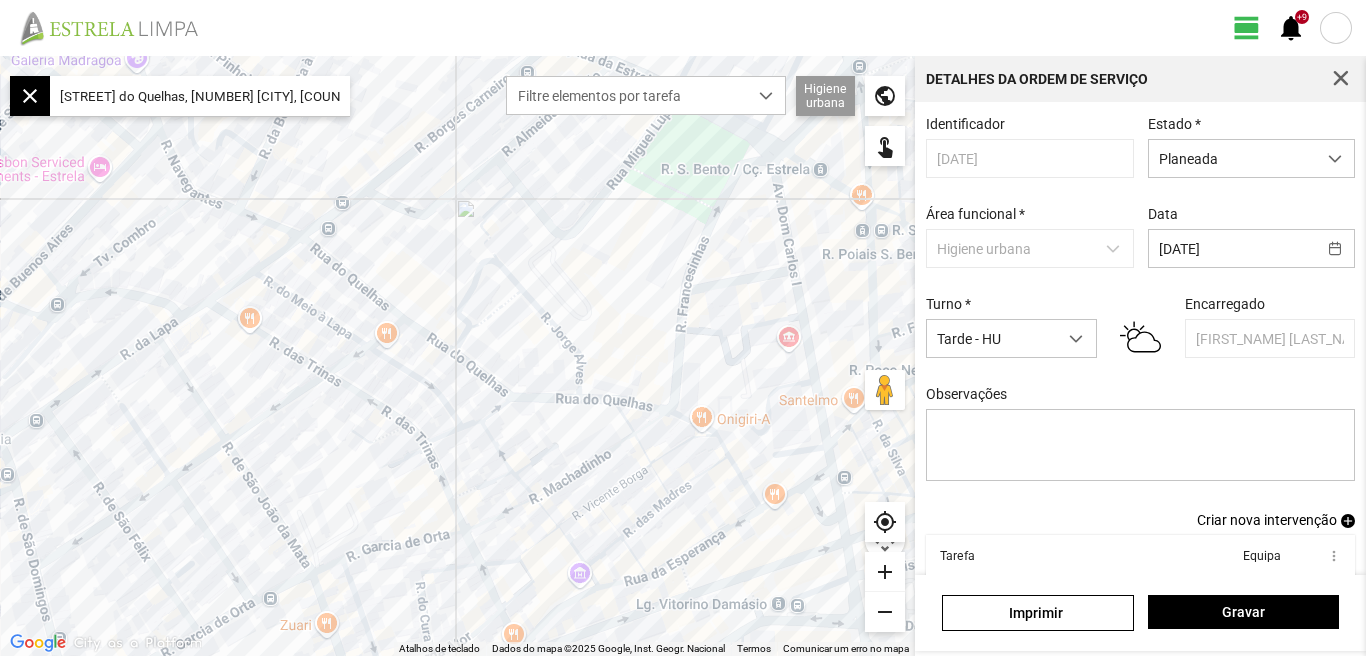 click on "Criar nova intervenção" at bounding box center (1267, 520) 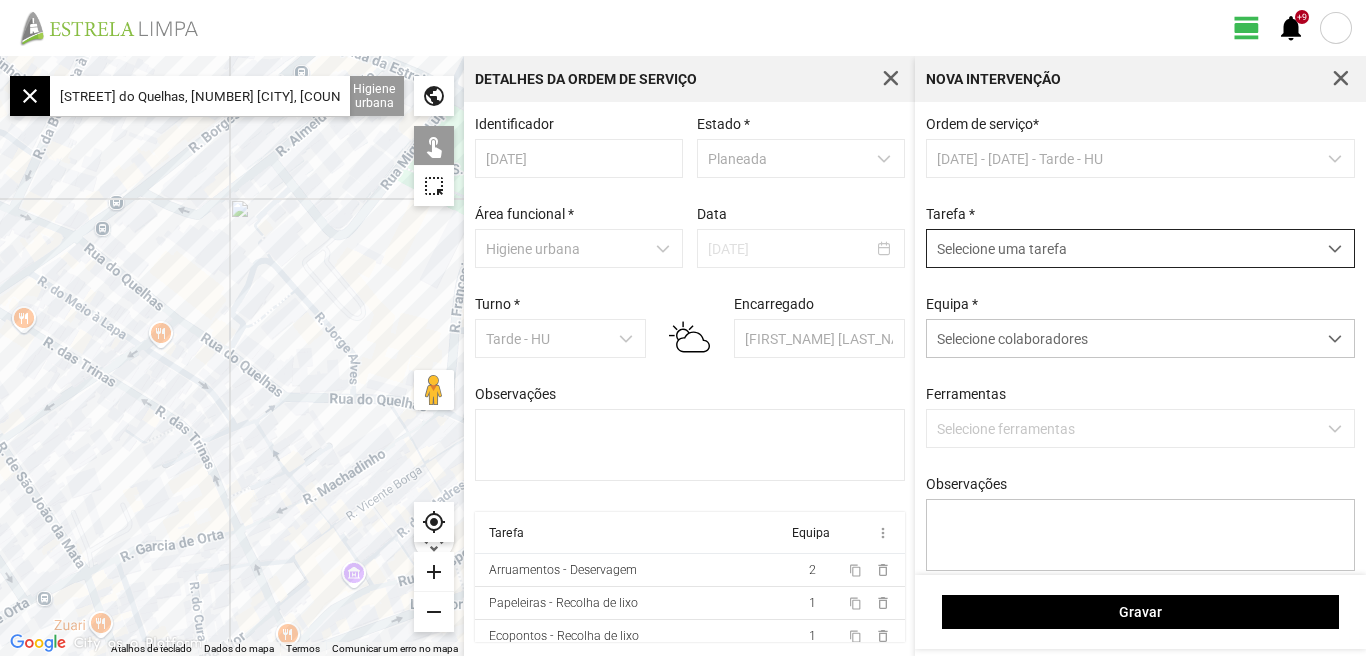click at bounding box center [1335, 249] 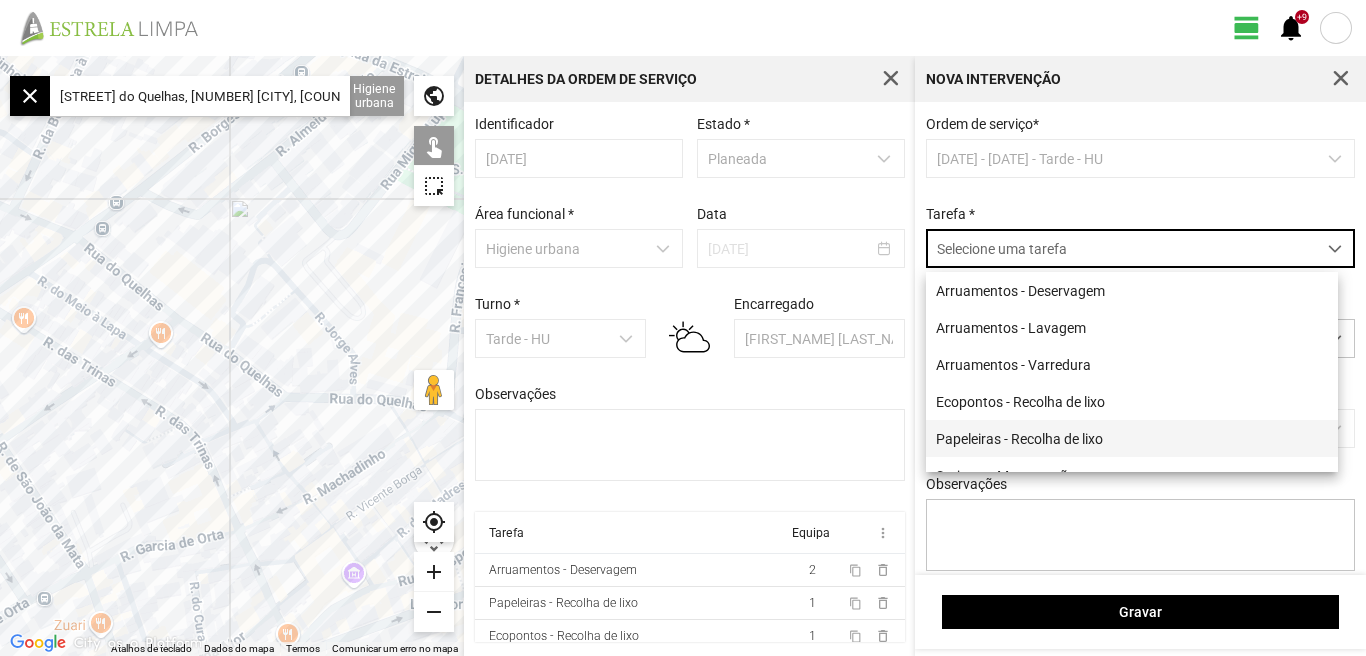 click on "Papeleiras - Recolha de lixo" at bounding box center [1132, 438] 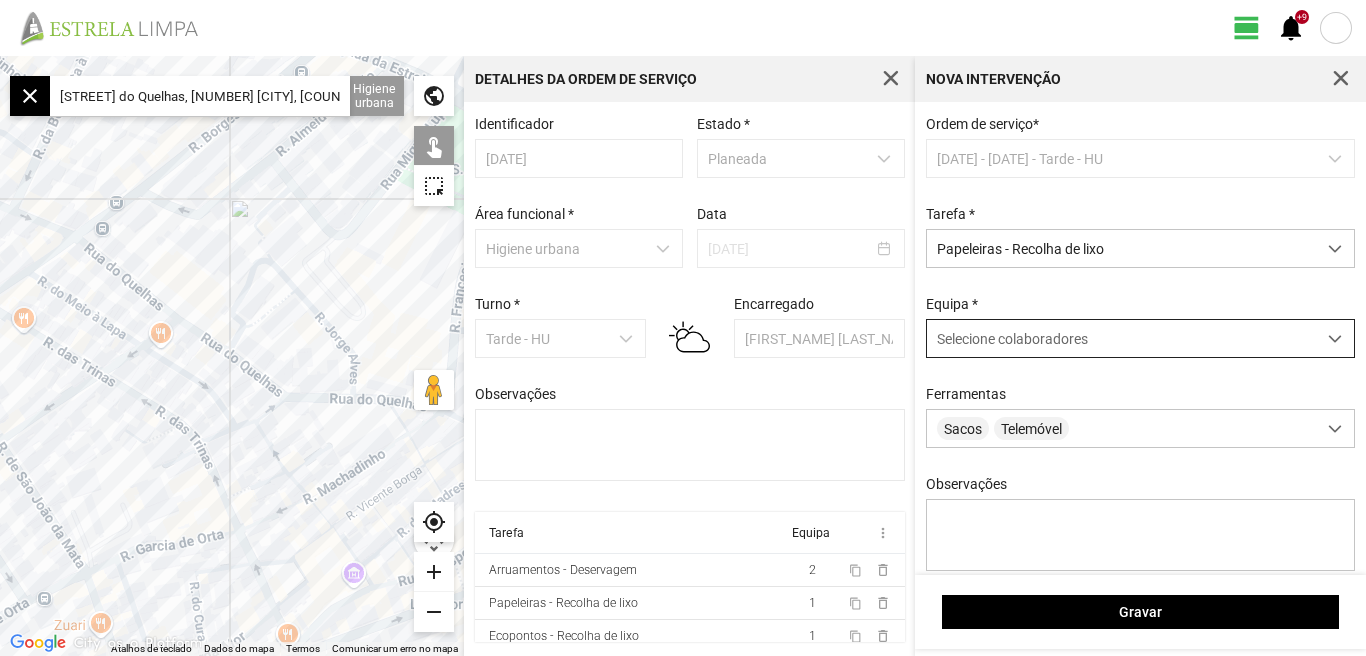 click at bounding box center (1335, 339) 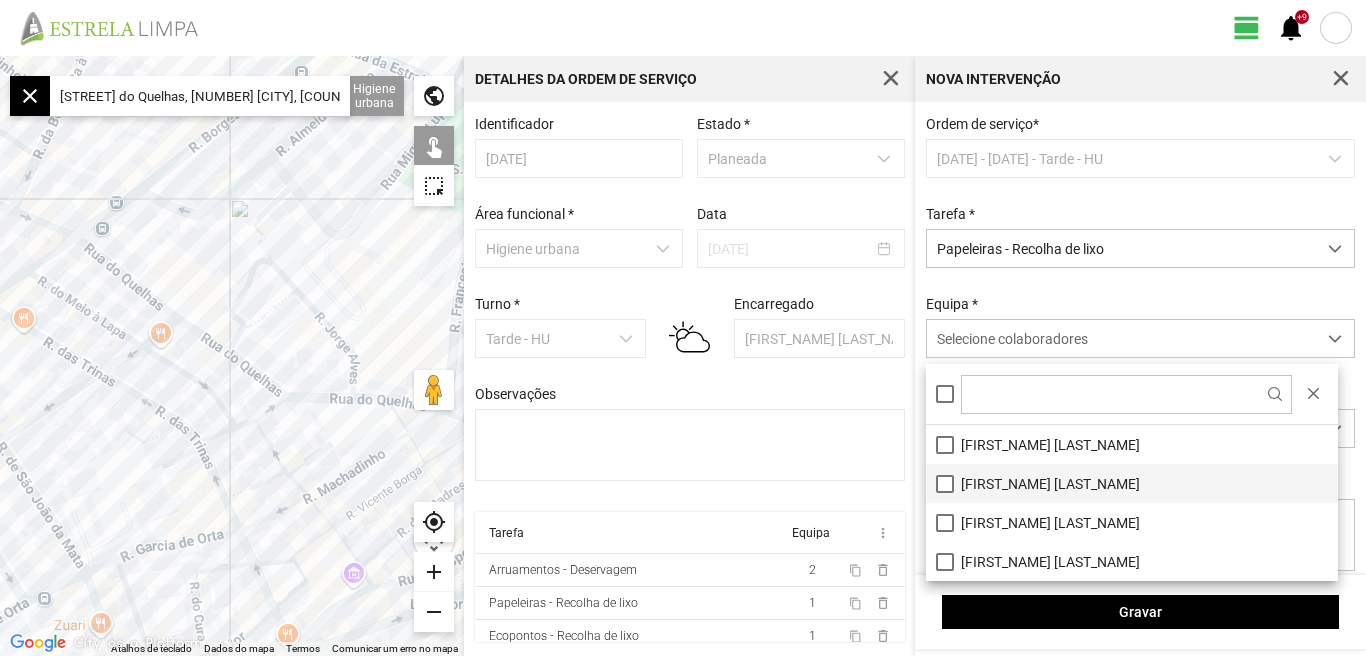 click on "[FIRST_NAME] [LAST_NAME]" at bounding box center (1132, 483) 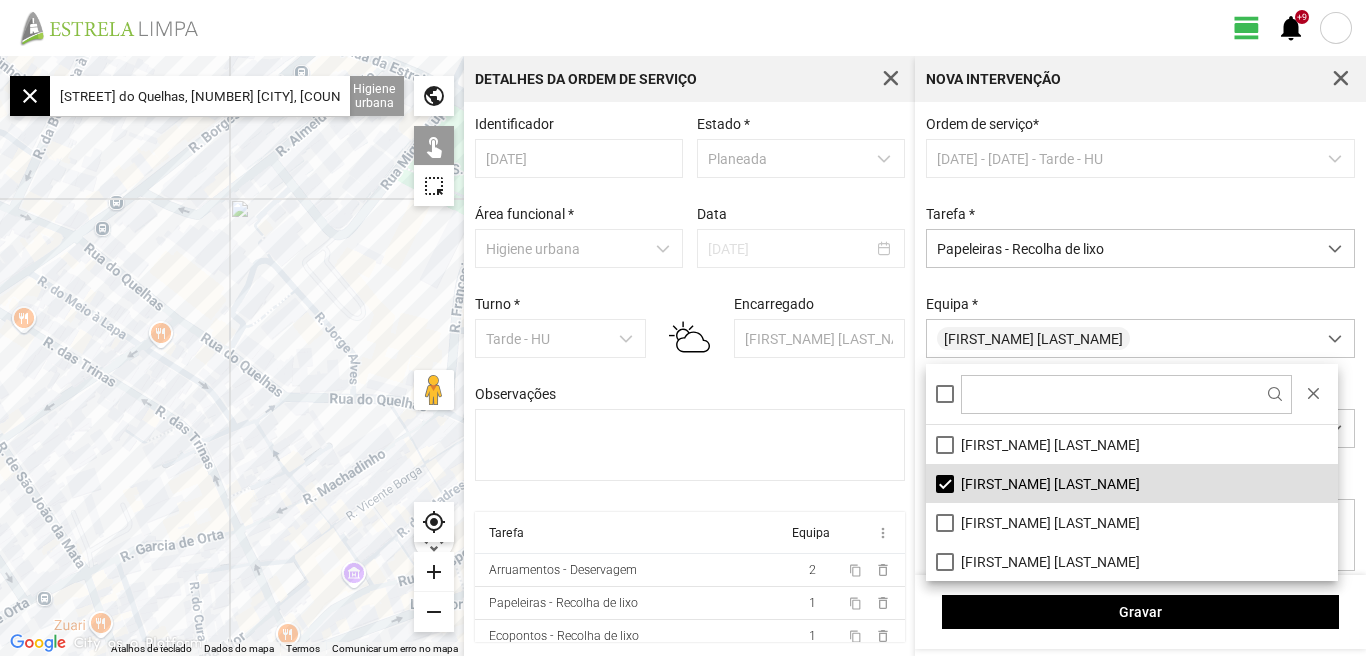 click on "view_day   +9   notifications" at bounding box center [683, 28] 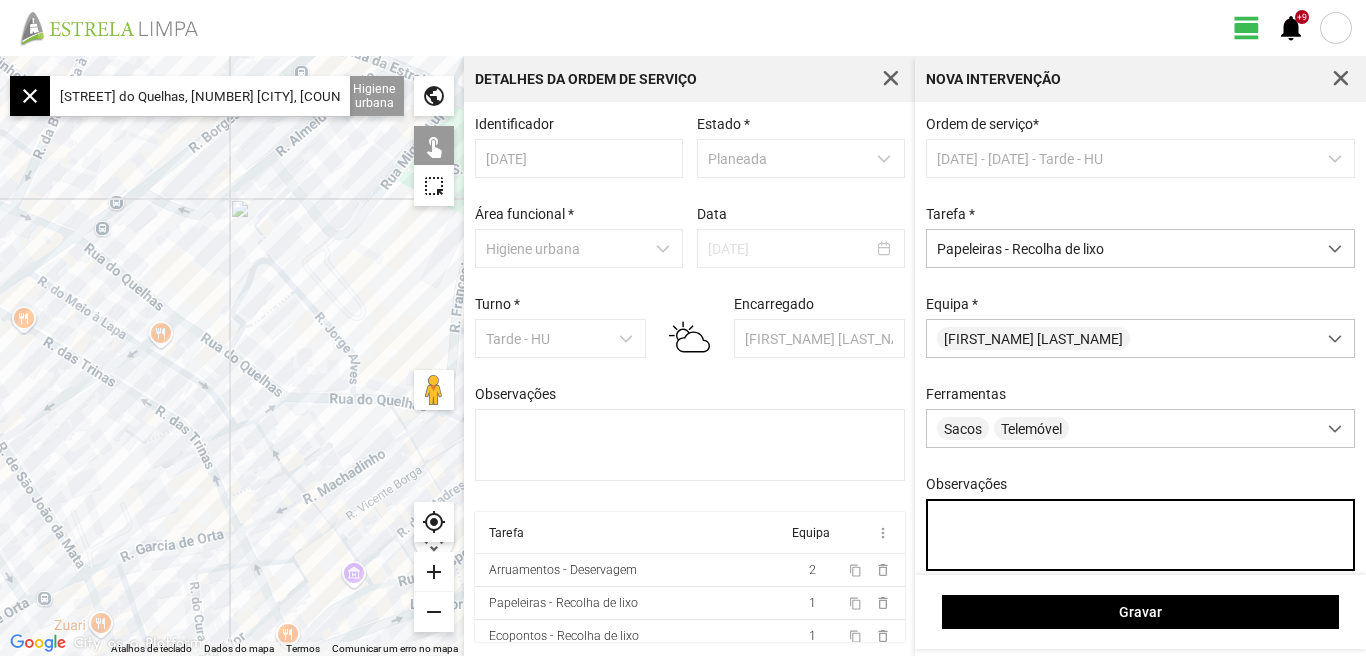 click on "Observações" at bounding box center (1141, 535) 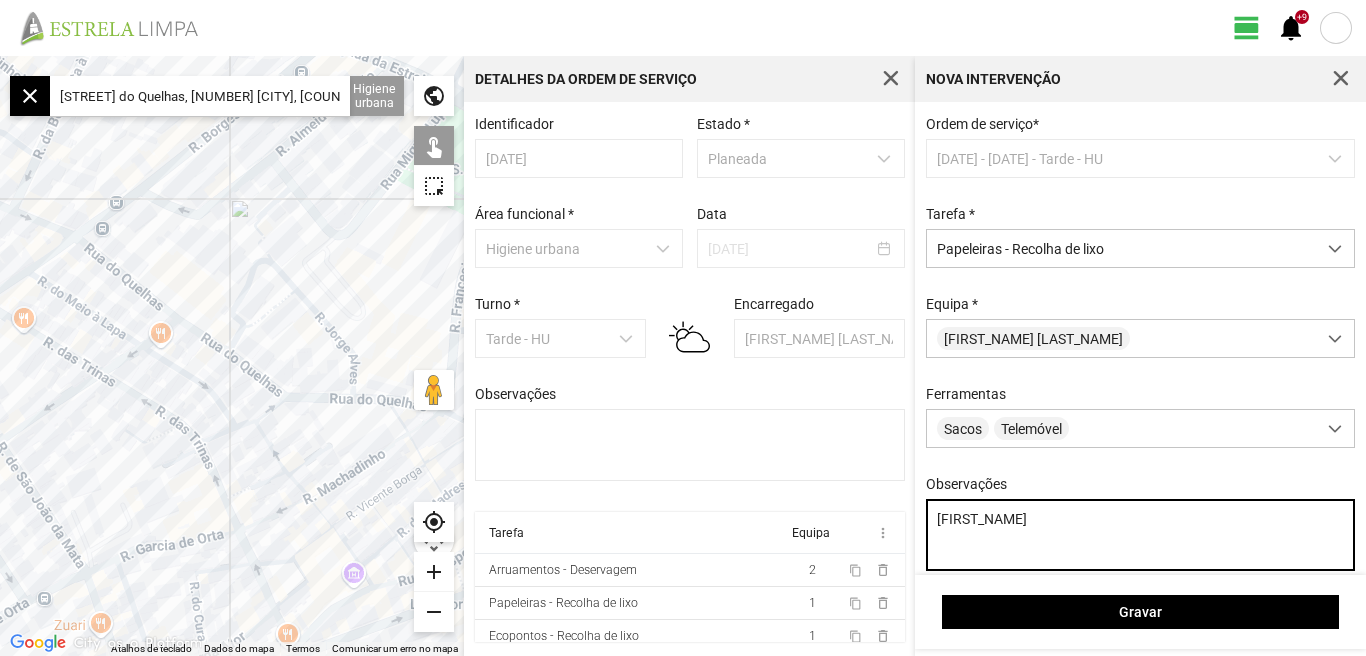 type on "[FIRST_NAME]" 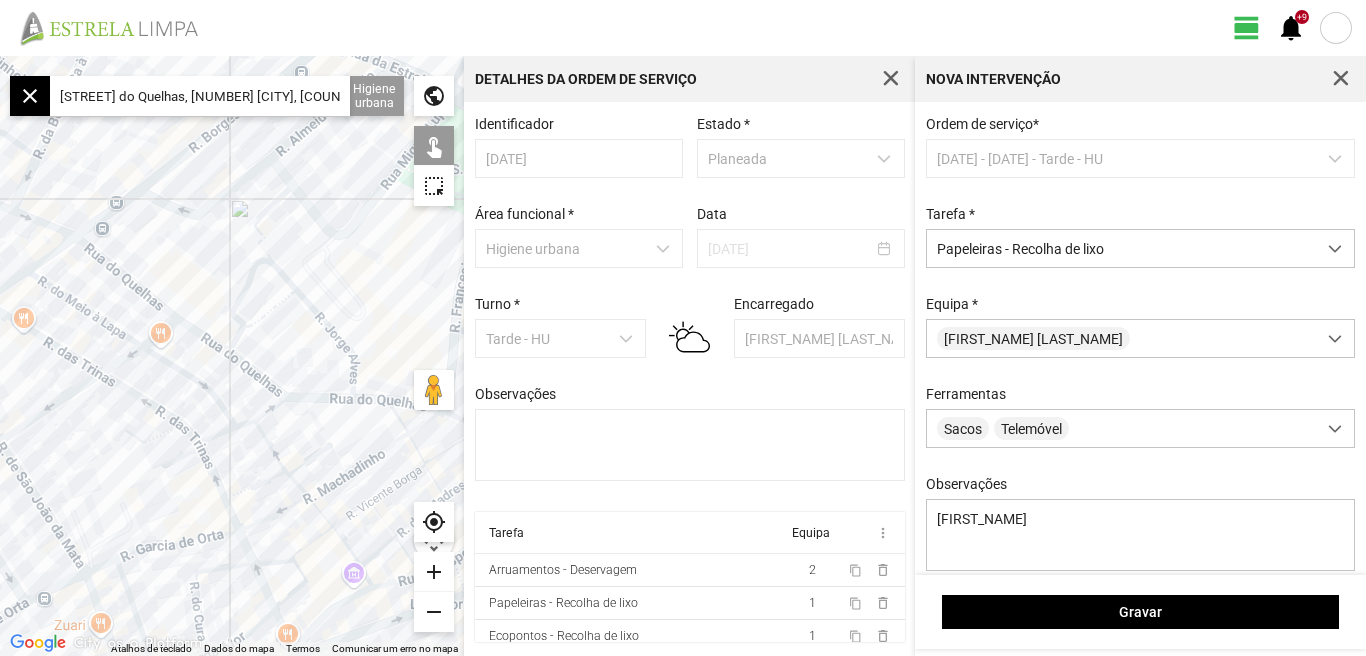 click on "Para navegar, prima as teclas de seta." at bounding box center (232, 356) 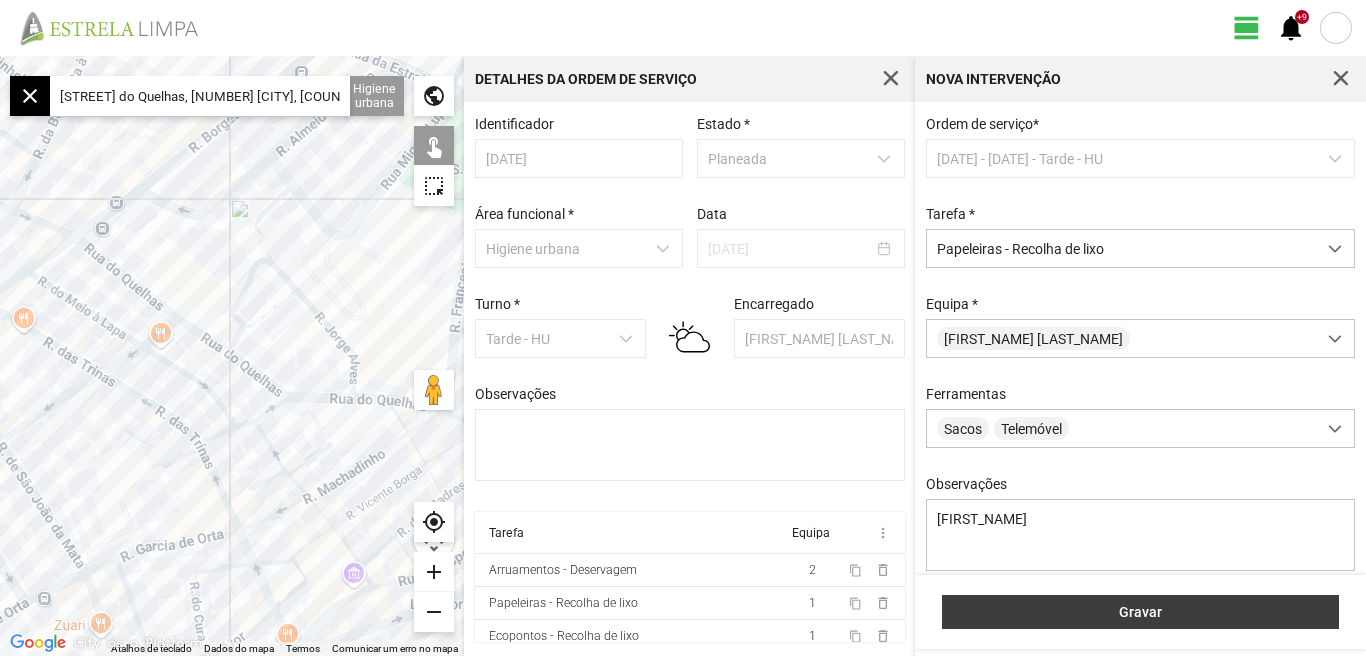 click on "Gravar" at bounding box center [1141, 612] 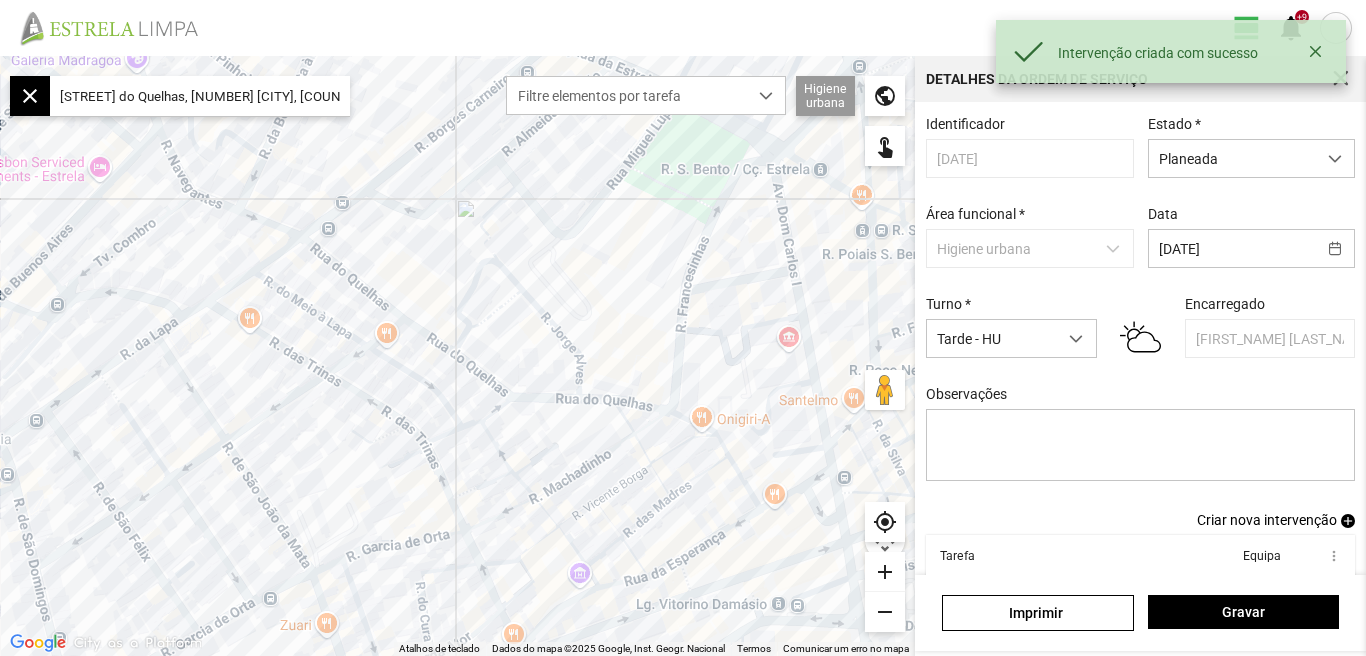 scroll, scrollTop: 109, scrollLeft: 0, axis: vertical 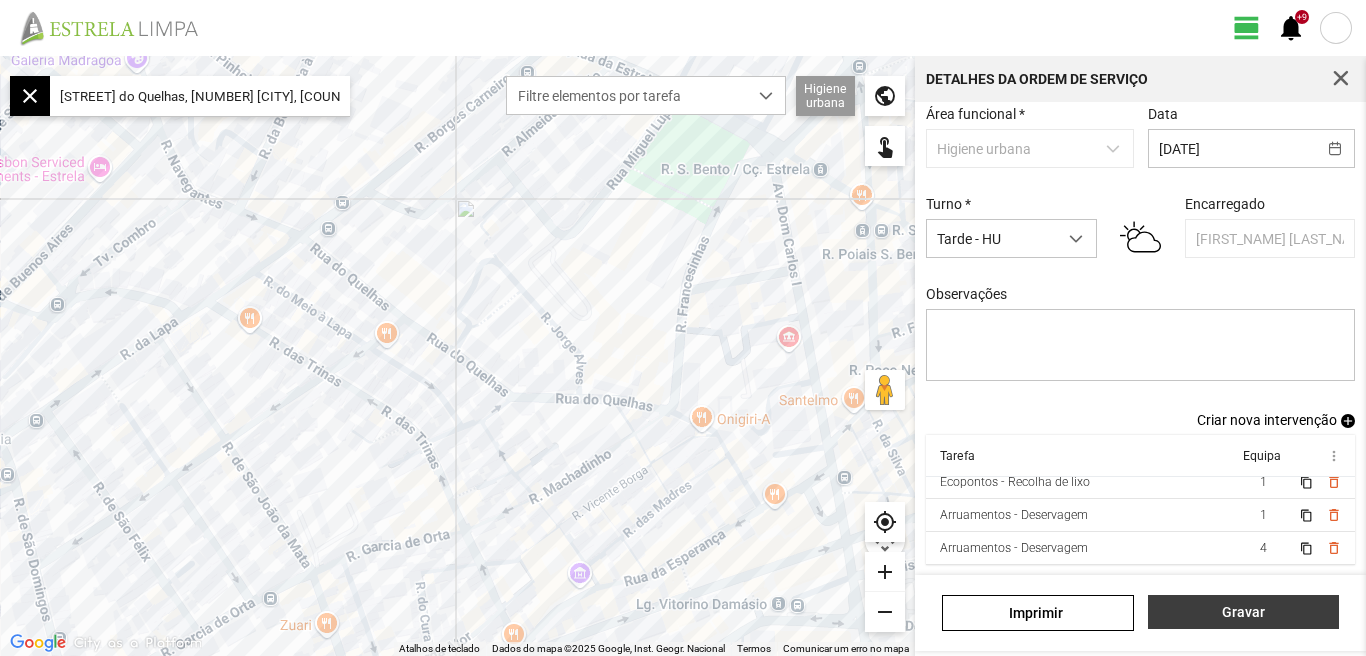 click on "Gravar" at bounding box center [1243, 612] 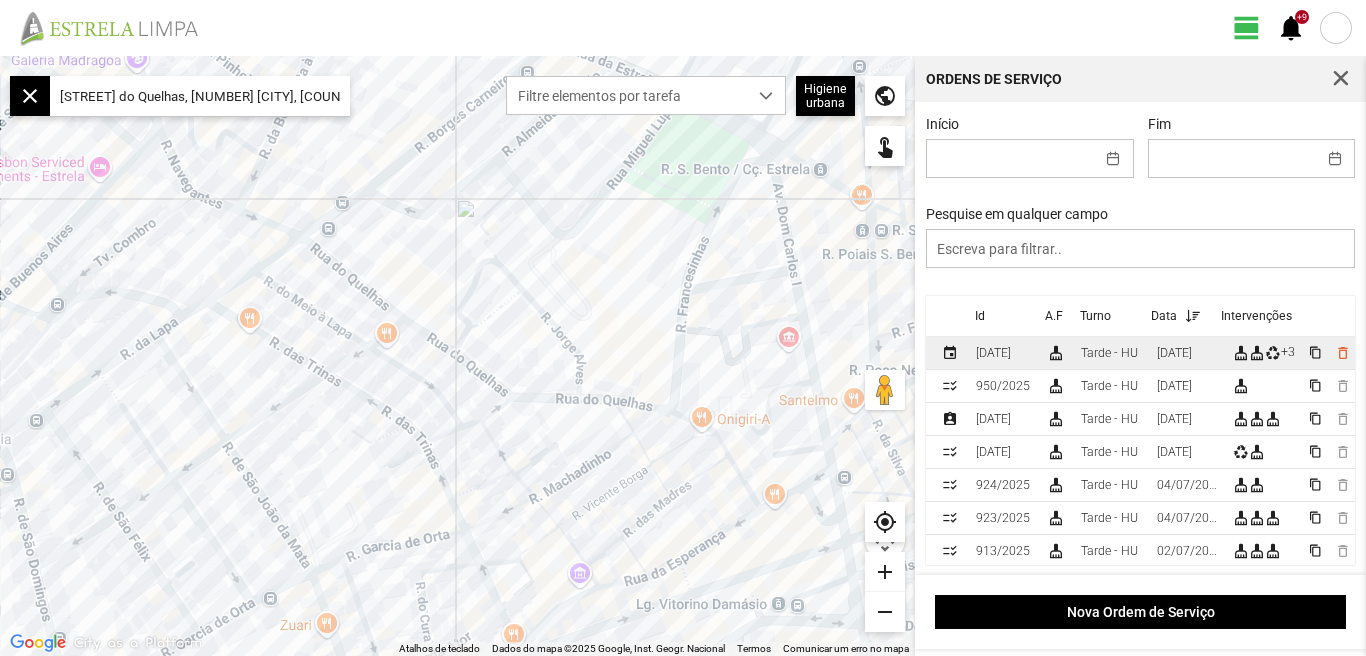 click on "cleaning_services   cleaning_services   recycling   +3" at bounding box center (1263, 353) 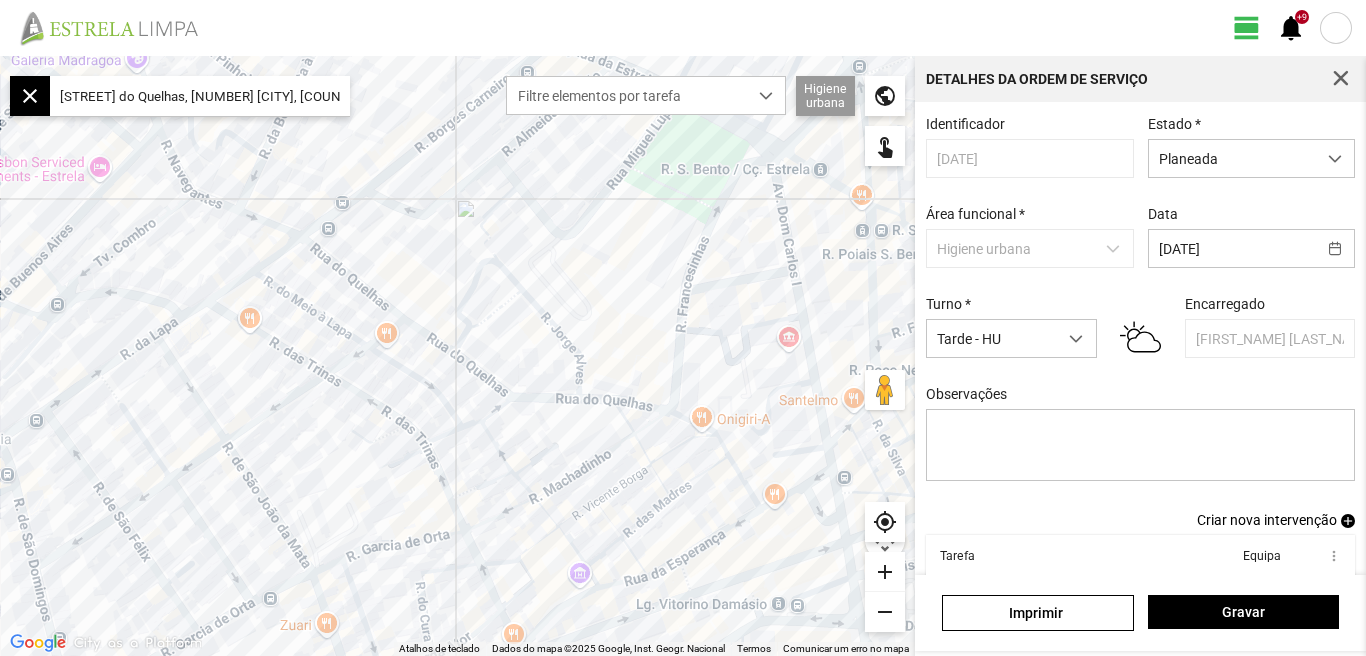 drag, startPoint x: 1365, startPoint y: 328, endPoint x: 1365, endPoint y: 572, distance: 244 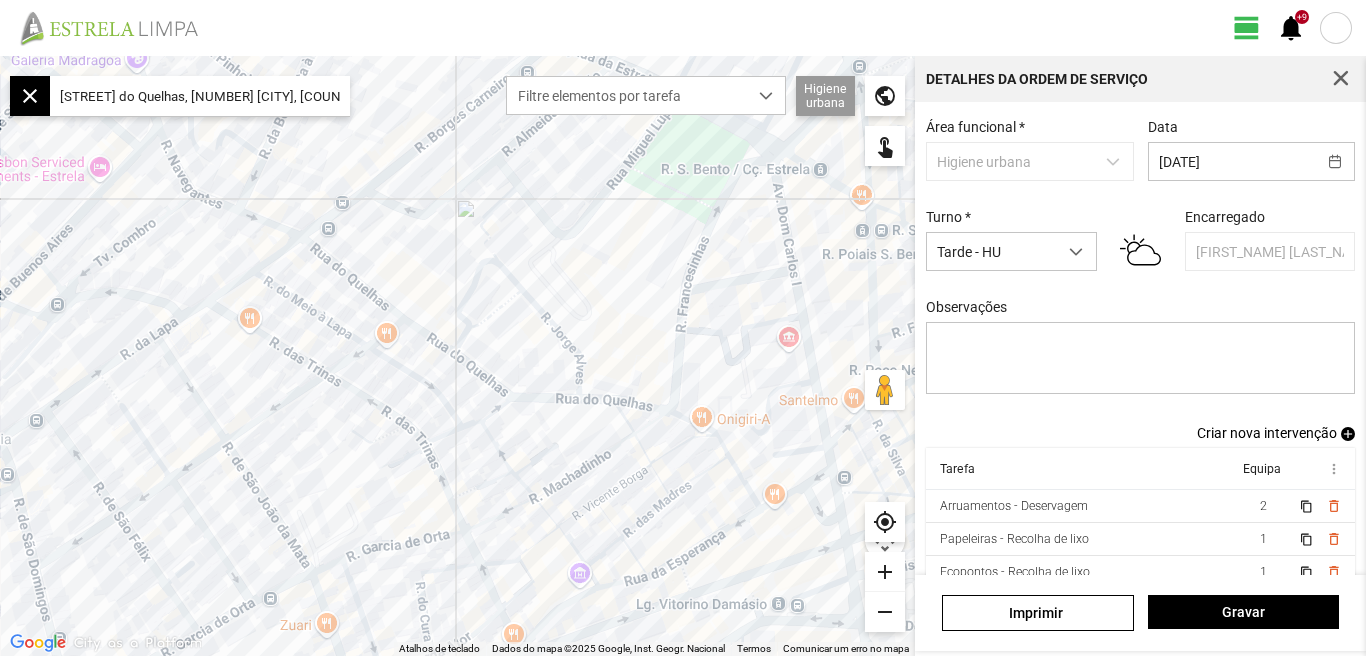 scroll, scrollTop: 109, scrollLeft: 0, axis: vertical 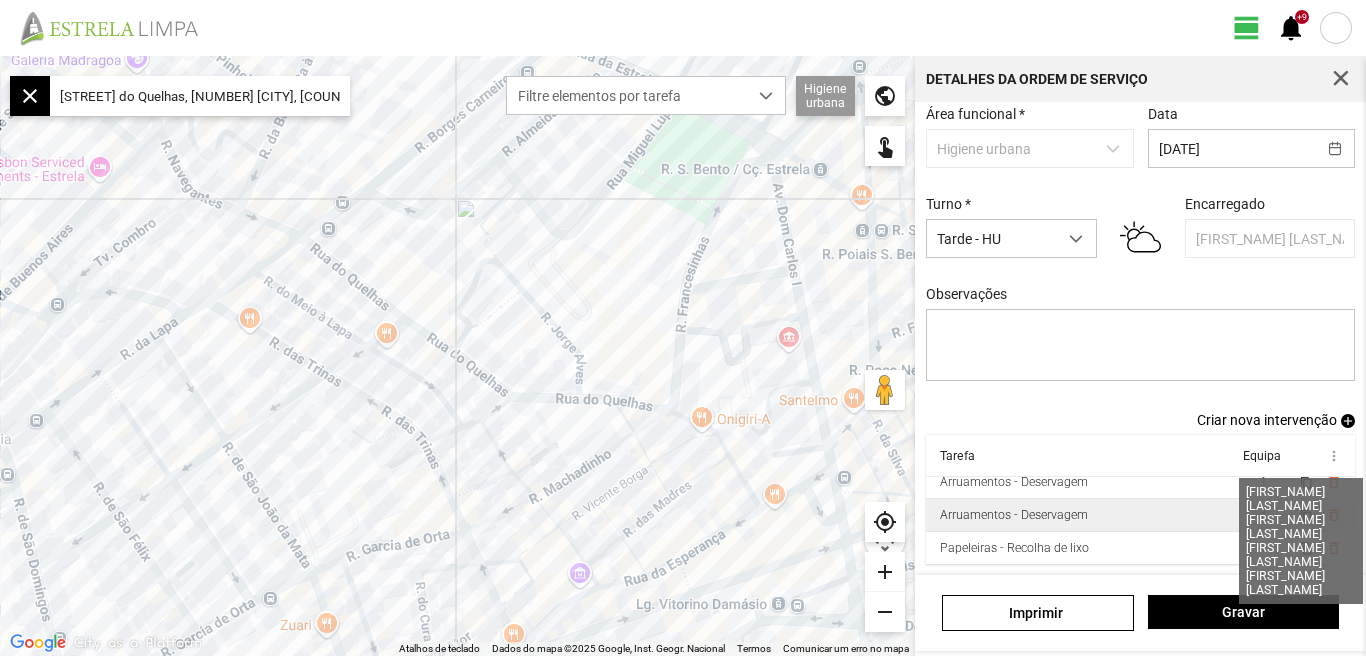 click on "4" at bounding box center (1263, 416) 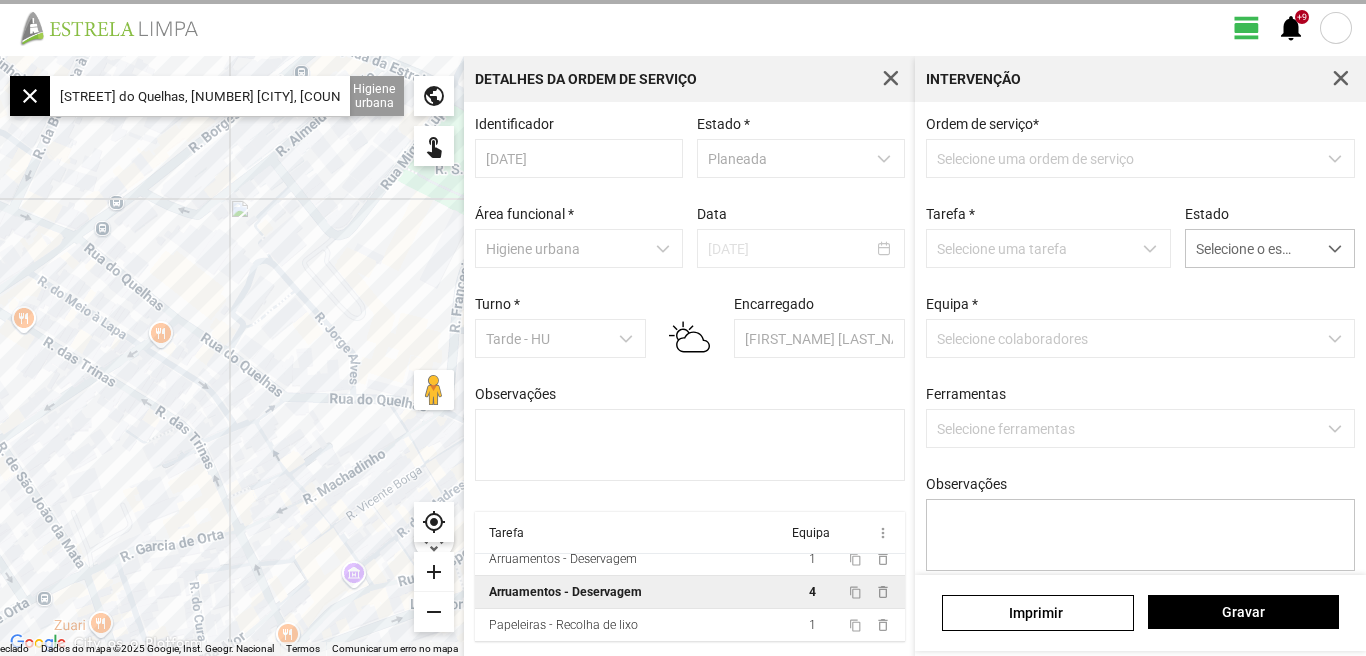 scroll, scrollTop: 4, scrollLeft: 0, axis: vertical 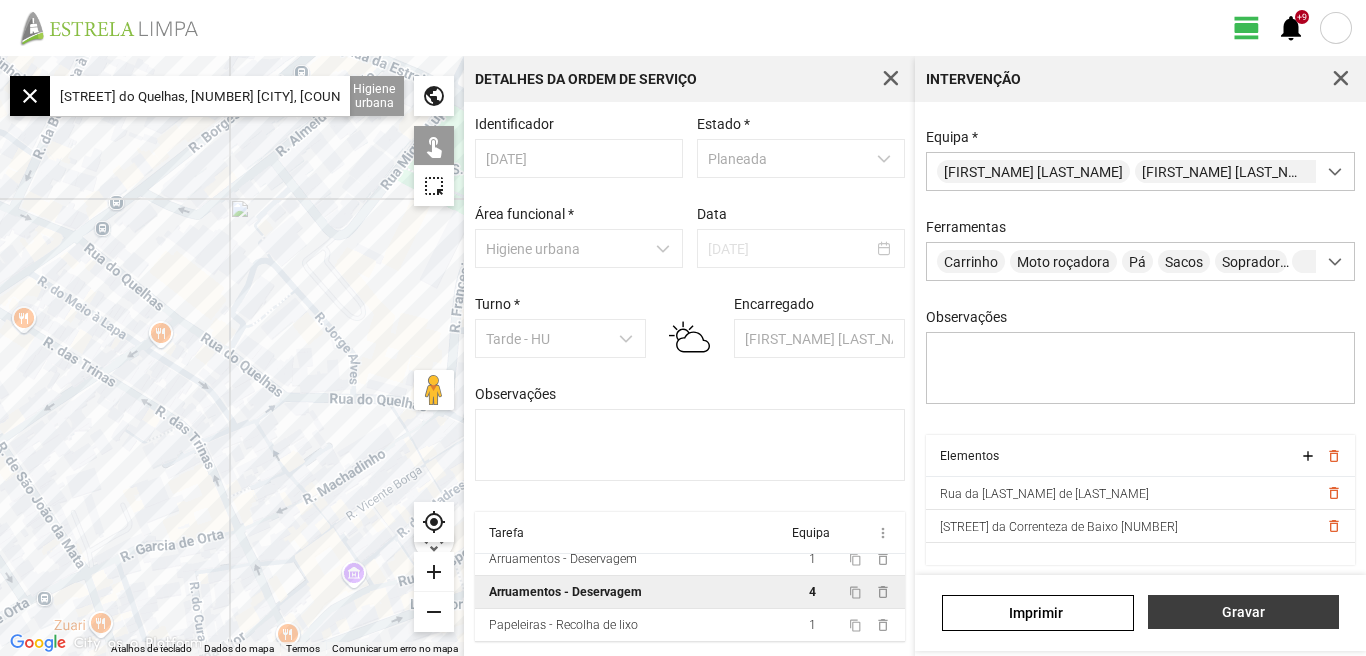click on "Gravar" at bounding box center [1243, 612] 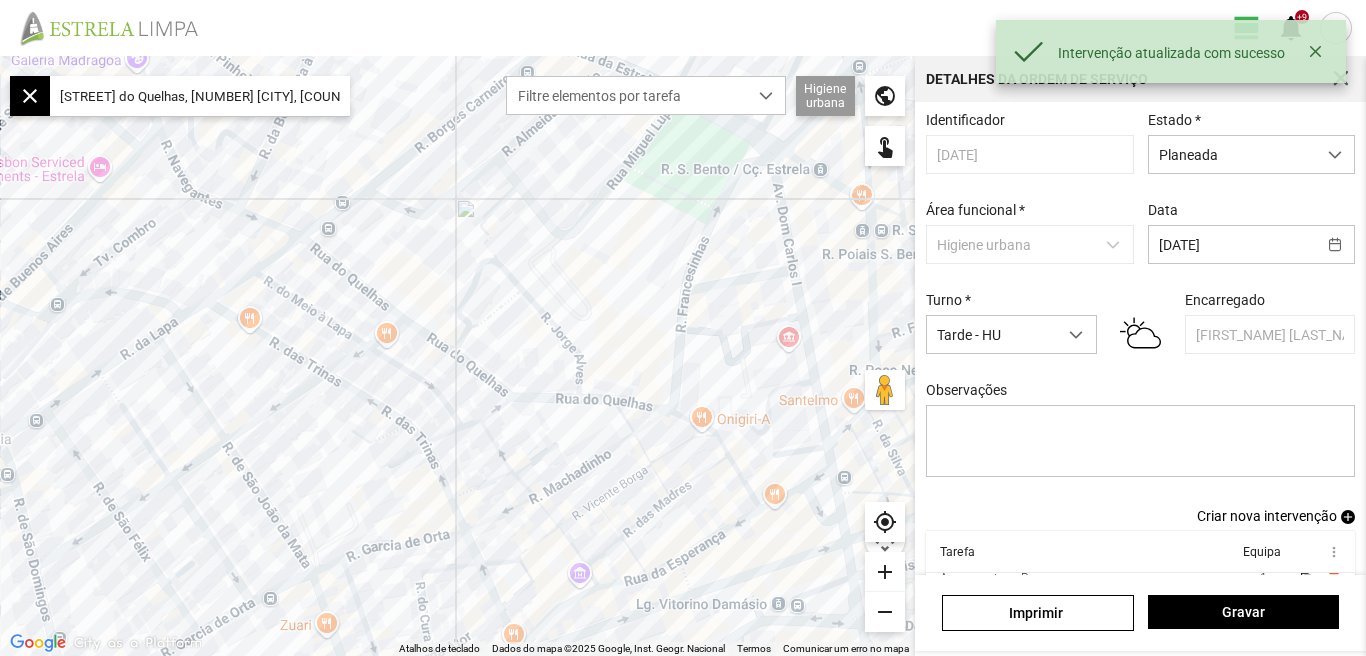 click on "[STREET] do Quelhas, [NUMBER] [CITY], [COUNTRY]" at bounding box center [200, 96] 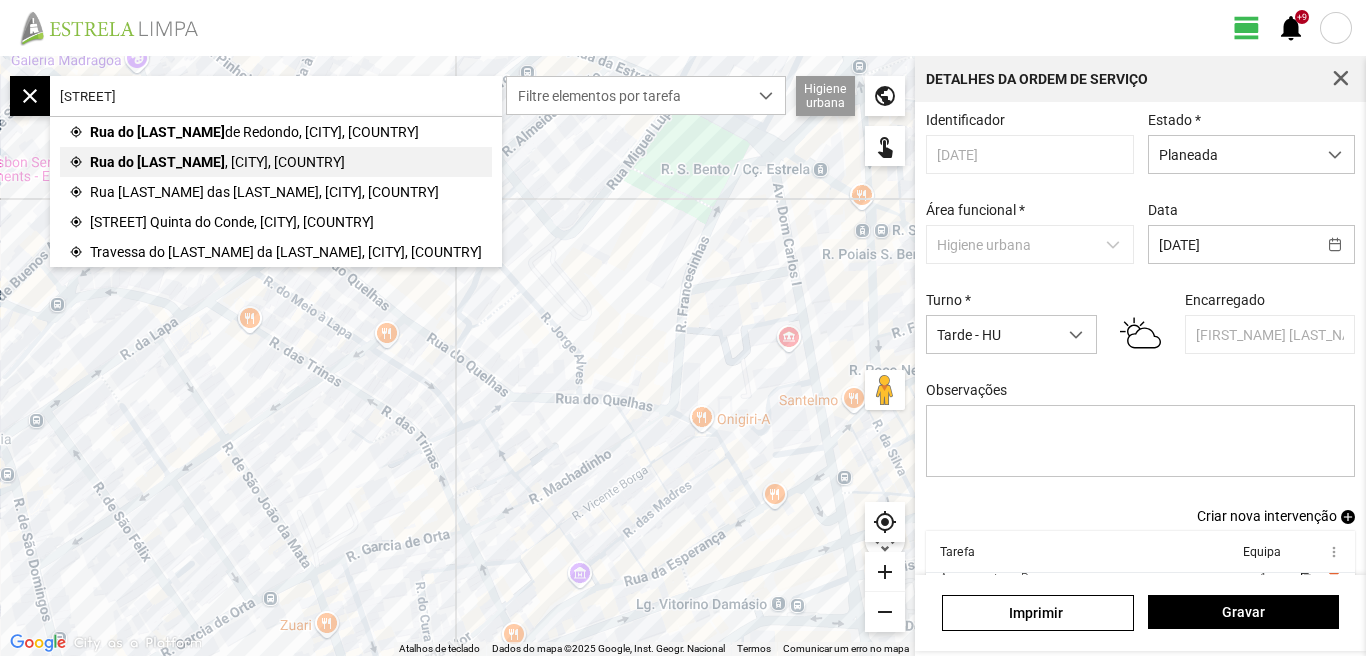 click on ", [CITY], [COUNTRY]" at bounding box center [322, 132] 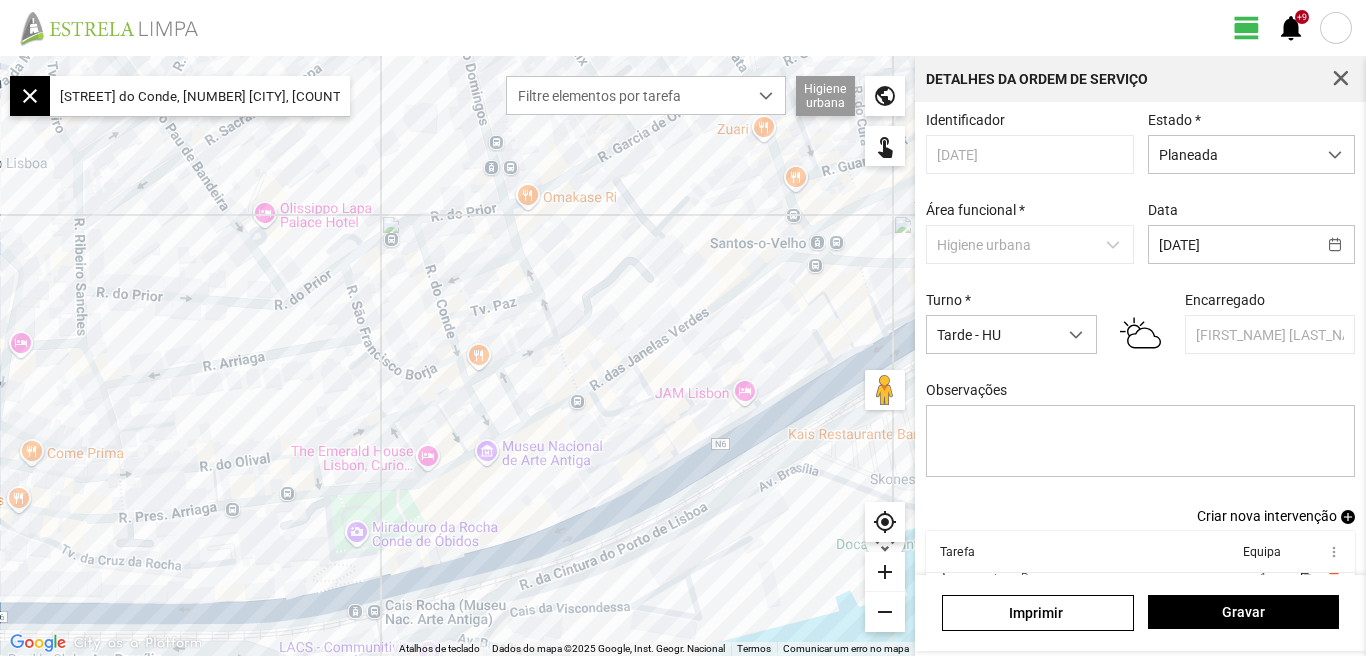 click on "add" at bounding box center (885, 572) 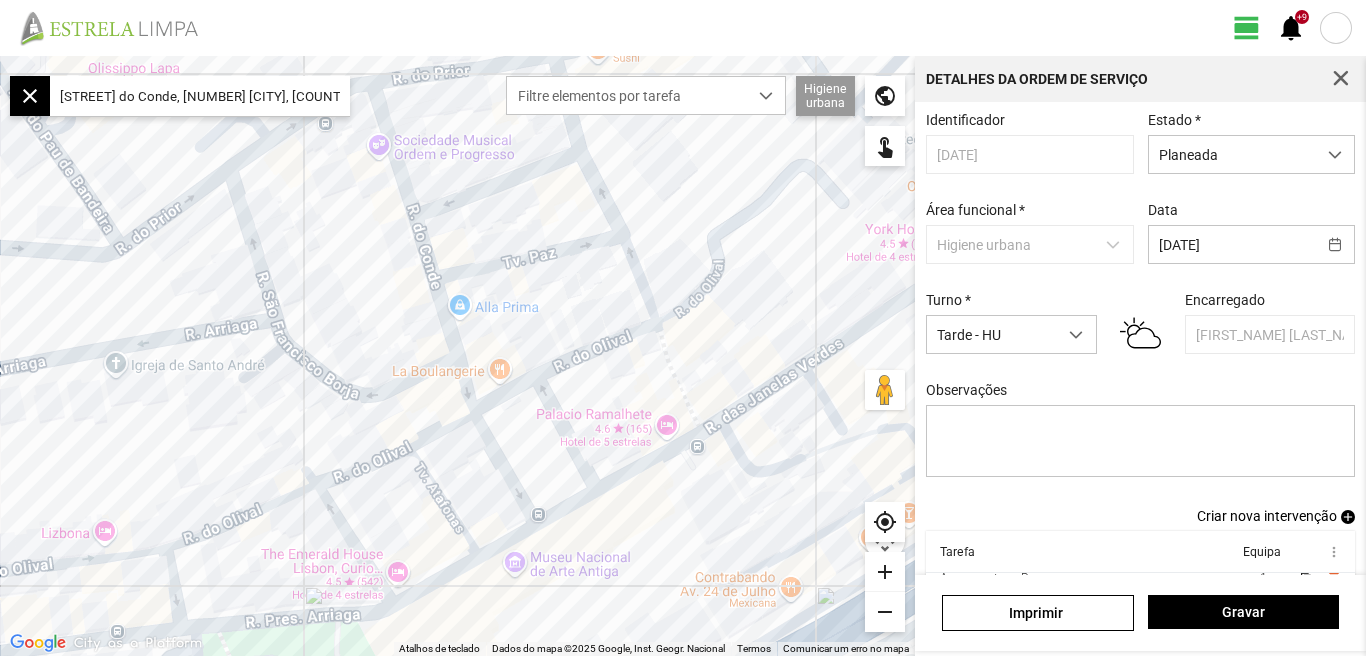 click on "[STREET] do Conde, [NUMBER] [CITY], [COUNTRY]" at bounding box center [200, 96] 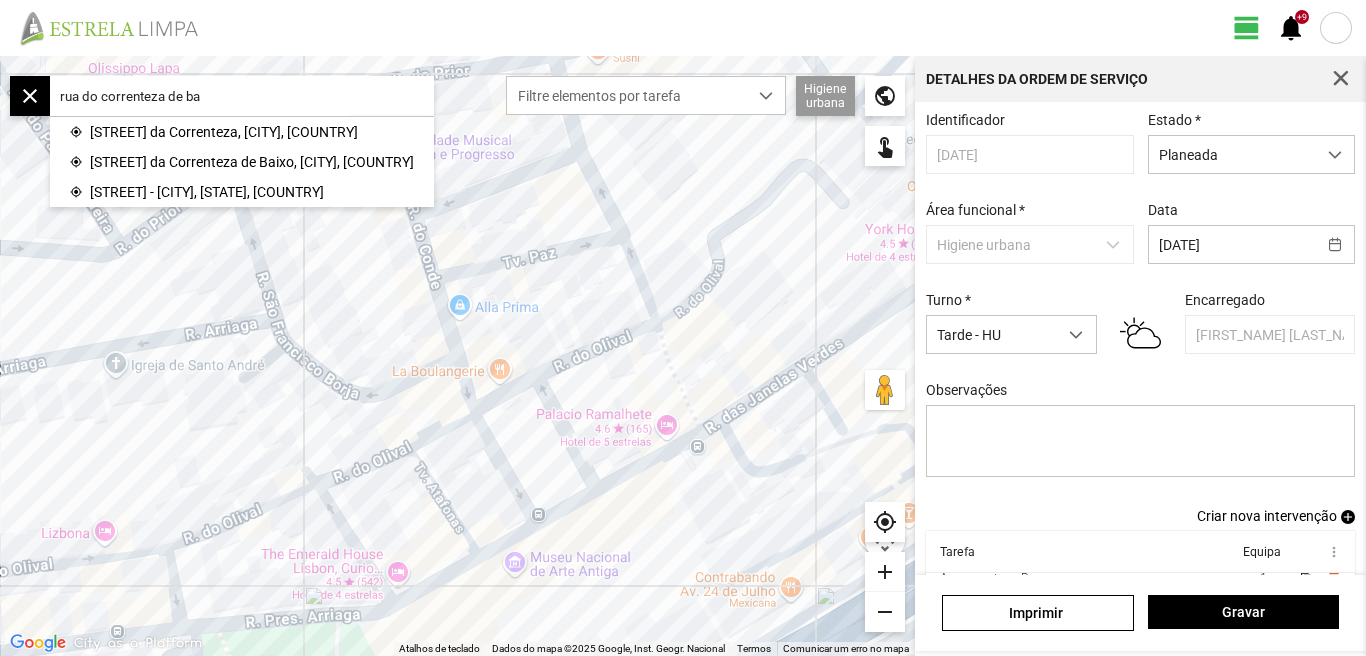 type on "rua do correnteza de ba" 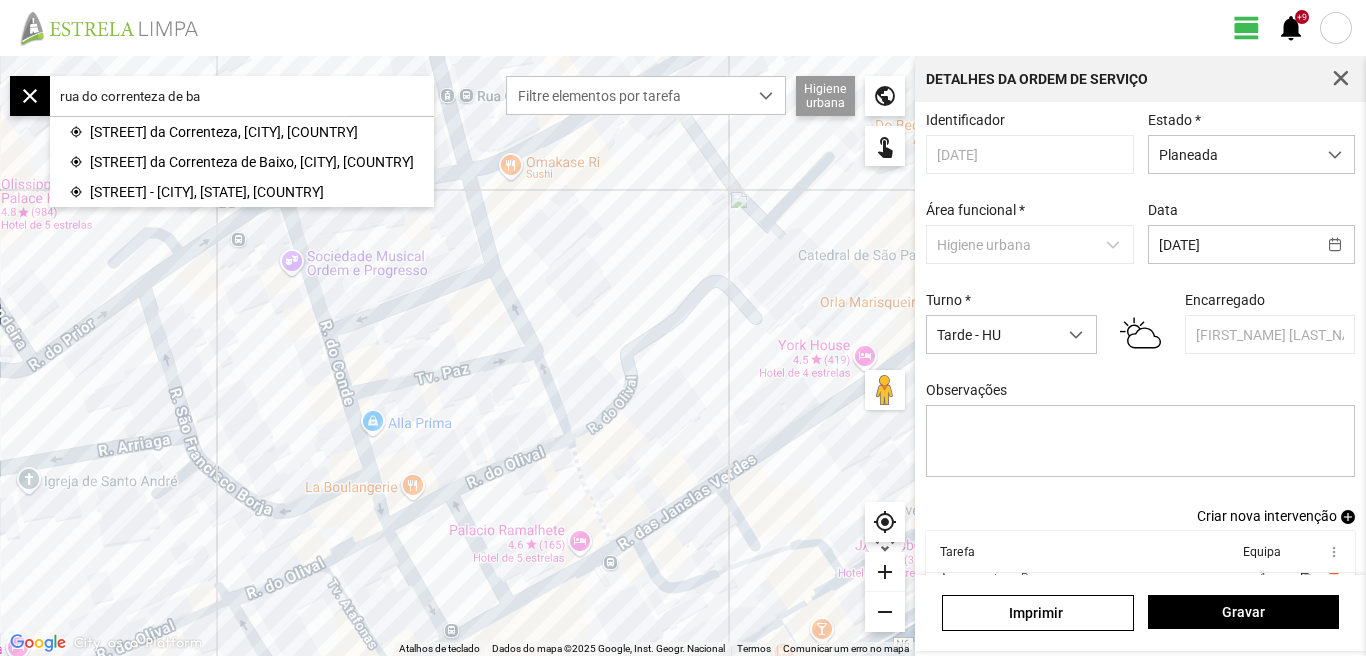 drag, startPoint x: 333, startPoint y: 279, endPoint x: 246, endPoint y: 399, distance: 148.21944 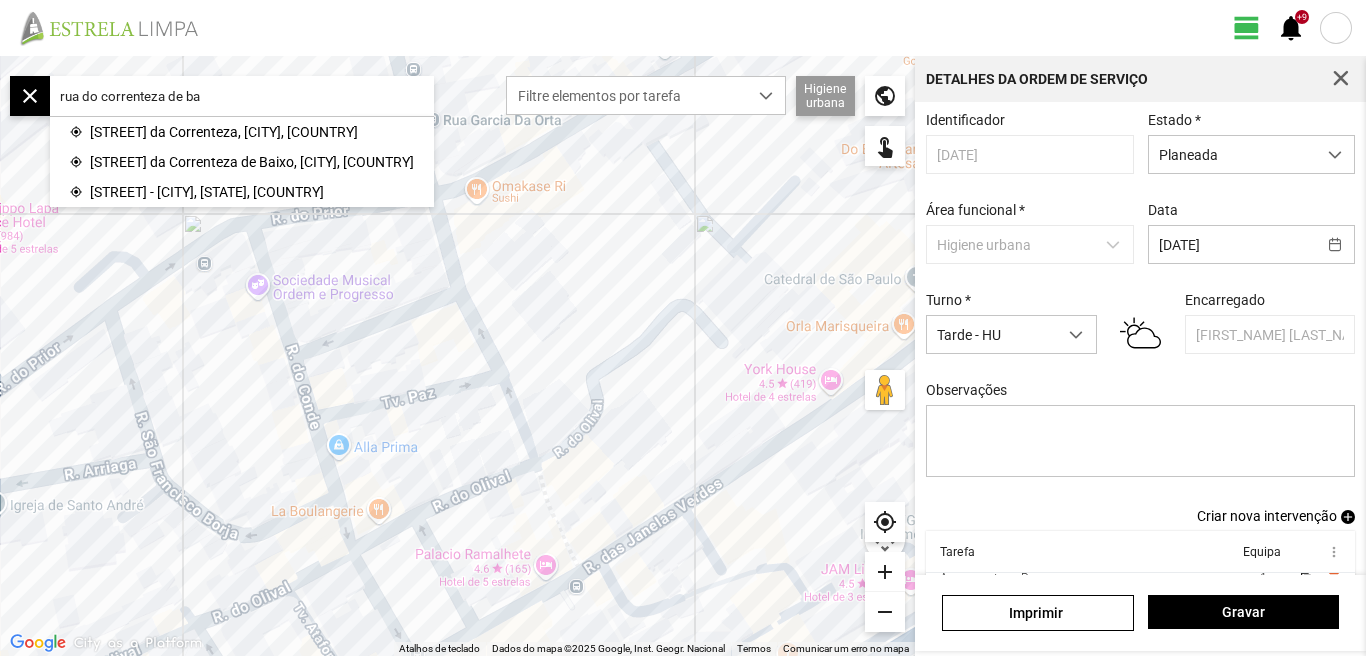 drag, startPoint x: 250, startPoint y: 390, endPoint x: 216, endPoint y: 408, distance: 38.470768 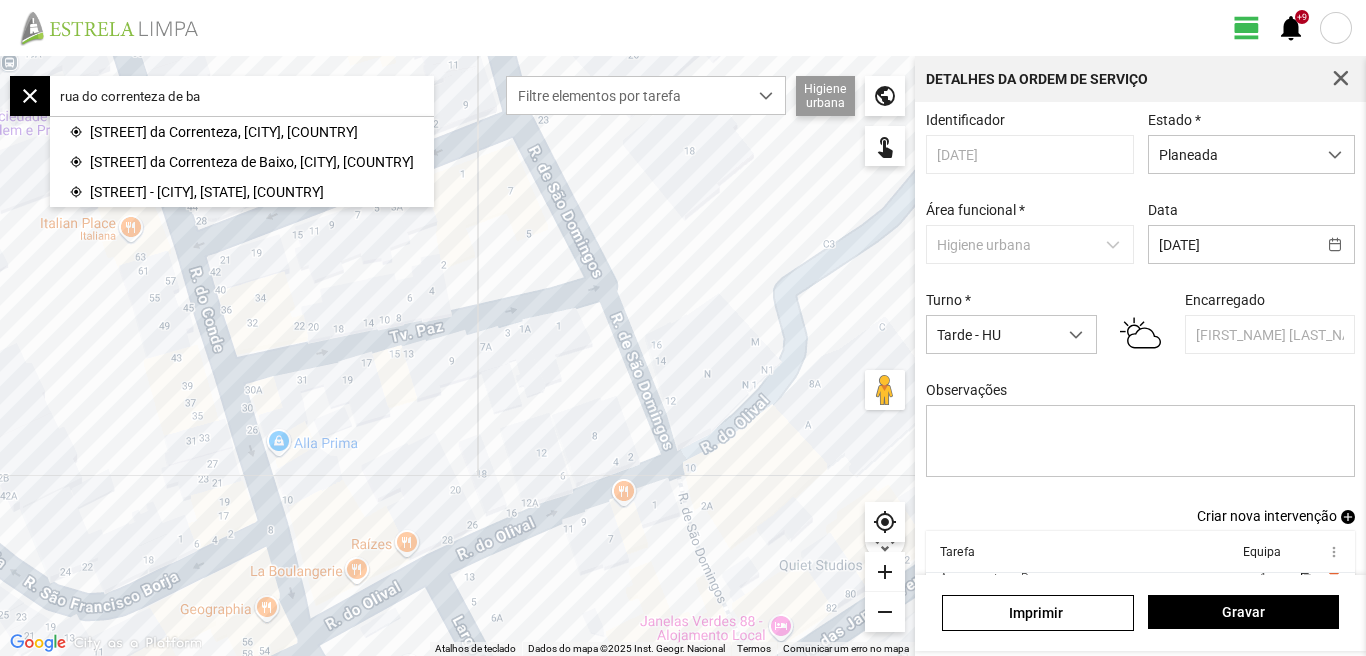 drag, startPoint x: 119, startPoint y: 481, endPoint x: 146, endPoint y: 391, distance: 93.96276 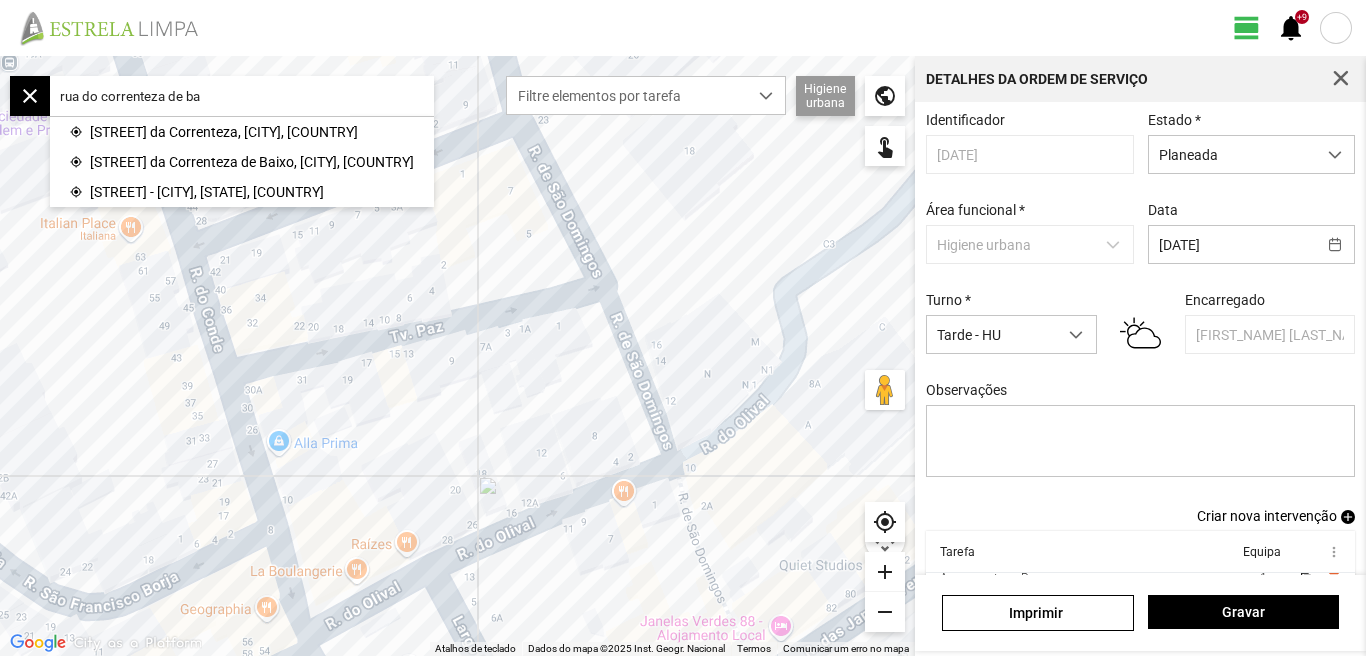 click on "Para navegar, prima as teclas de seta." at bounding box center [457, 356] 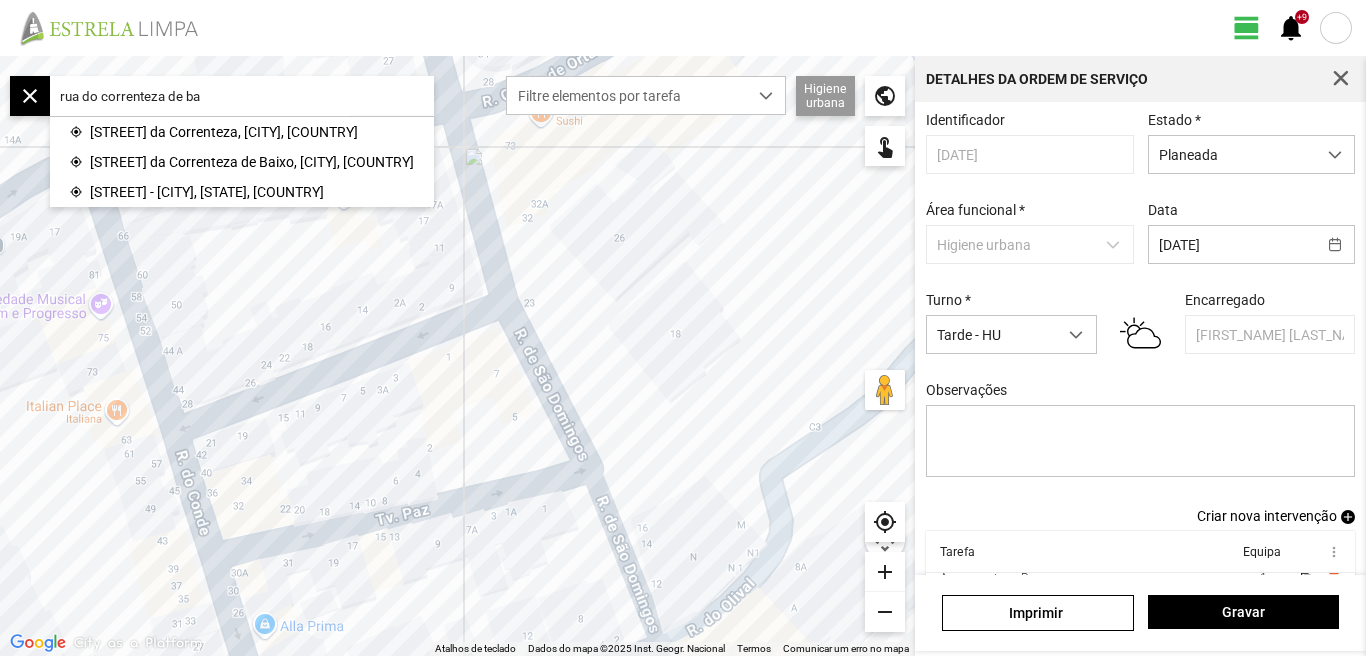 drag, startPoint x: 294, startPoint y: 303, endPoint x: 279, endPoint y: 466, distance: 163.68874 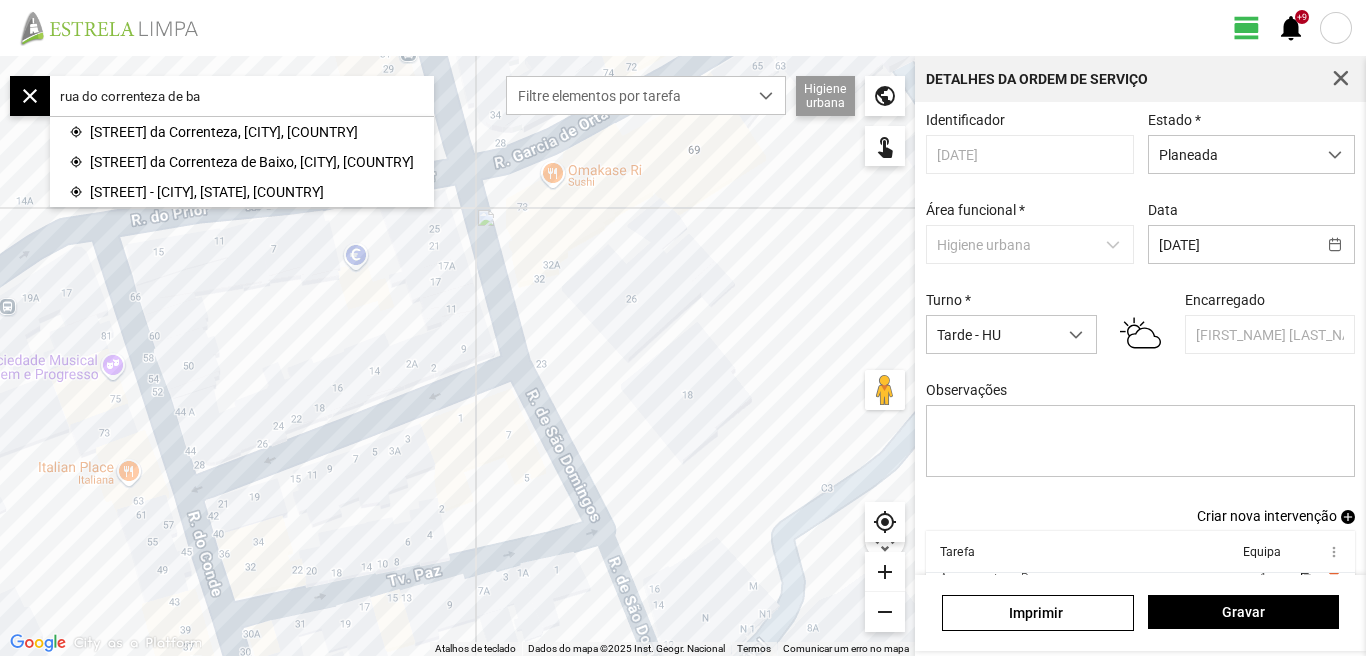drag, startPoint x: 231, startPoint y: 298, endPoint x: 248, endPoint y: 357, distance: 61.400326 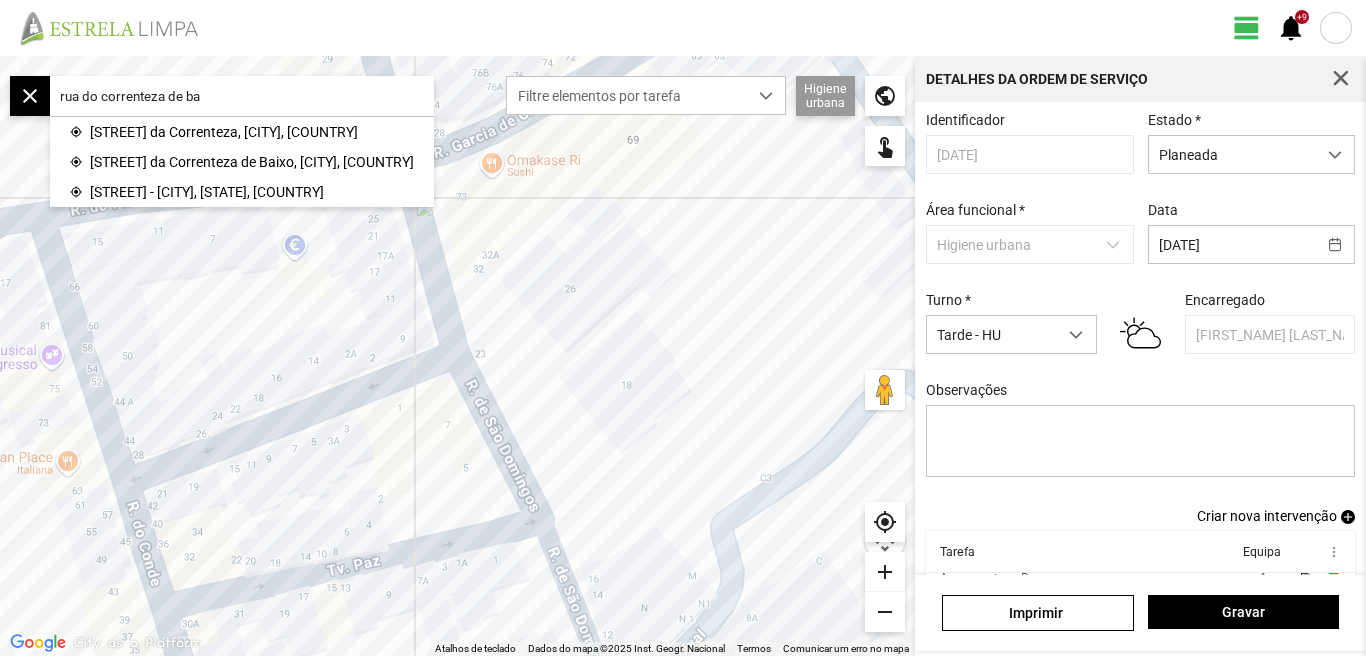 drag, startPoint x: 241, startPoint y: 309, endPoint x: 150, endPoint y: 269, distance: 99.40322 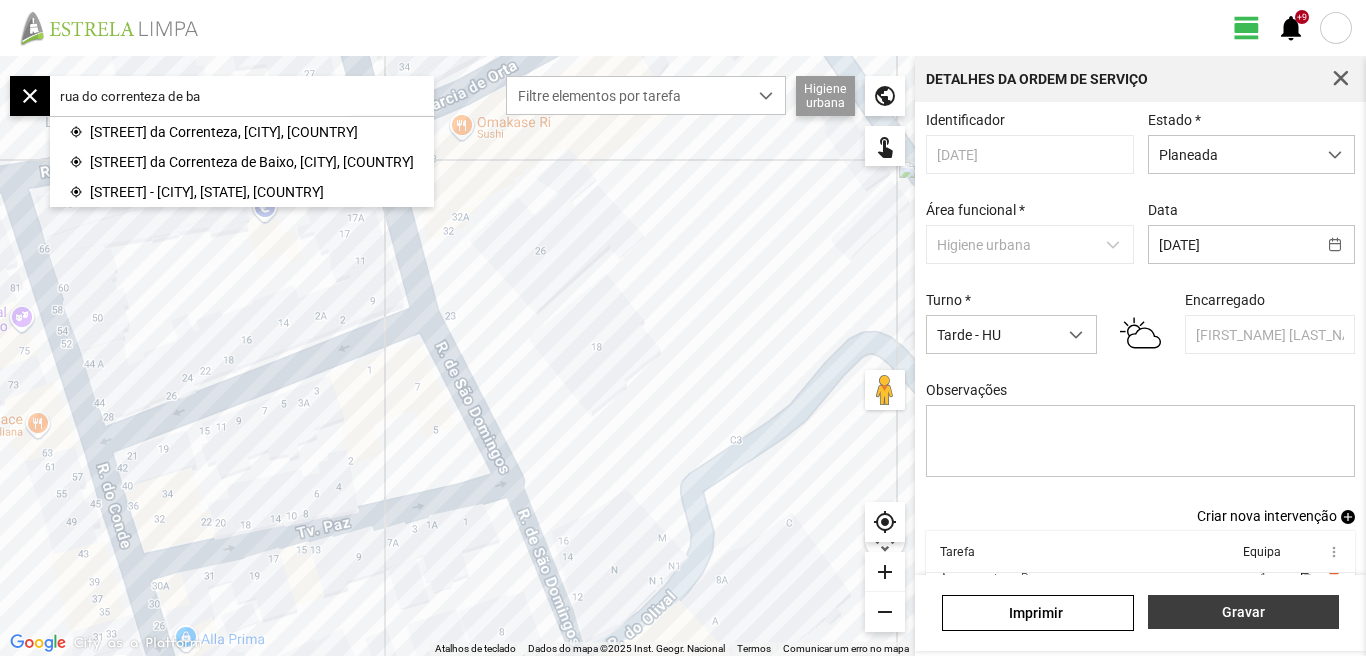 click on "Gravar" at bounding box center (1243, 612) 